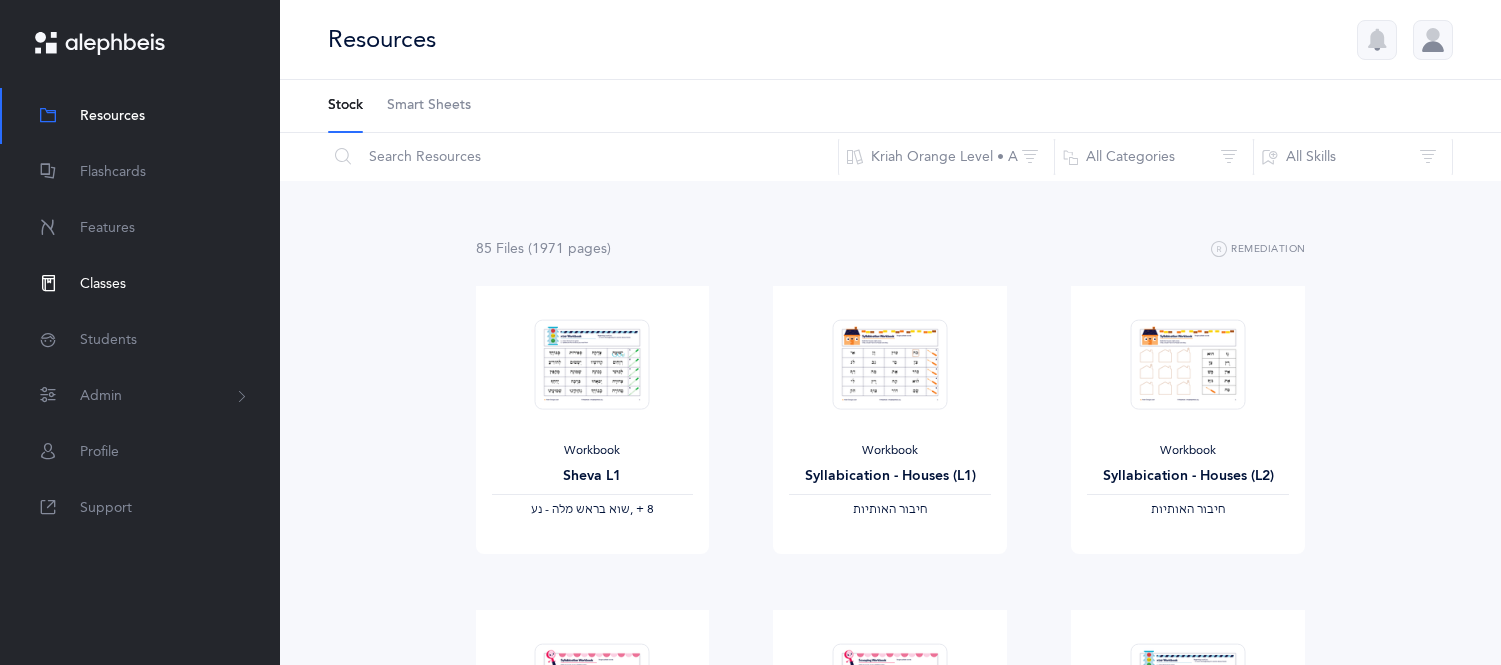 scroll, scrollTop: 2133, scrollLeft: 0, axis: vertical 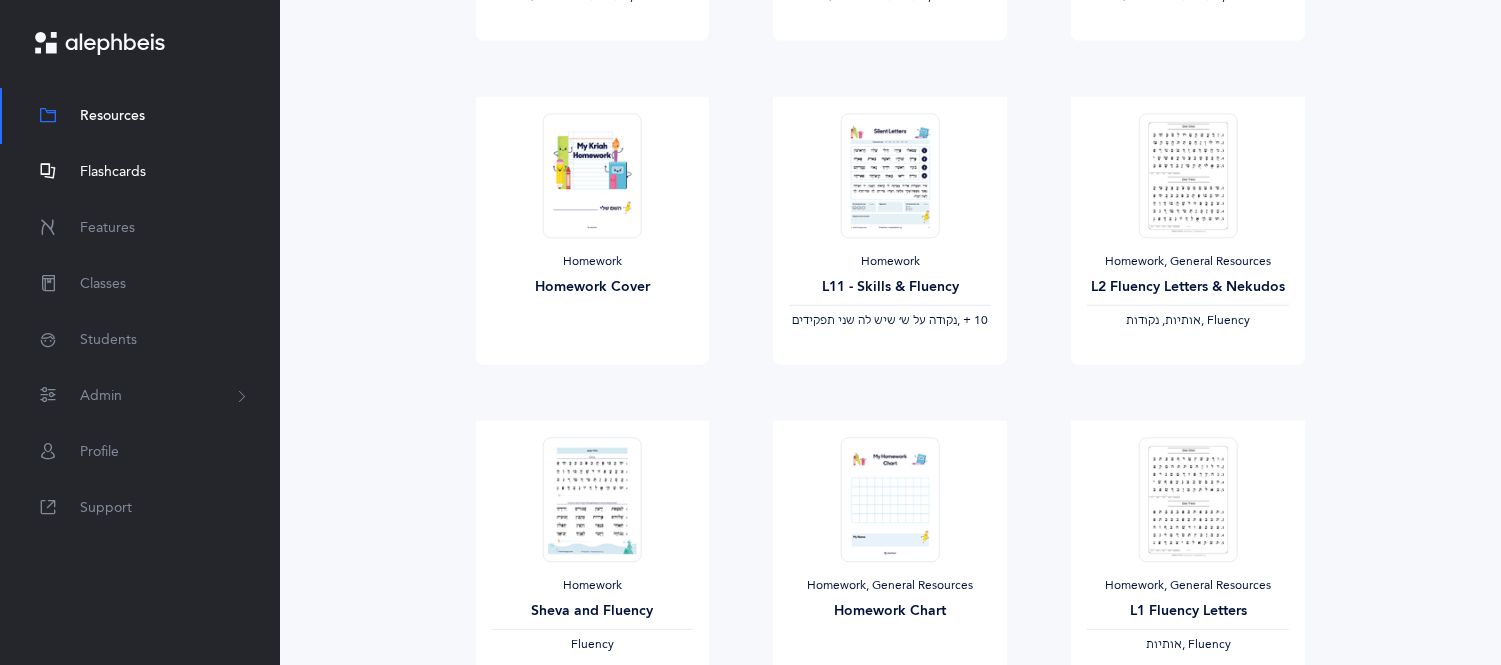 click on "Flashcards" at bounding box center [113, 172] 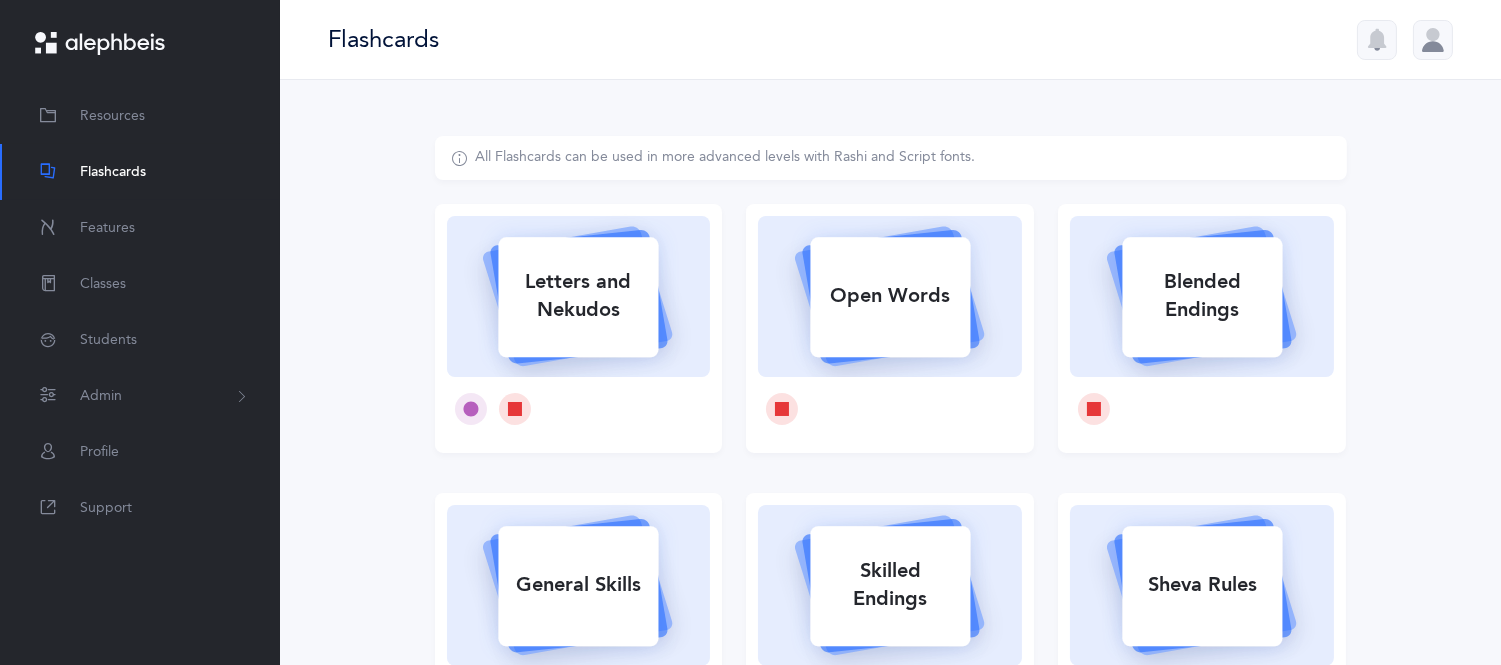 click 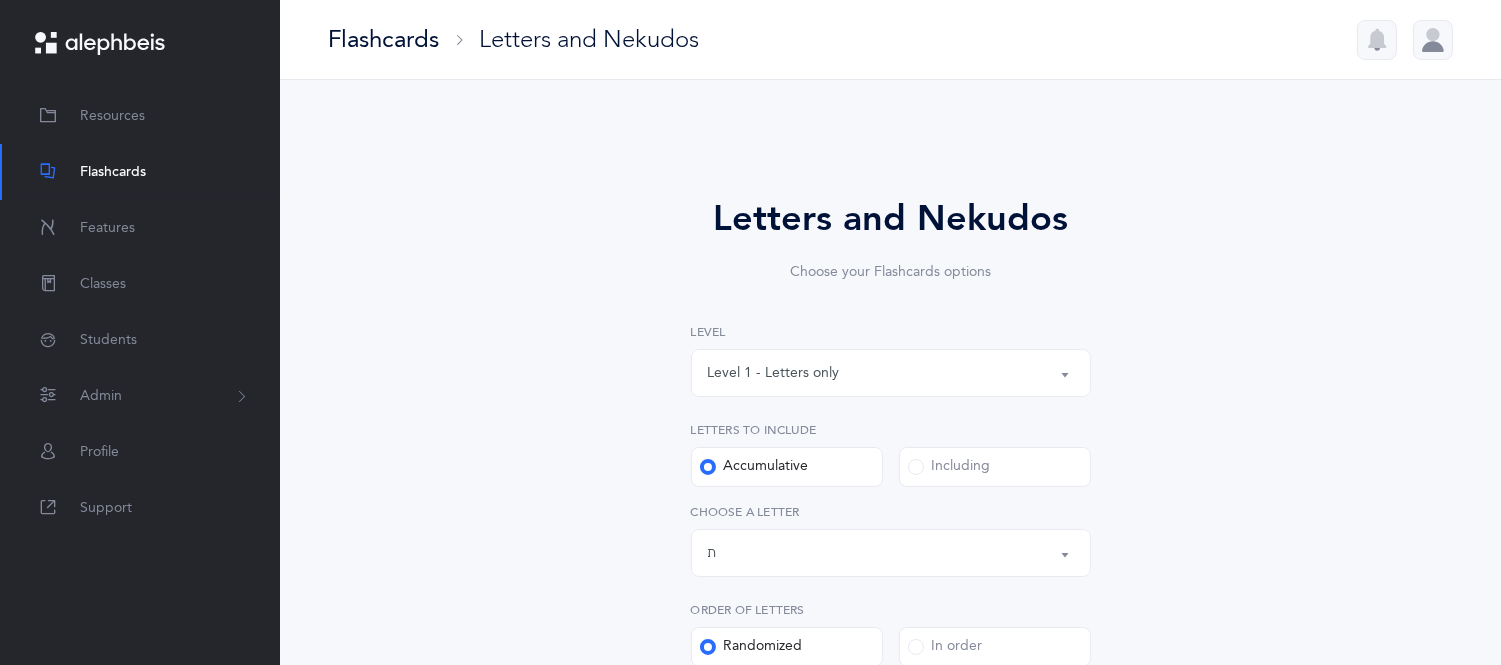 click on "Letters and Nekudos   Choose your Flashcards options         Level 1 - Letters only
Level 2 - Nekudos only
Level 3 - Letters and Nekudos
Level 4 - Letters with Nekudos
Level 1 - Letters only
Level
Letters to include
Accumulative
Including
א
בּ
ב
ג
ד
ה
ו
ז
ח
ט
י
כּ
ךּ
כ
[DEMOGRAPHIC_DATA]
ל
מ
ם
נ
ן
ס
ע
פּ
פ
ף
צ
ץ
ק
ר
שׁ
שׂ
תּ
ת
Letters up until: ת
Choose a letter
Order of letters
Randomized
In order
Upgrade your plan to Ultimate
You need to be on the Ultimate plan to use this feature
Upgrade your plan to
Ultimate     20   per student / school year
Upgrade
Number of Cards (33)
33         Single font
Multiple fonts
Single font
Font" at bounding box center (891, 732) 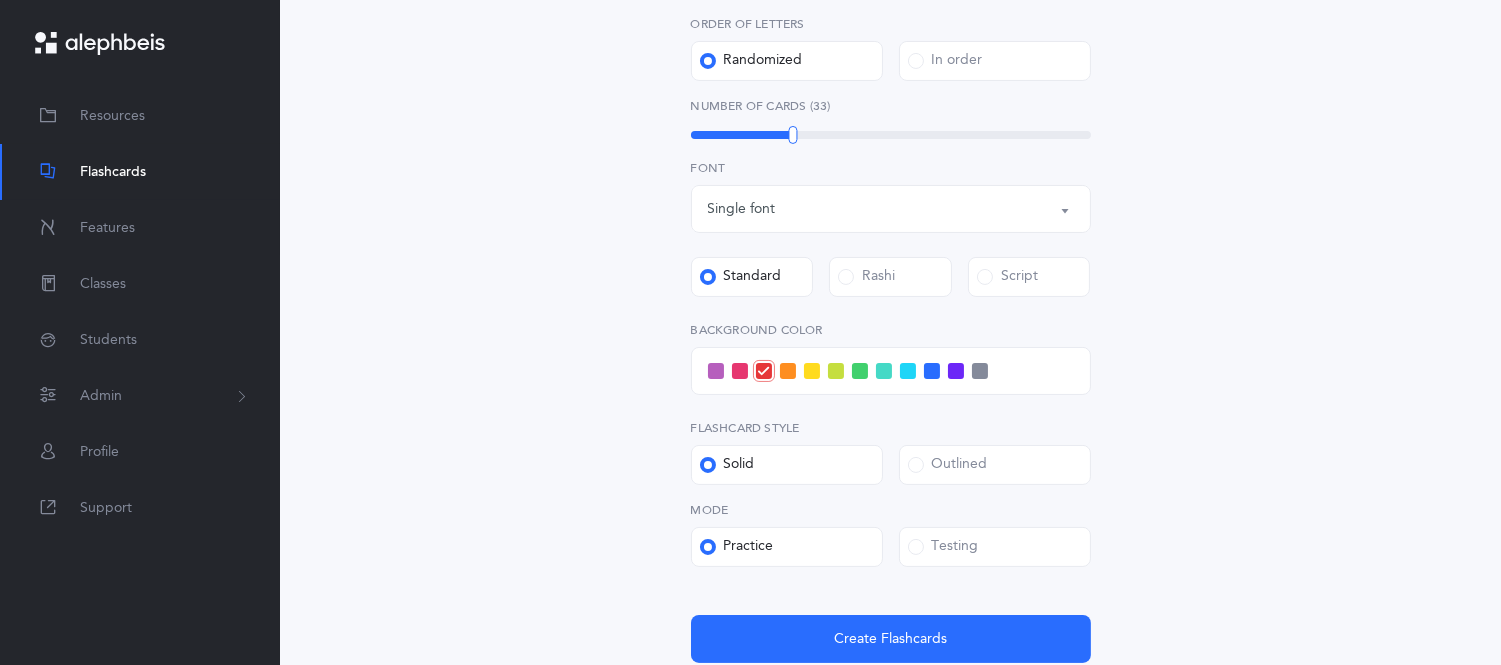 scroll, scrollTop: 666, scrollLeft: 0, axis: vertical 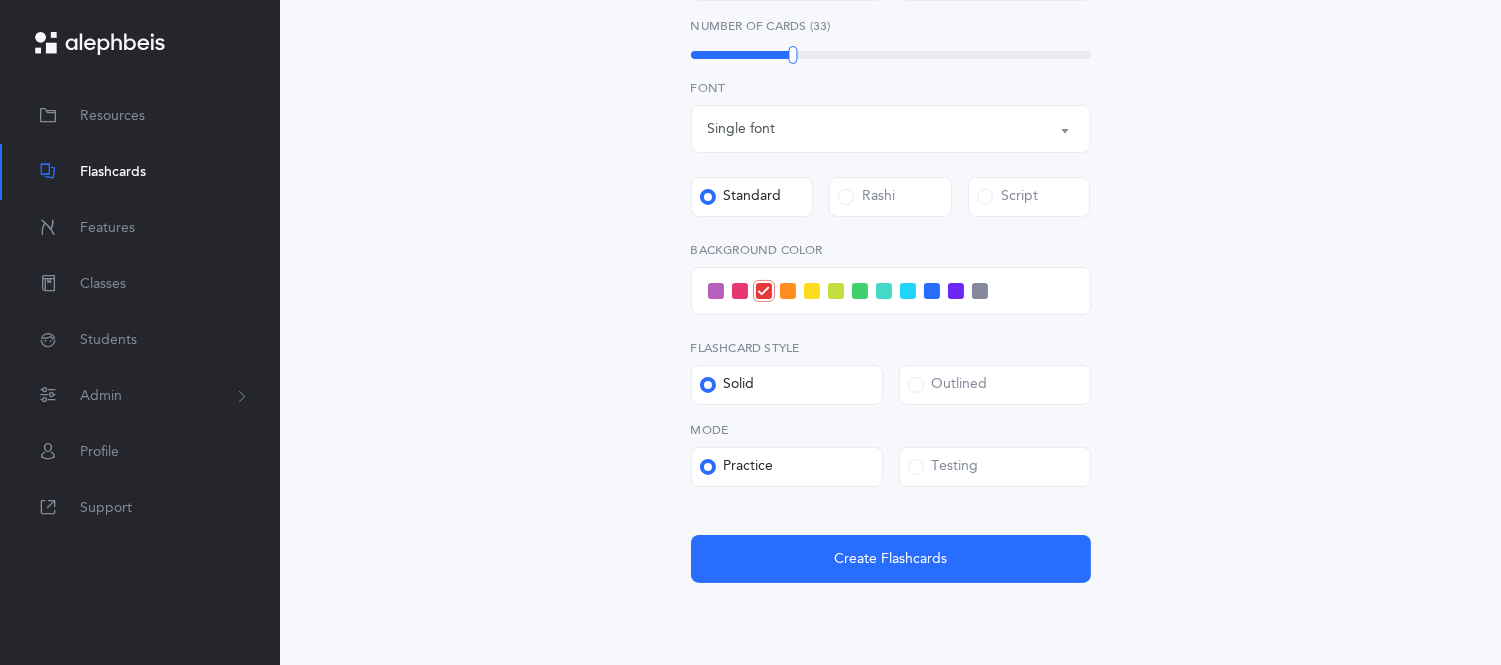 click at bounding box center (860, 291) 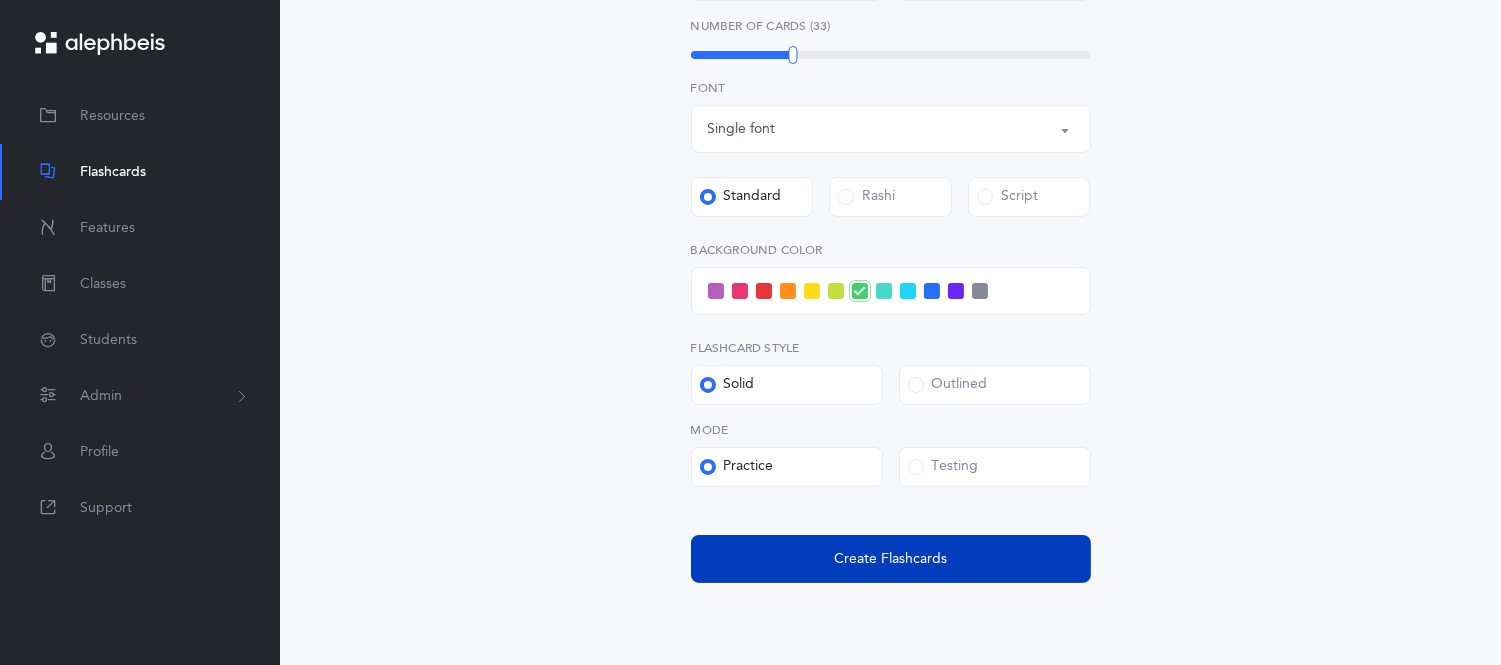 click on "Create Flashcards" at bounding box center (891, 559) 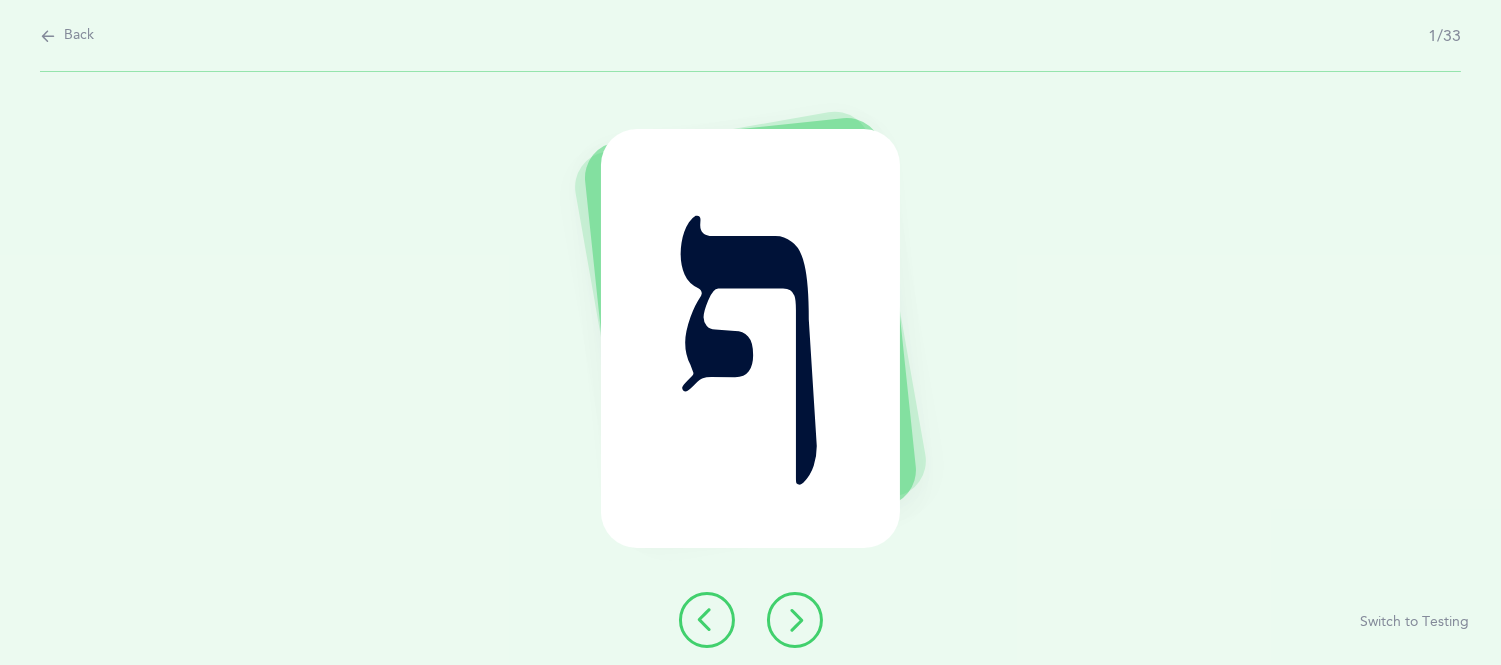 scroll, scrollTop: 0, scrollLeft: 0, axis: both 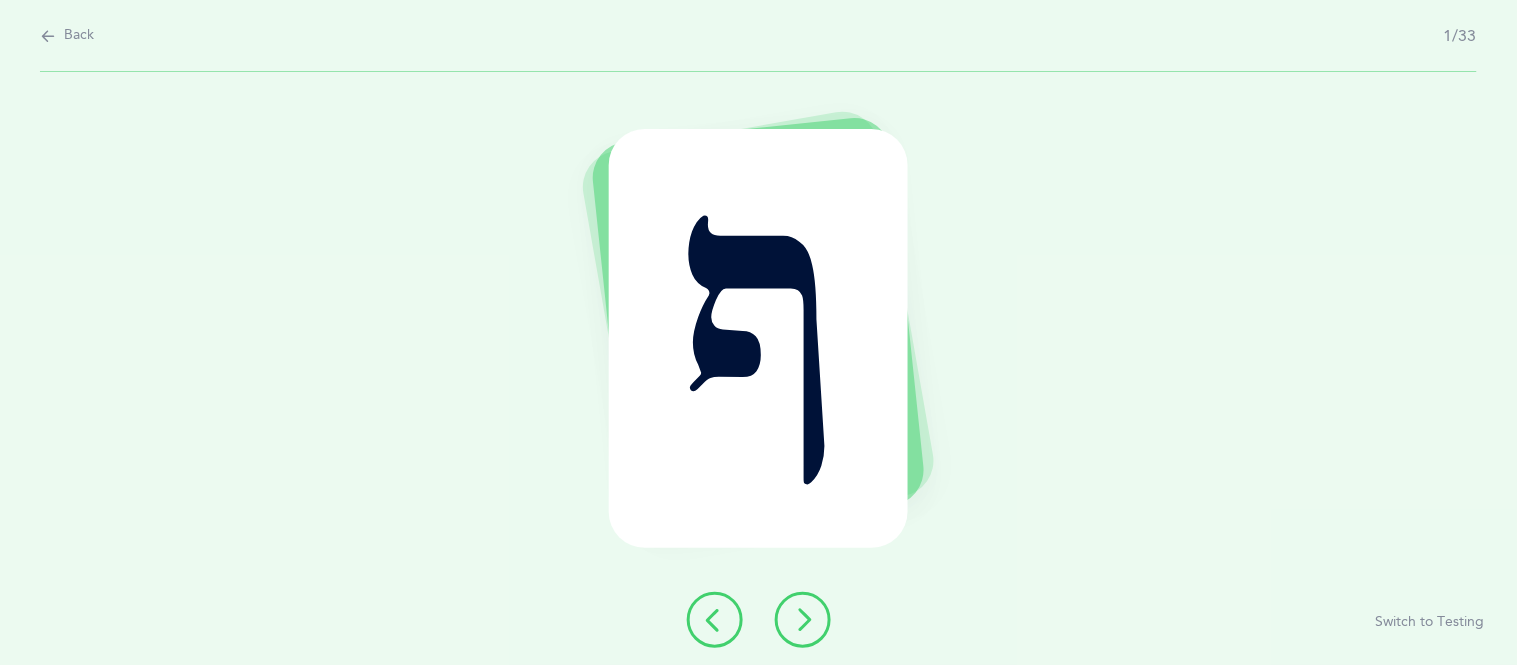 click at bounding box center (803, 620) 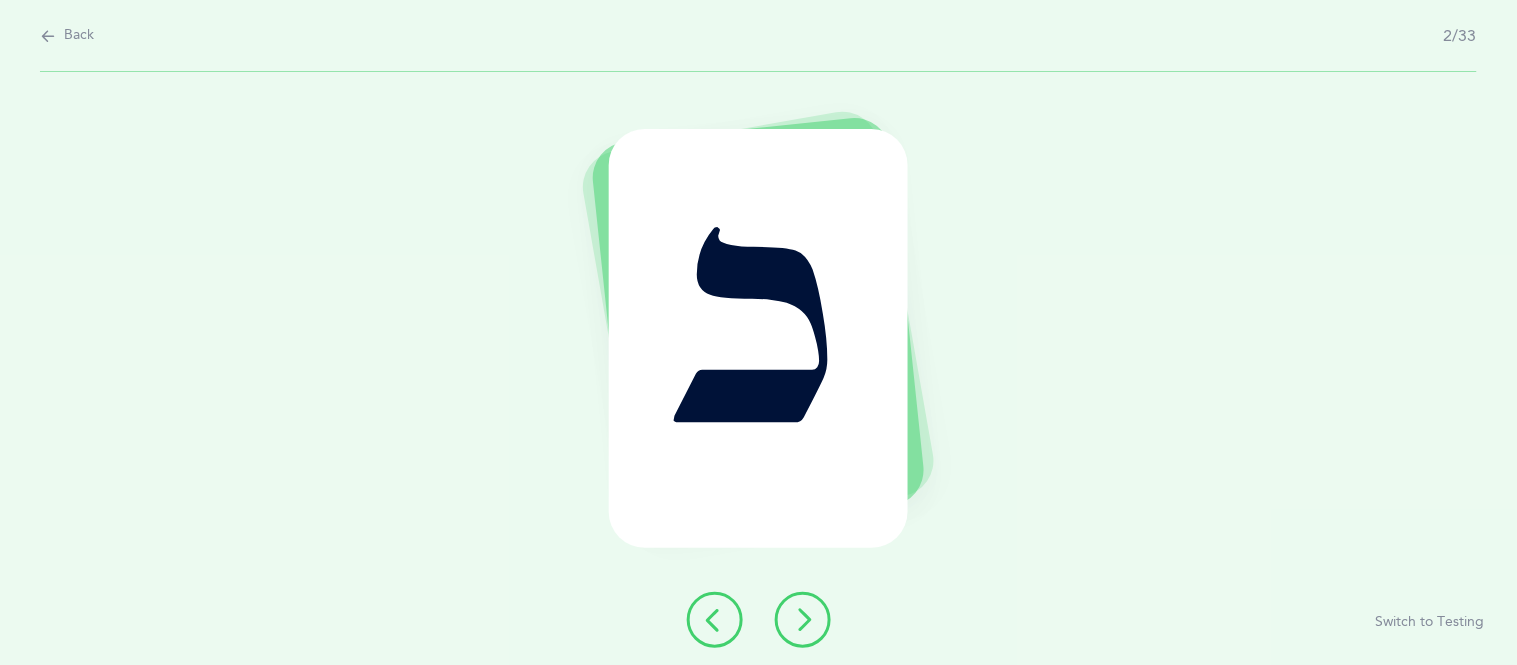 click at bounding box center (803, 620) 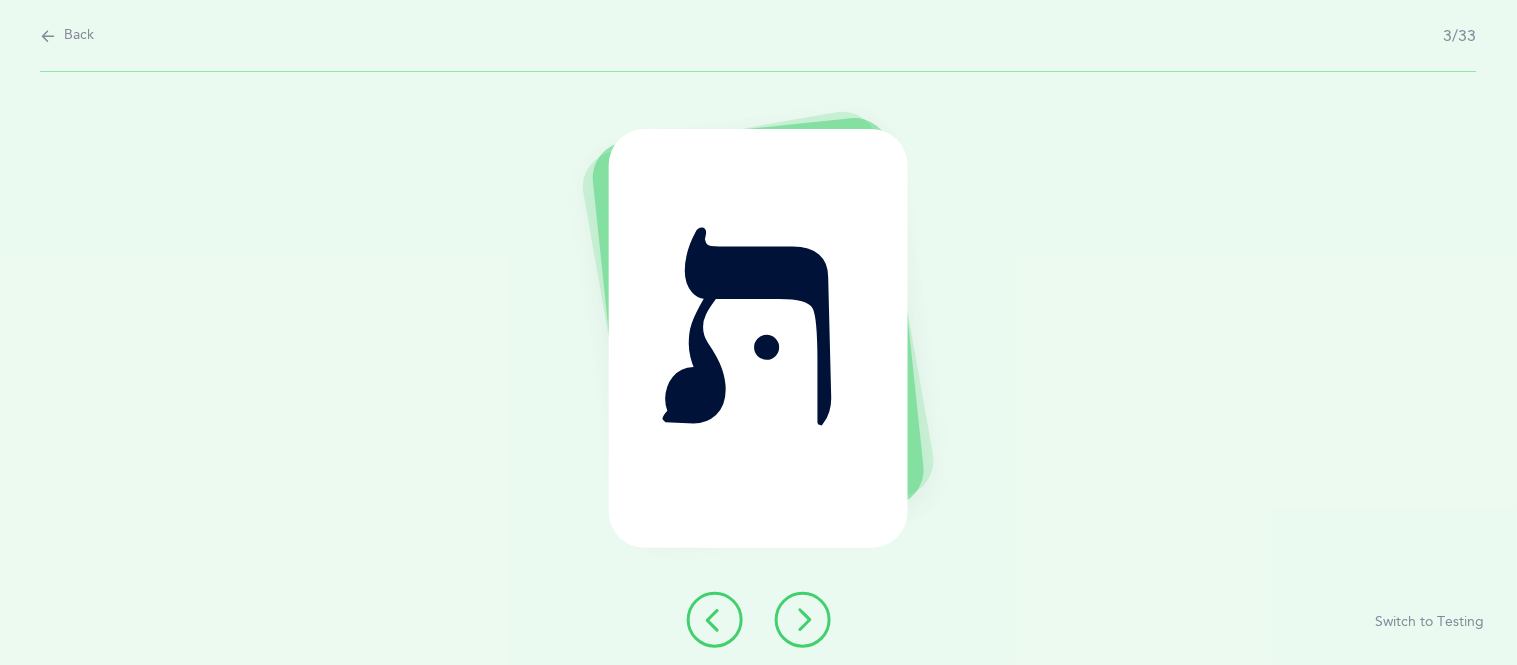 click at bounding box center (803, 620) 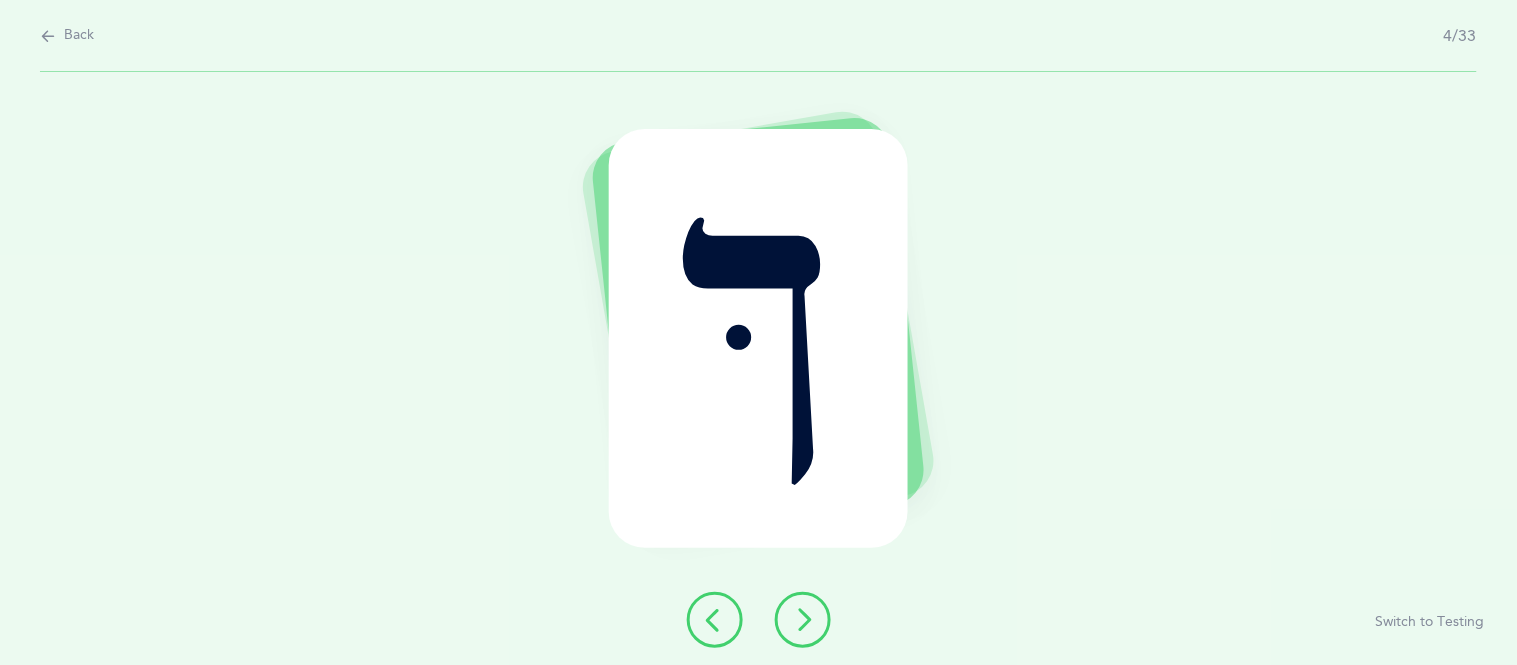 click at bounding box center (803, 620) 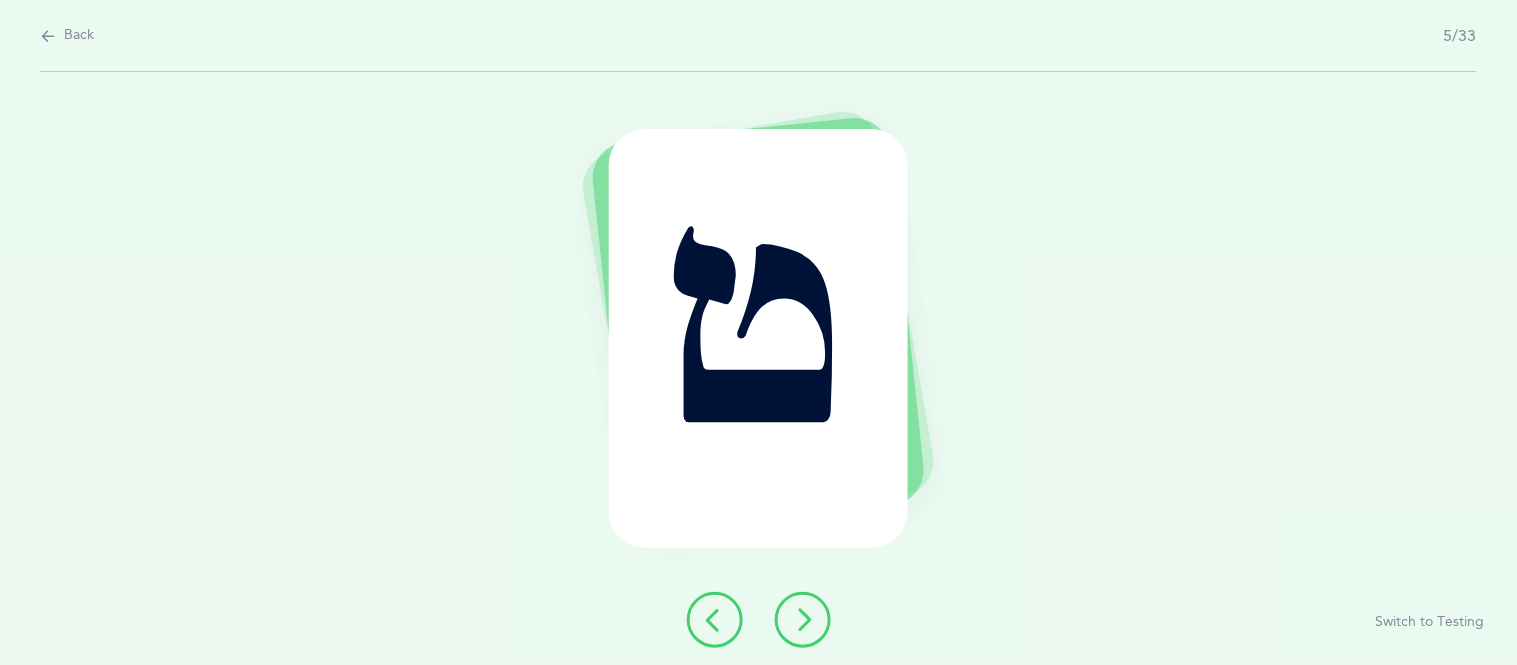 click at bounding box center (803, 620) 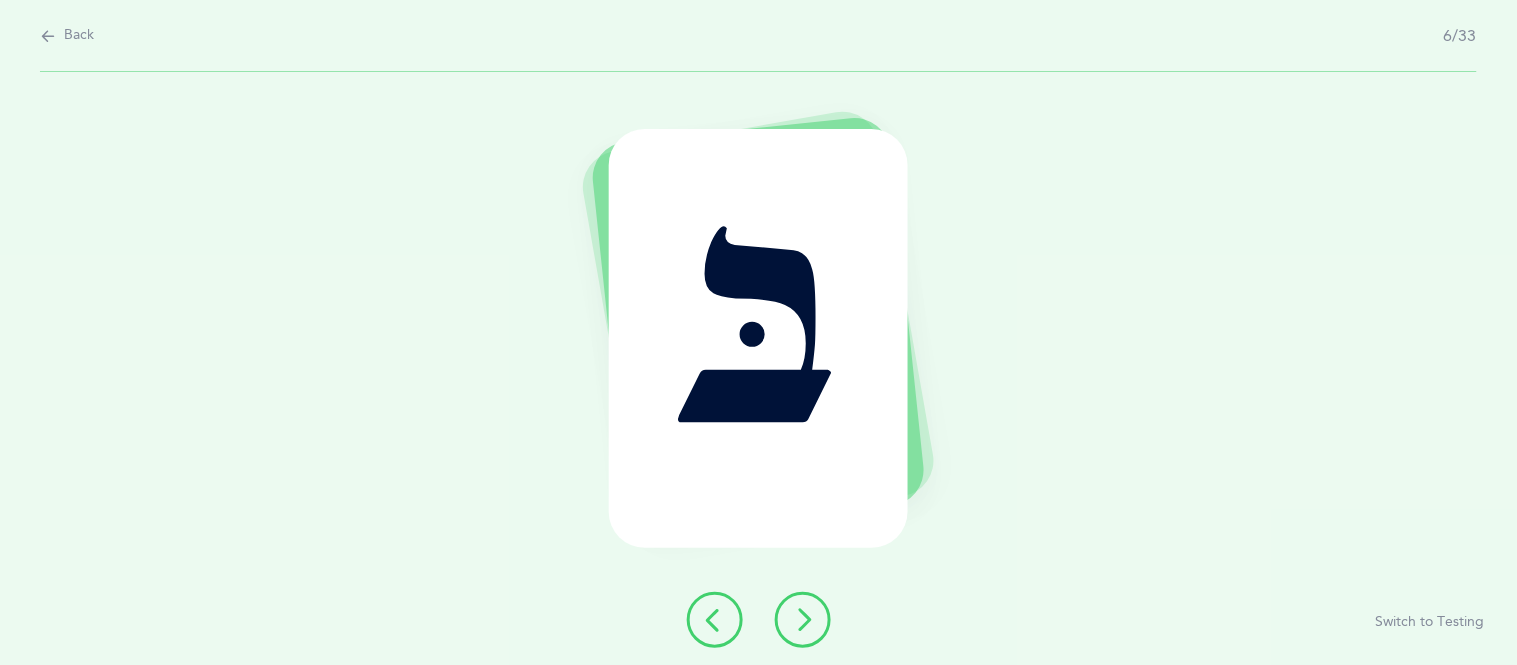 click at bounding box center [803, 620] 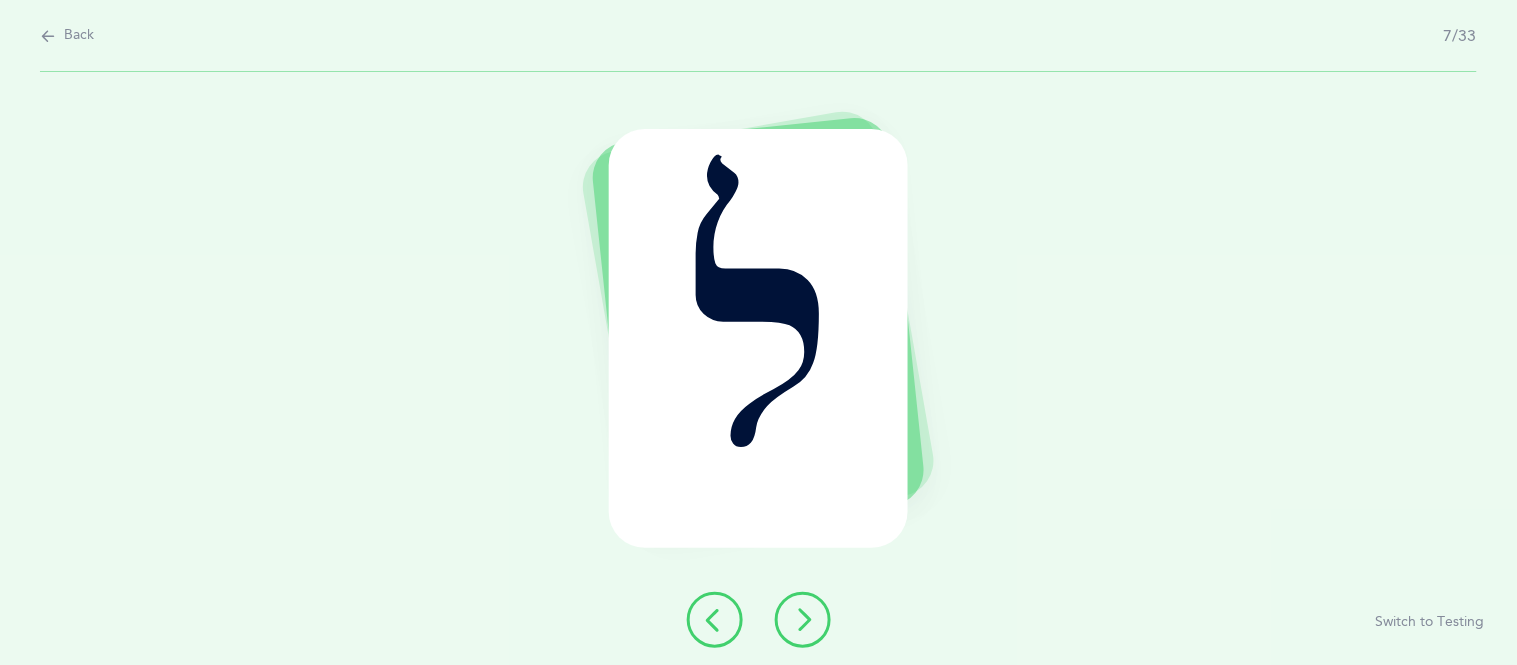 click at bounding box center (803, 620) 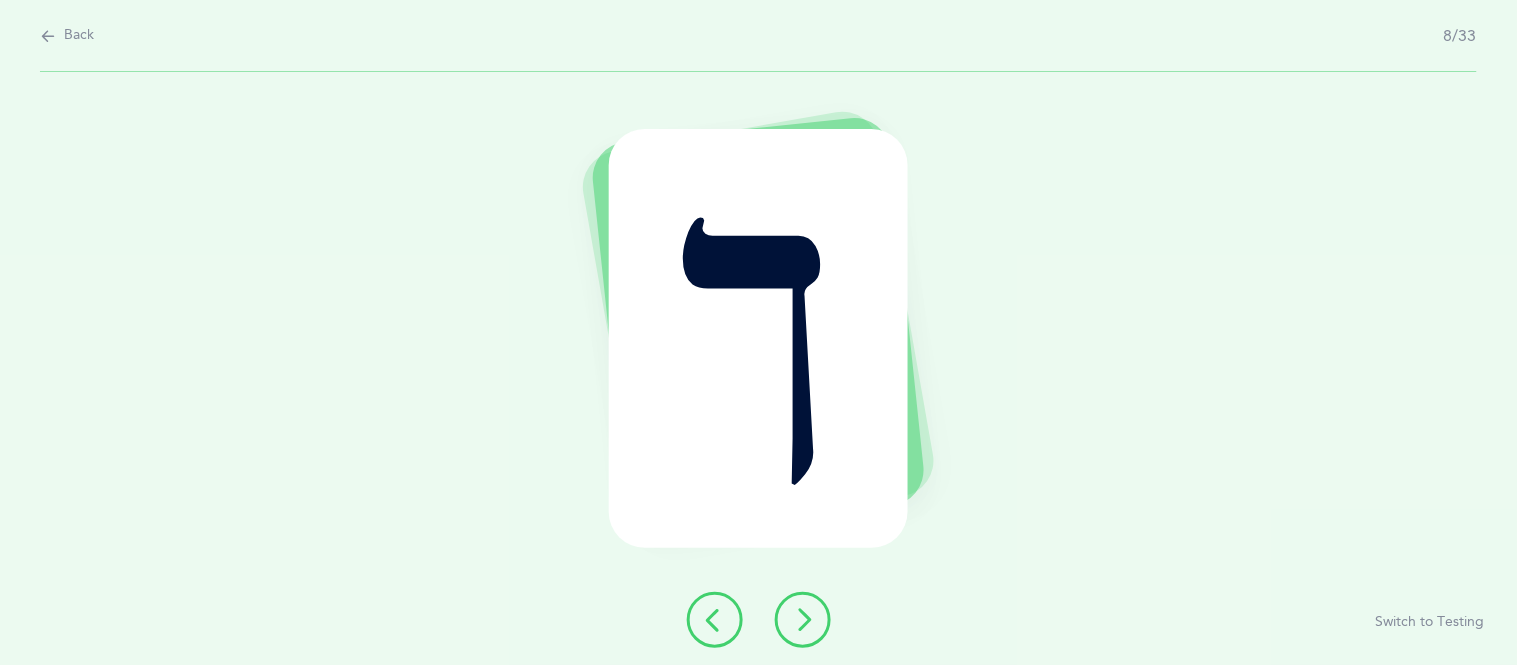 click at bounding box center [803, 620] 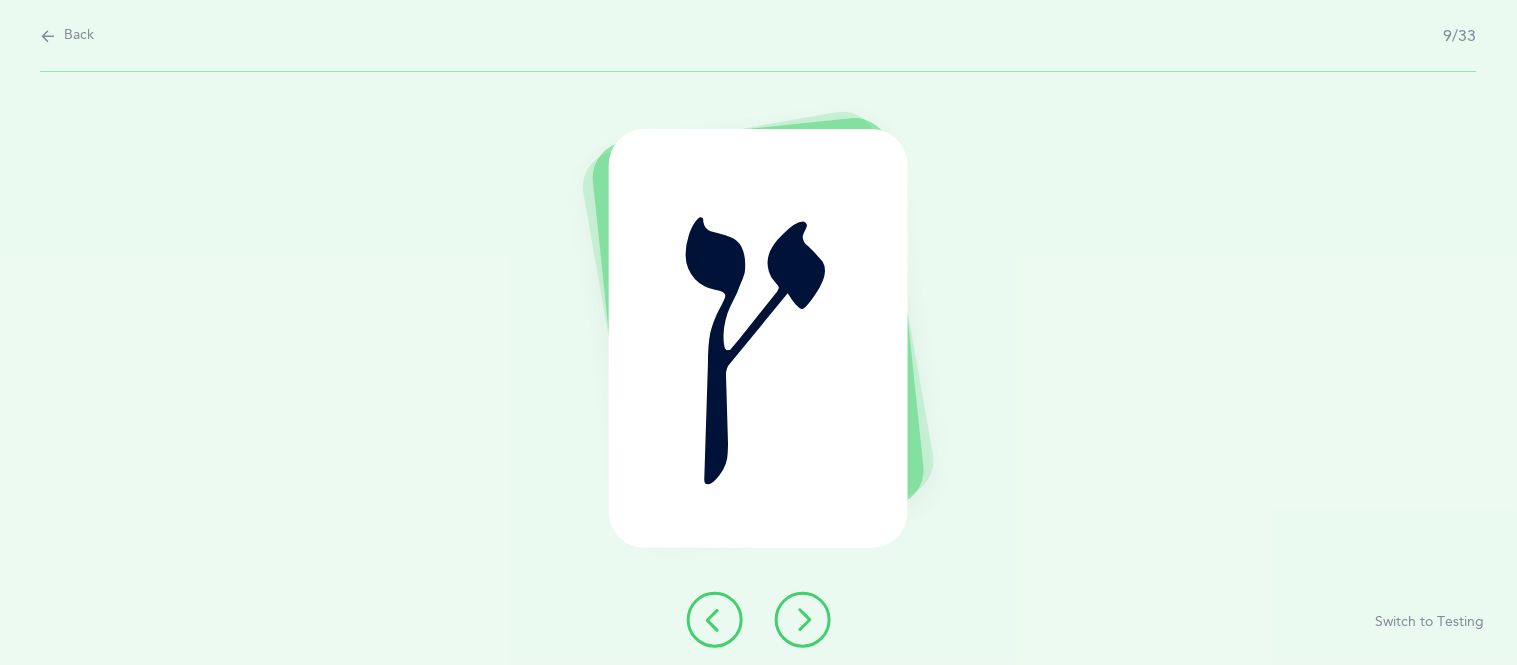 click at bounding box center (803, 620) 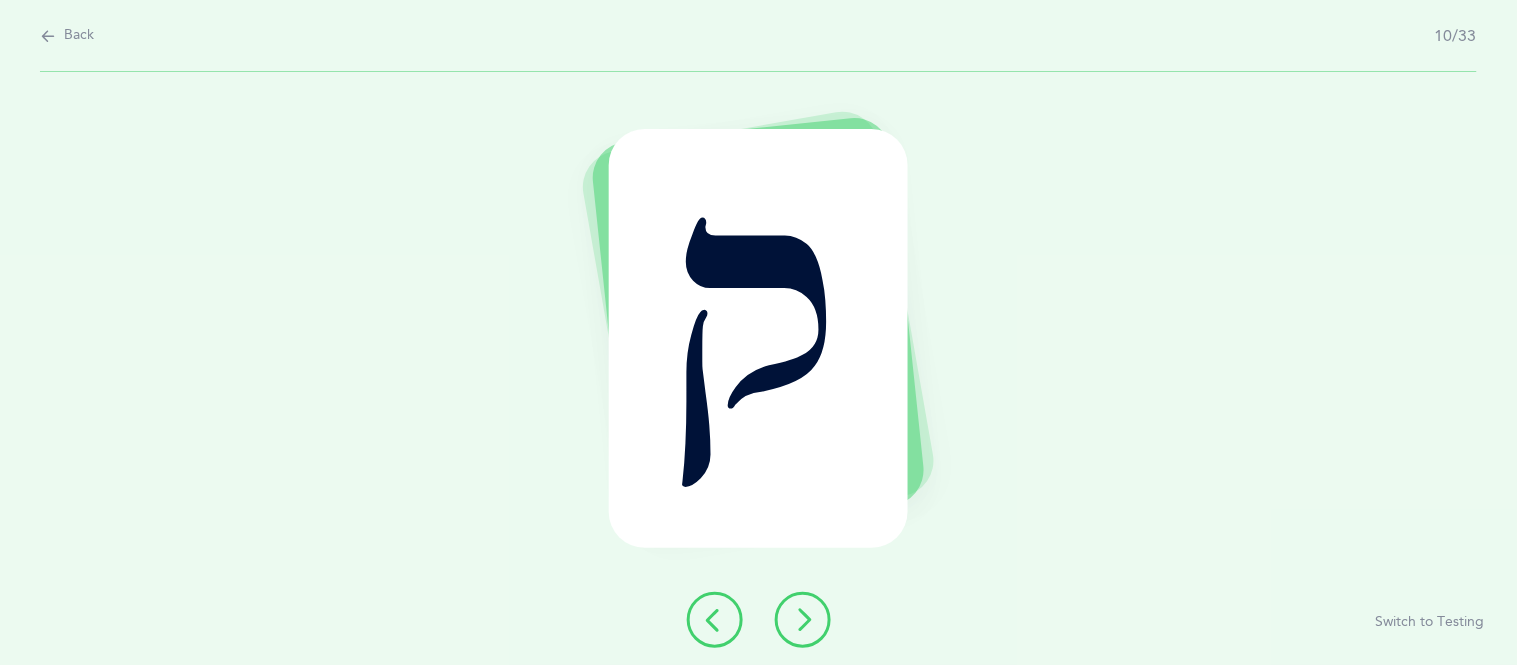 click at bounding box center (803, 620) 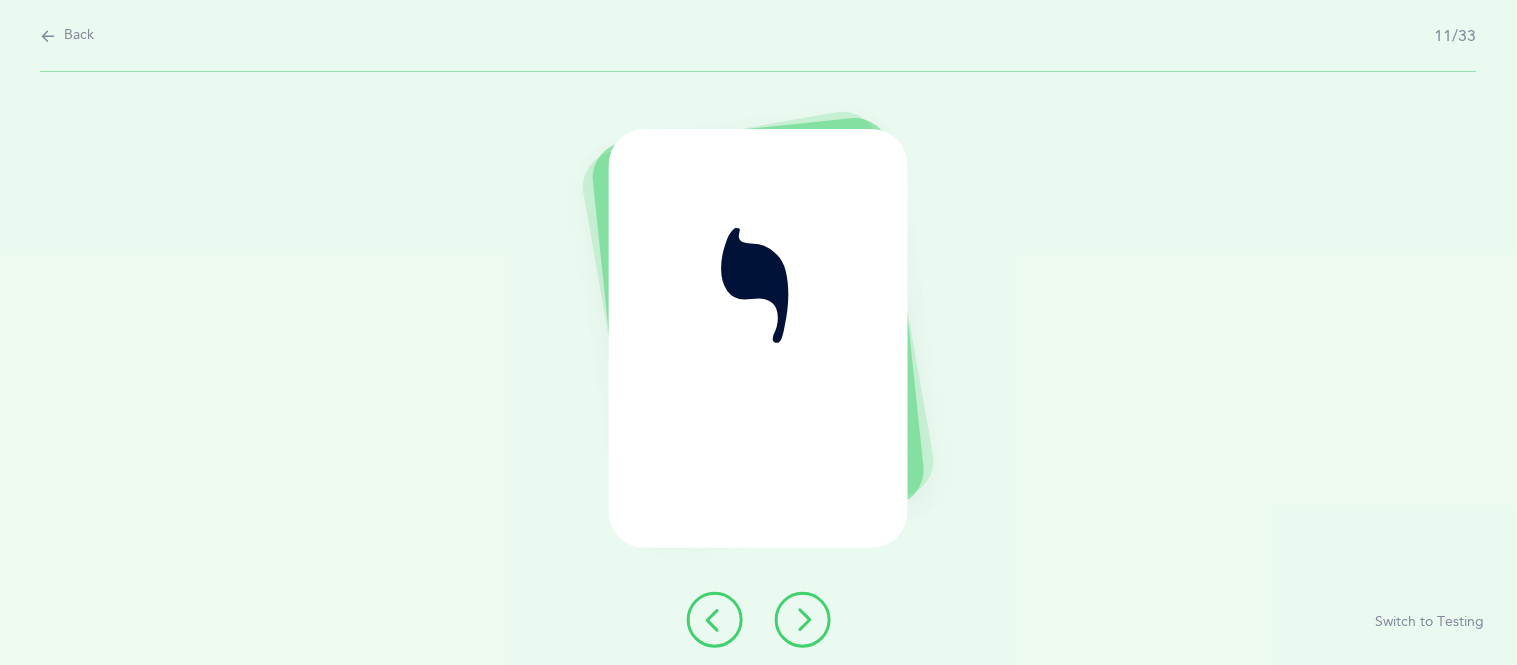 click at bounding box center (803, 620) 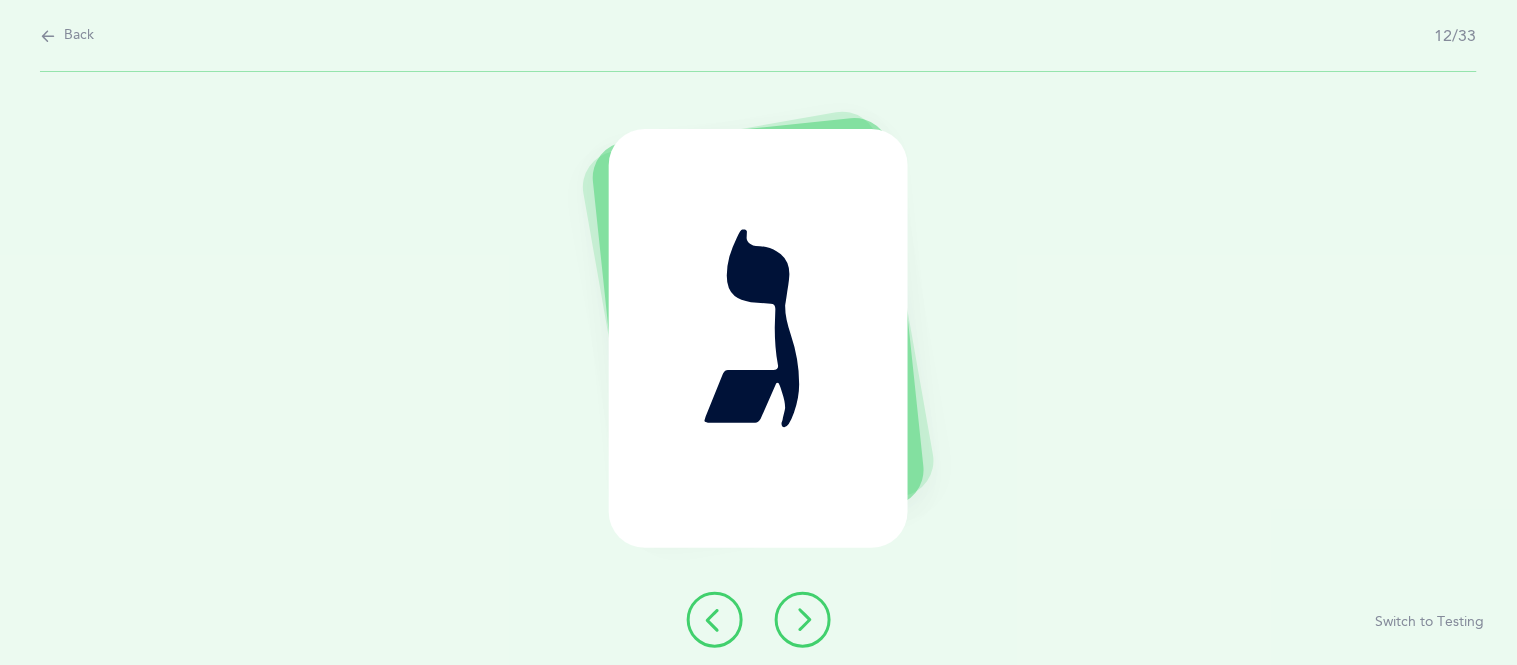 click at bounding box center (803, 620) 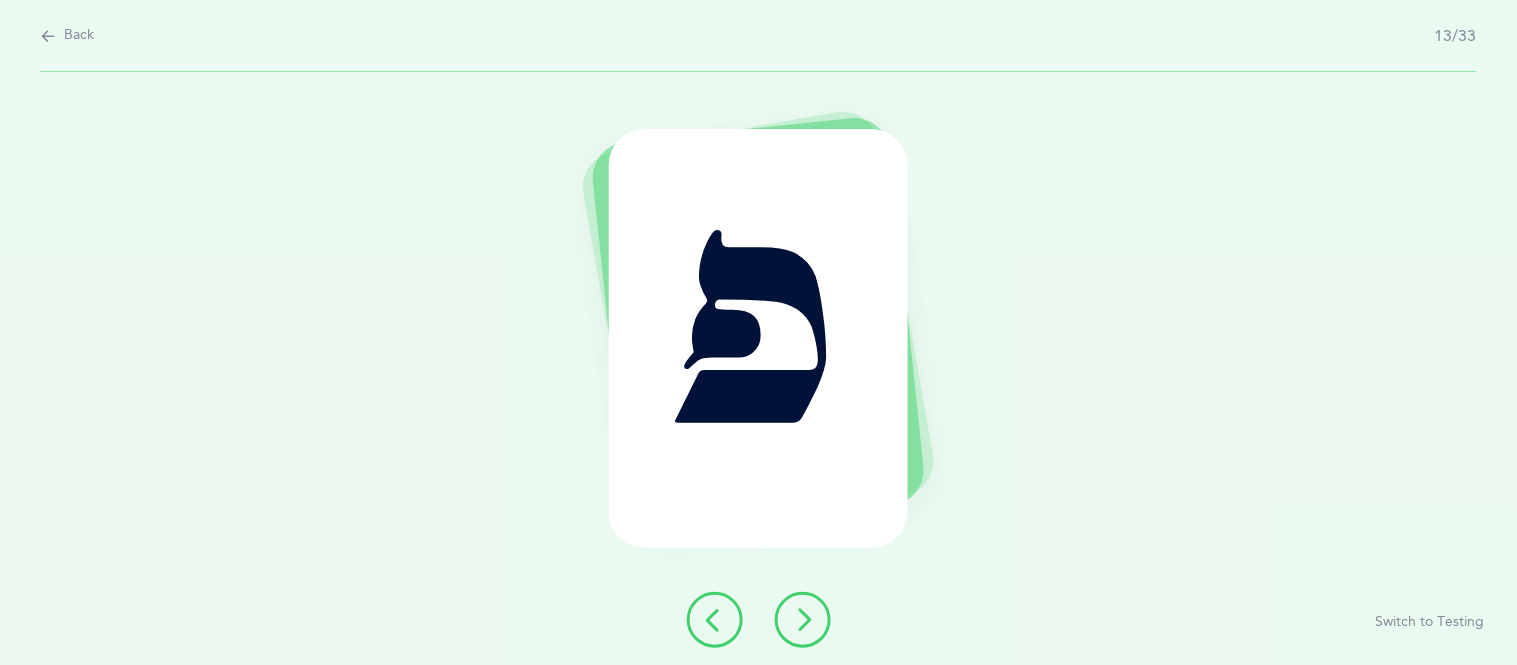 click at bounding box center [803, 620] 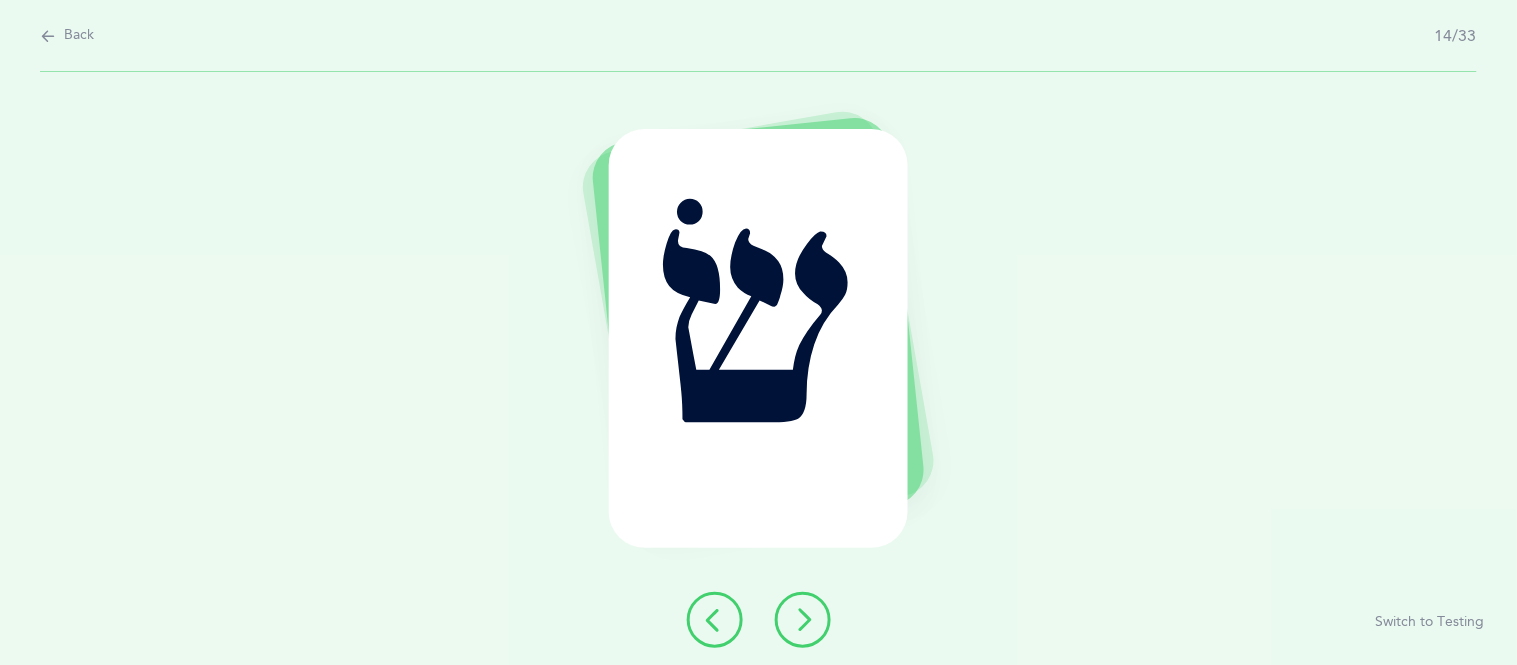 click at bounding box center (803, 620) 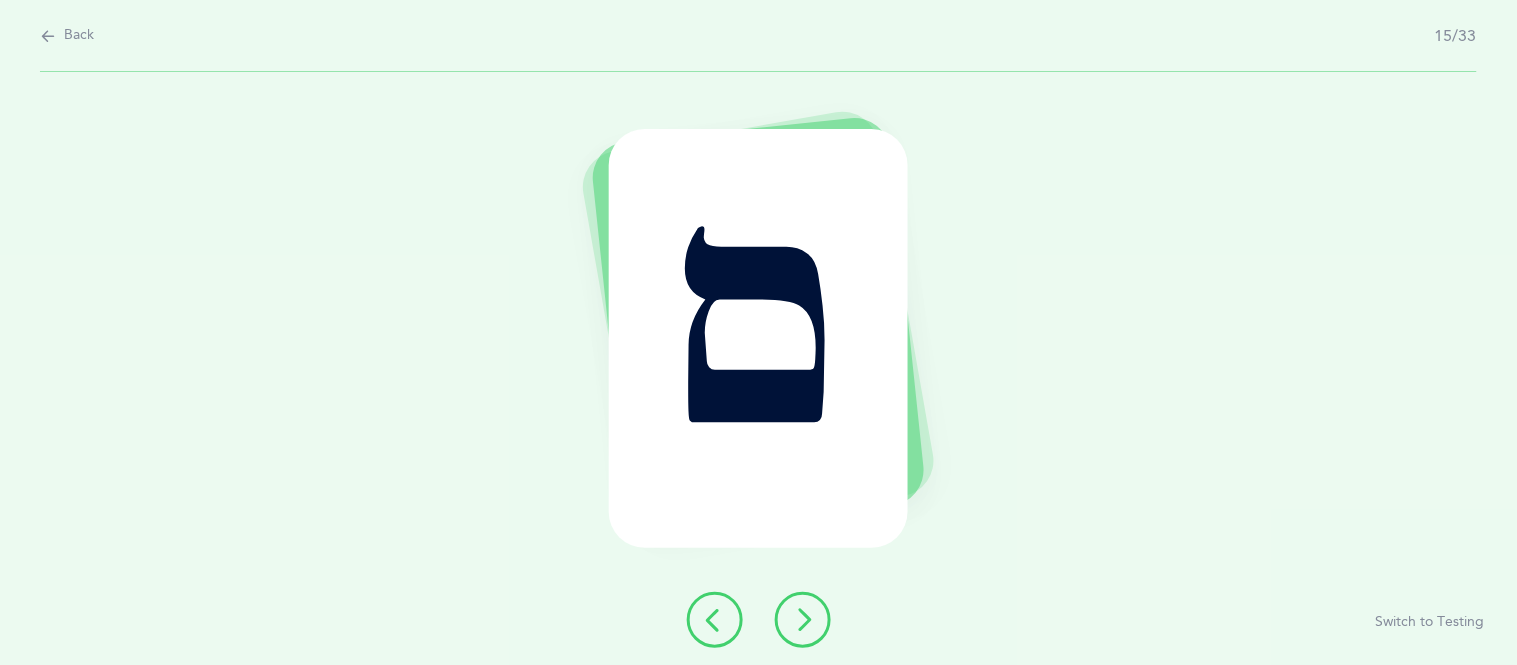 click at bounding box center [803, 620] 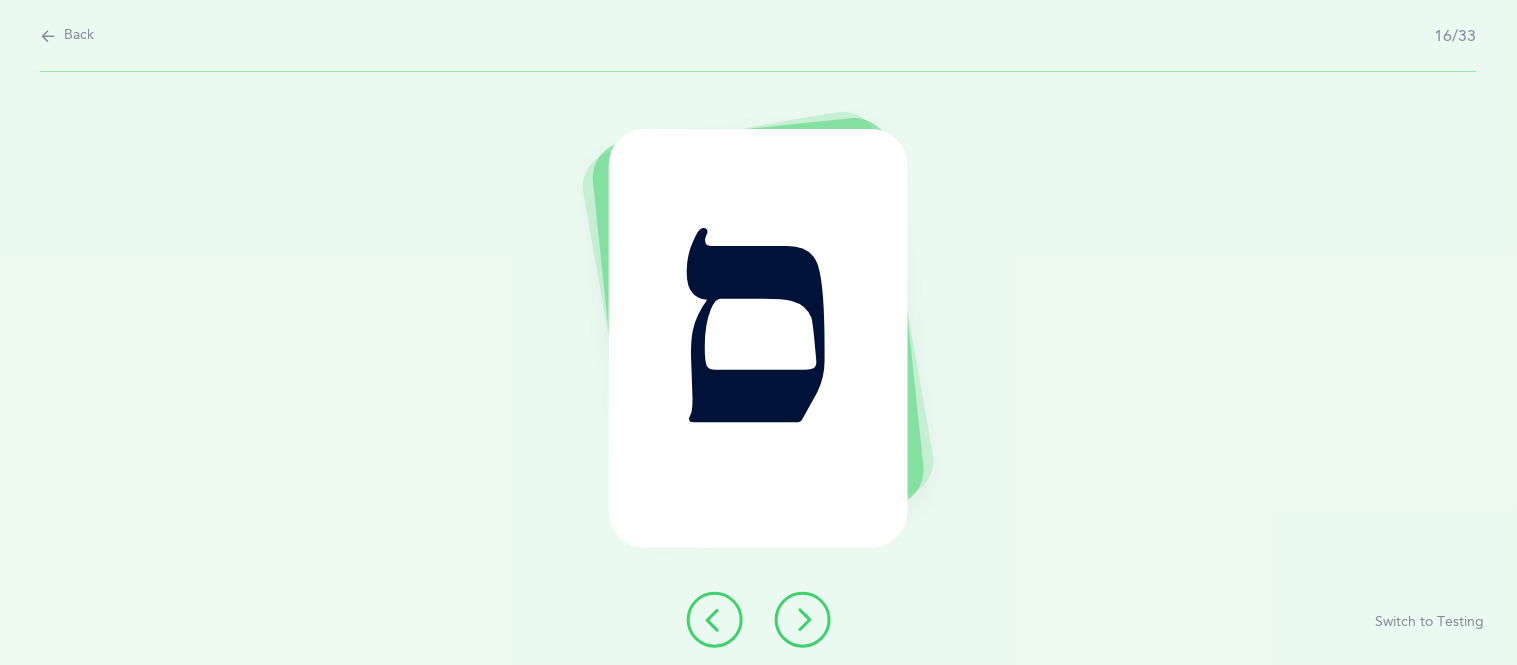 click at bounding box center [803, 620] 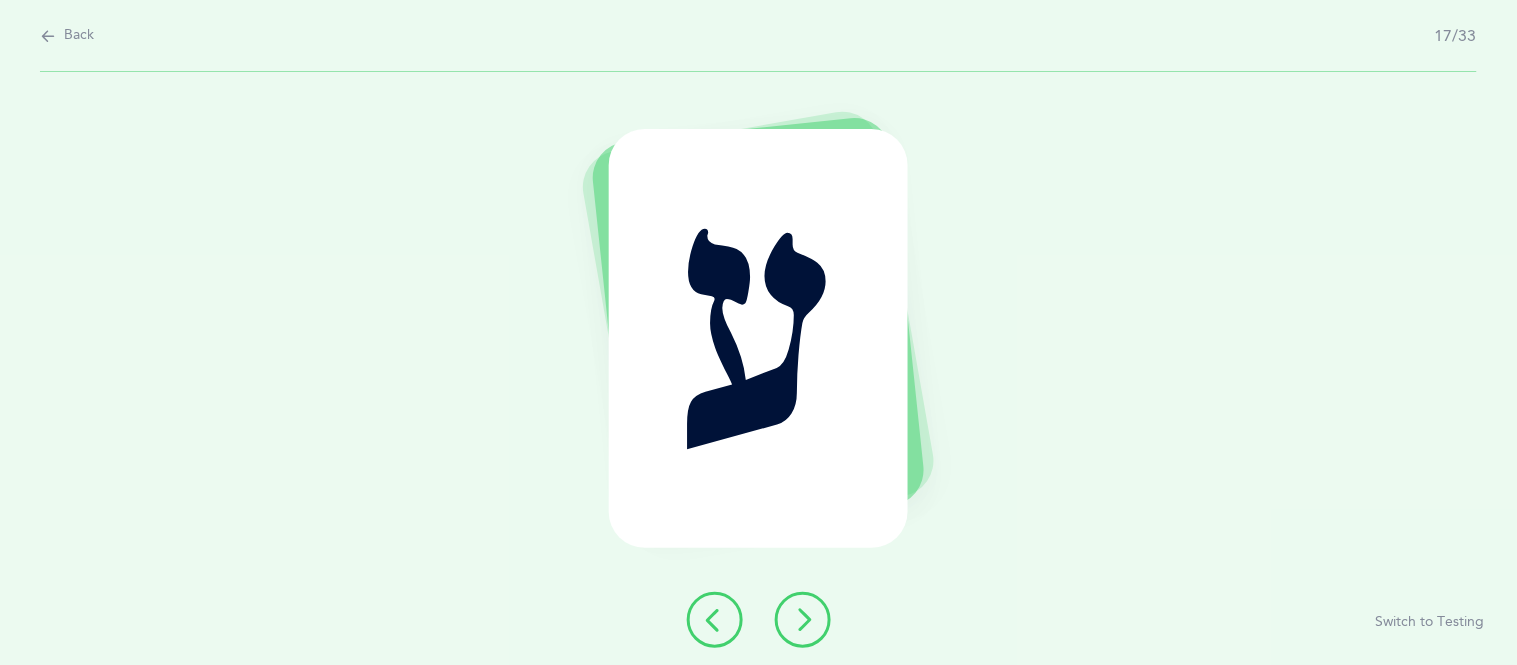 click at bounding box center [803, 620] 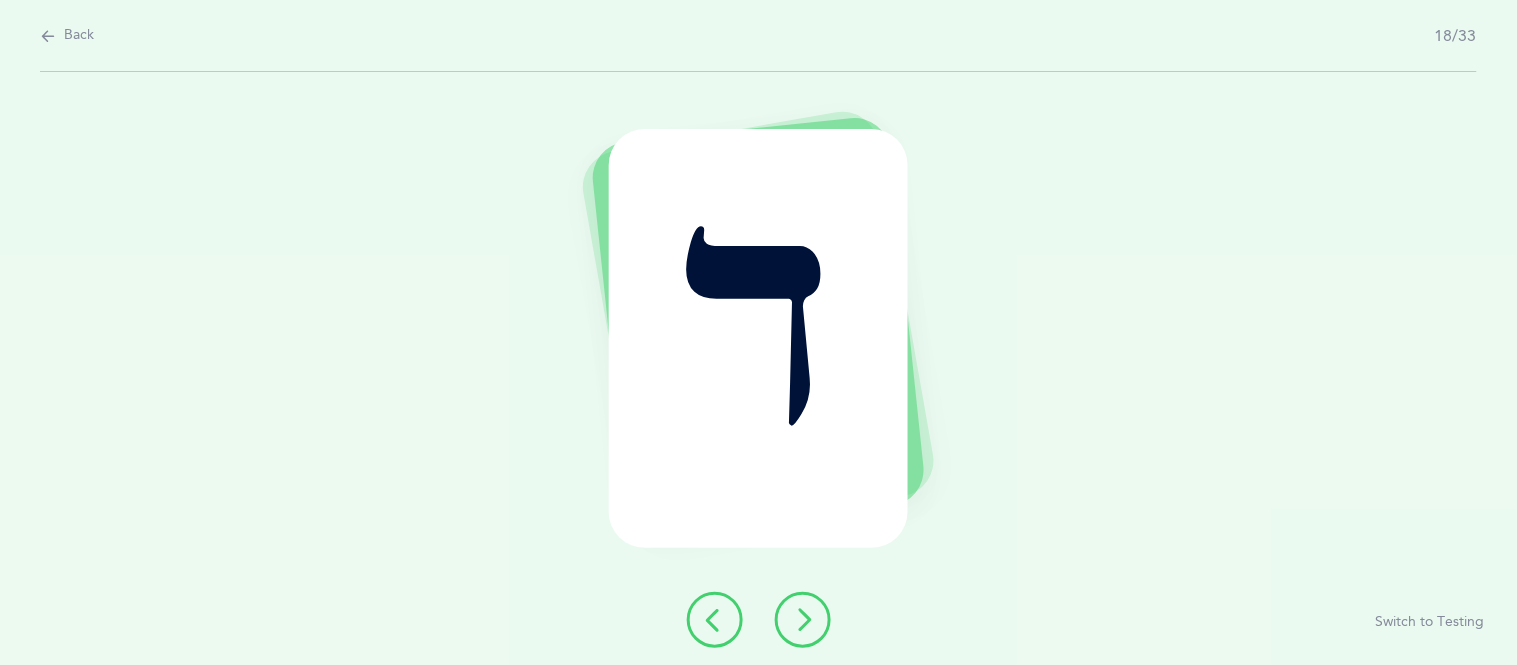 click at bounding box center (803, 620) 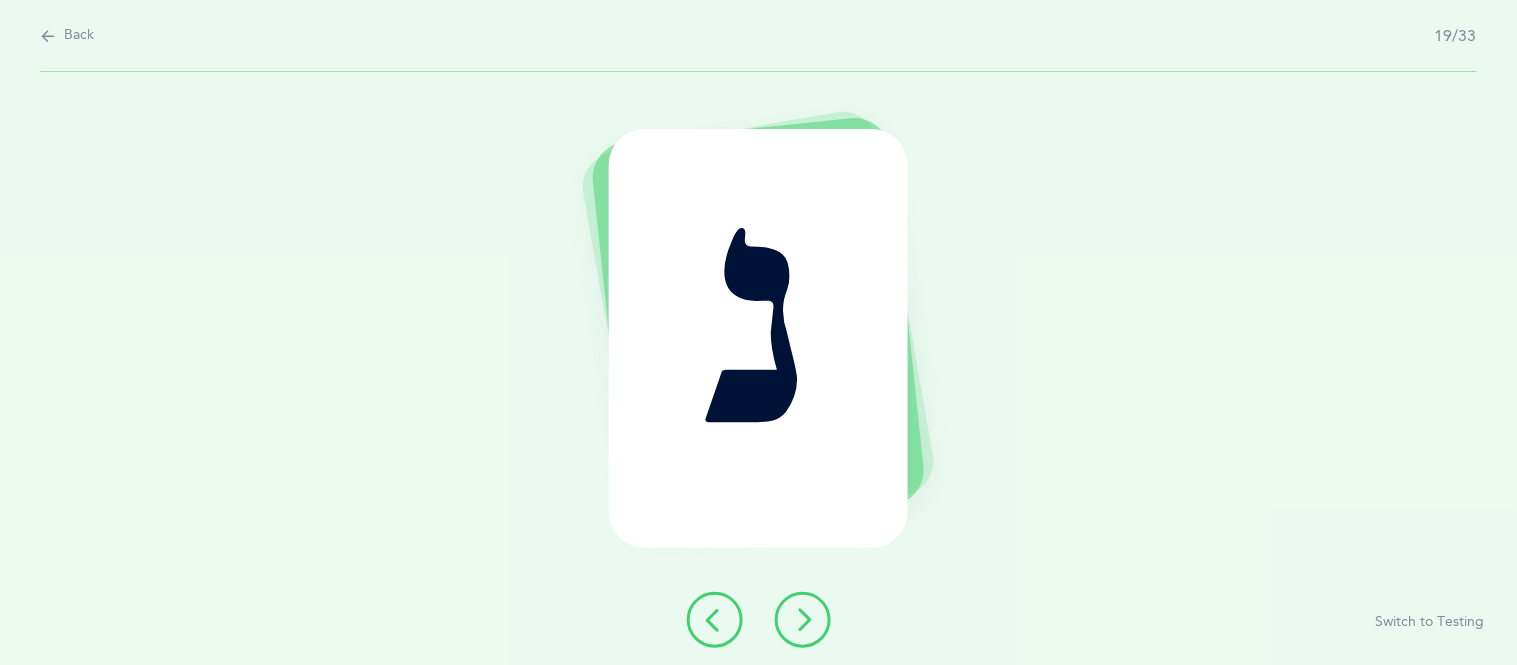click at bounding box center (803, 620) 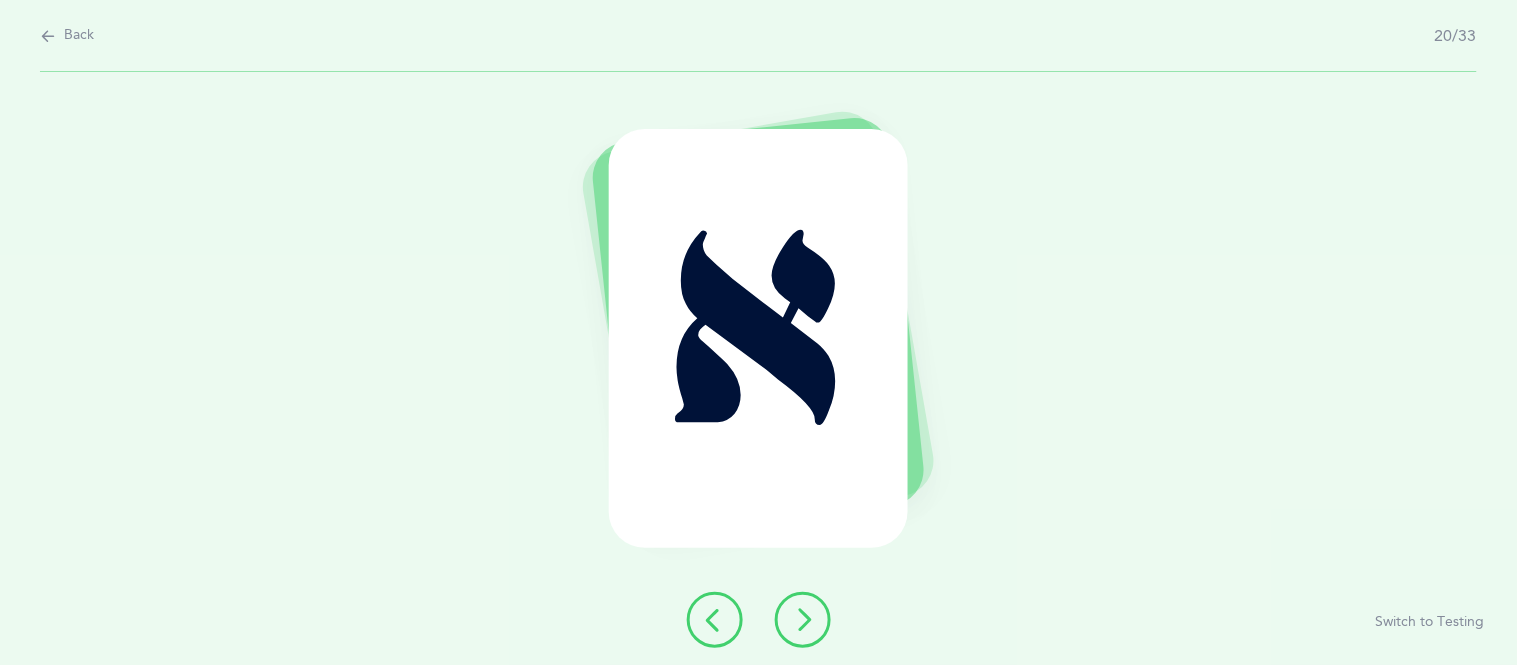 click at bounding box center [803, 620] 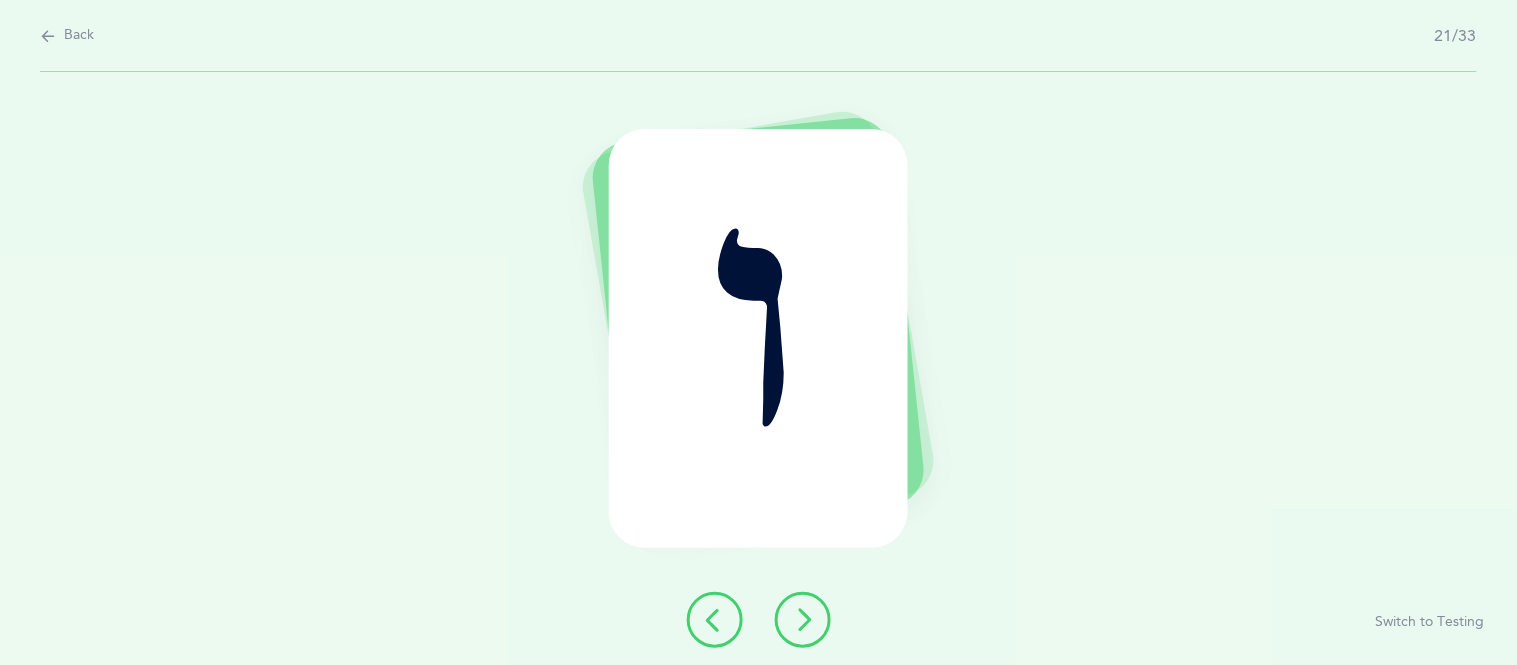 click at bounding box center [803, 620] 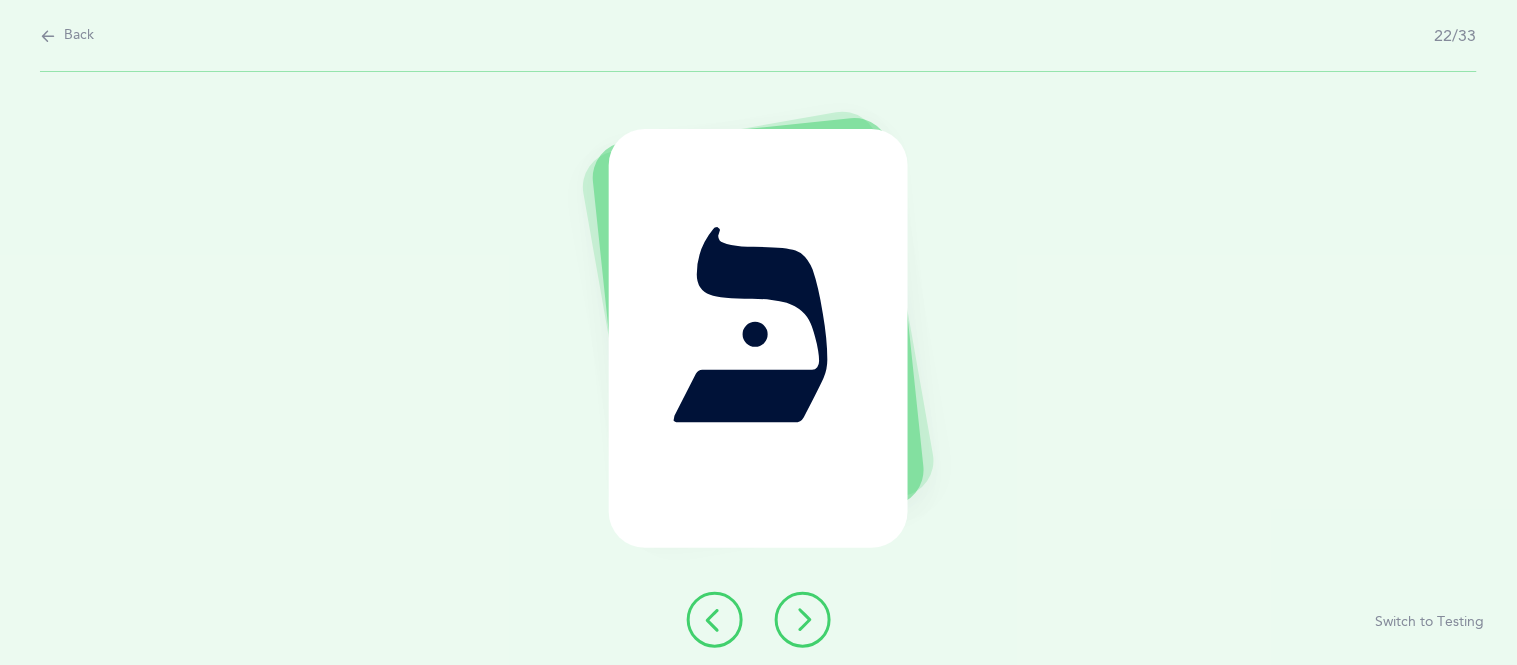 click at bounding box center [803, 620] 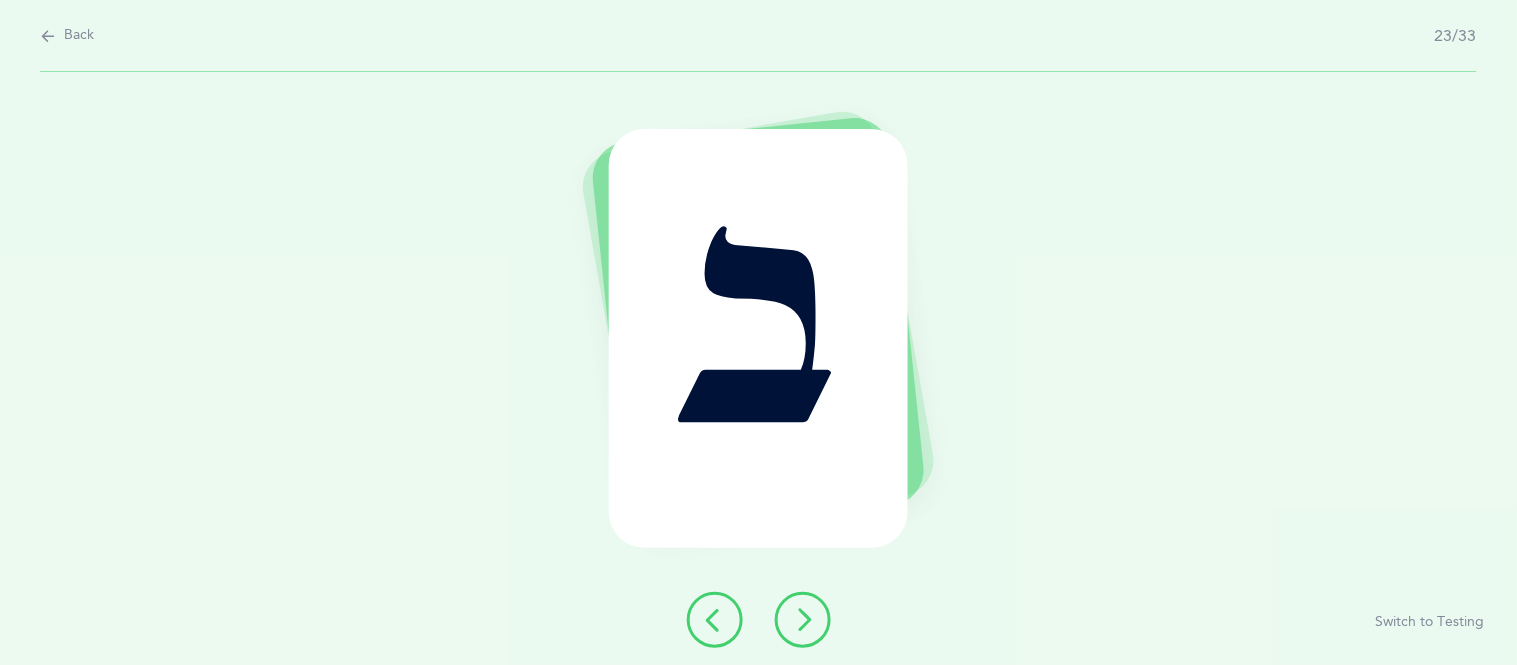 click at bounding box center (803, 620) 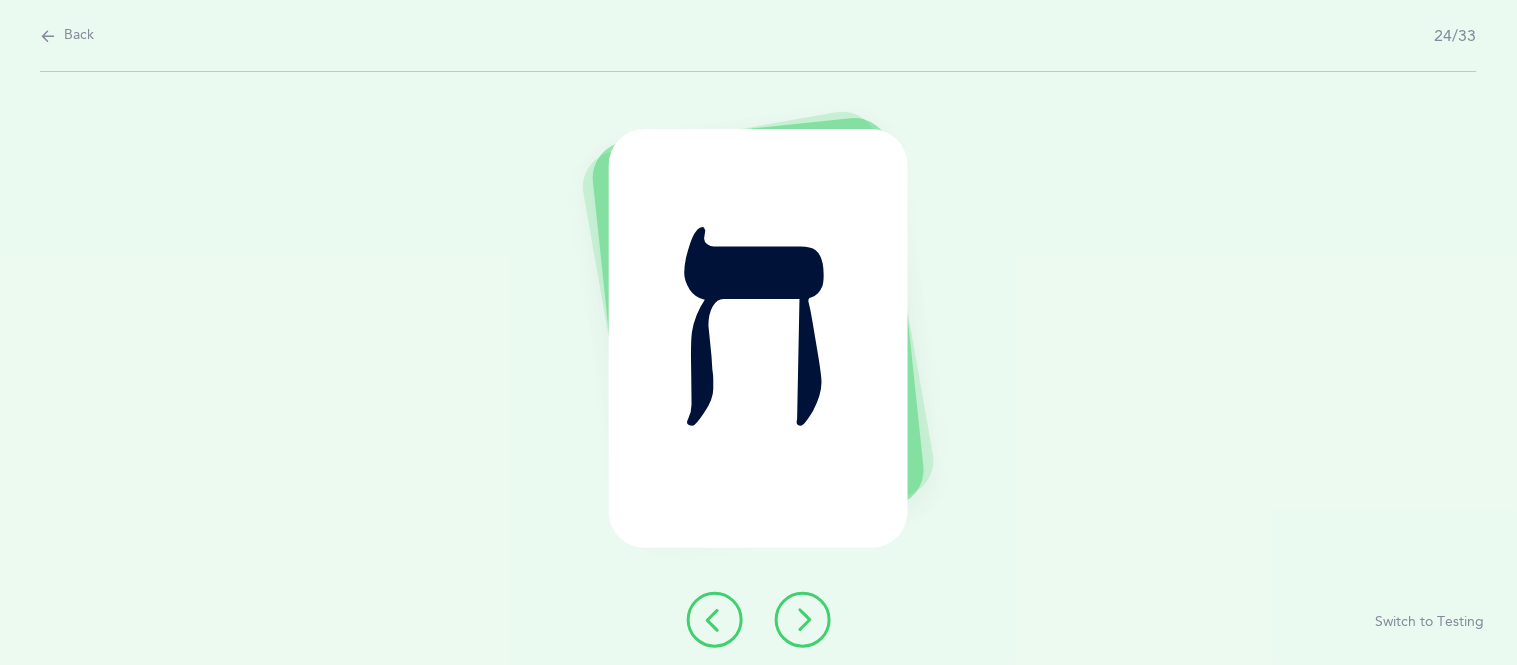 click at bounding box center [803, 620] 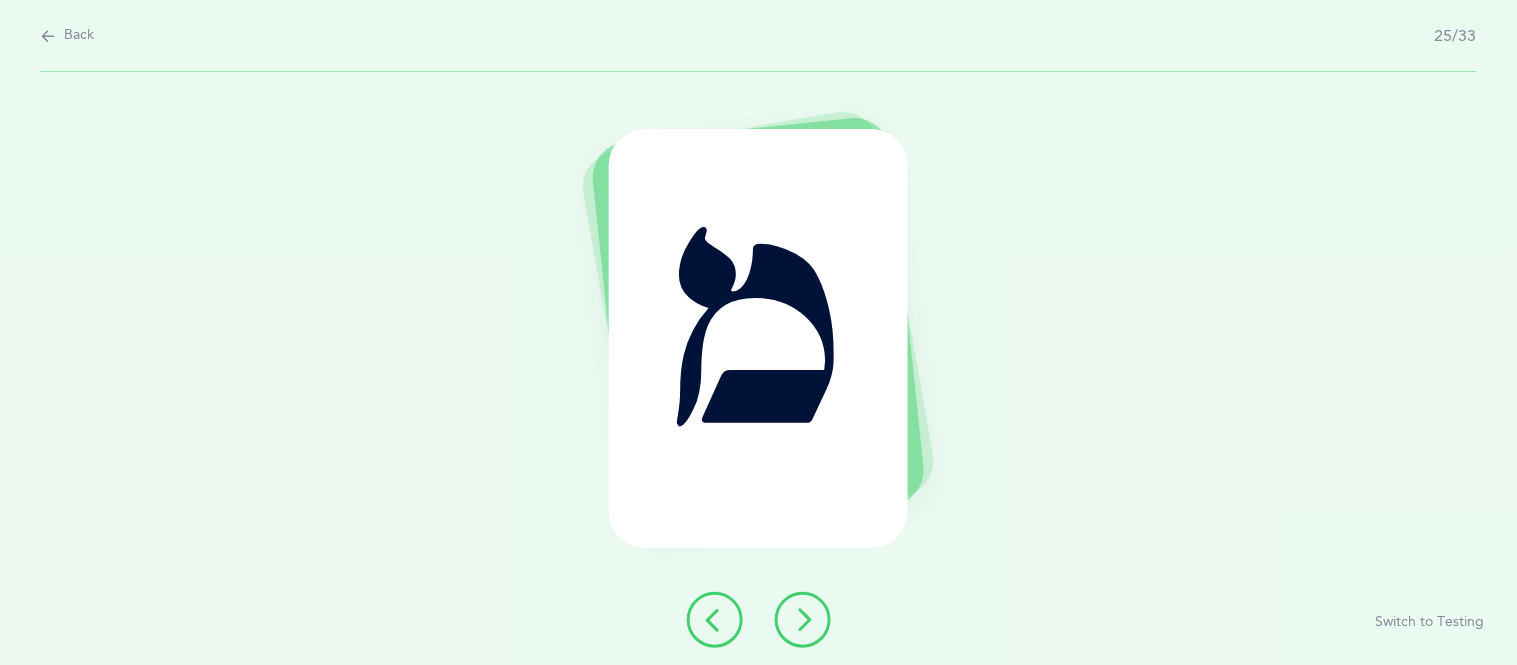 click at bounding box center [803, 620] 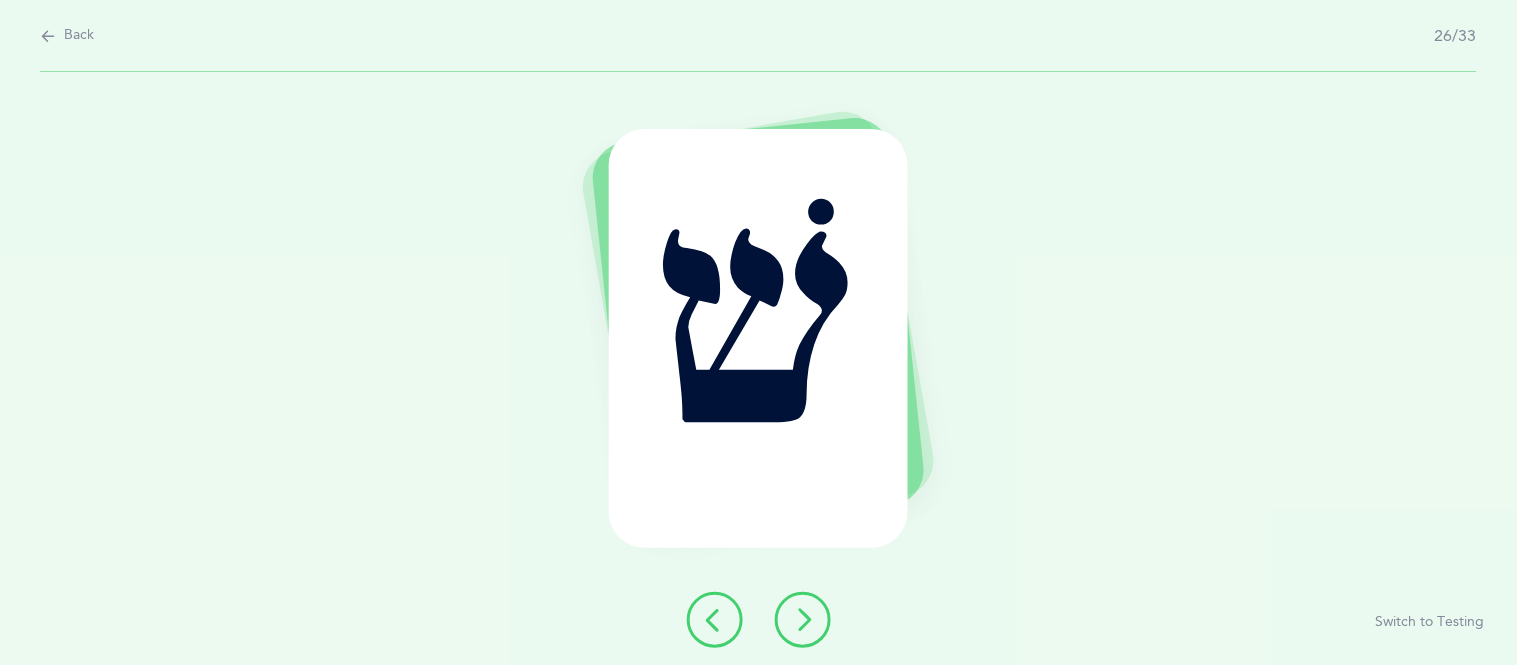 click on "שׁ" at bounding box center [758, 338] 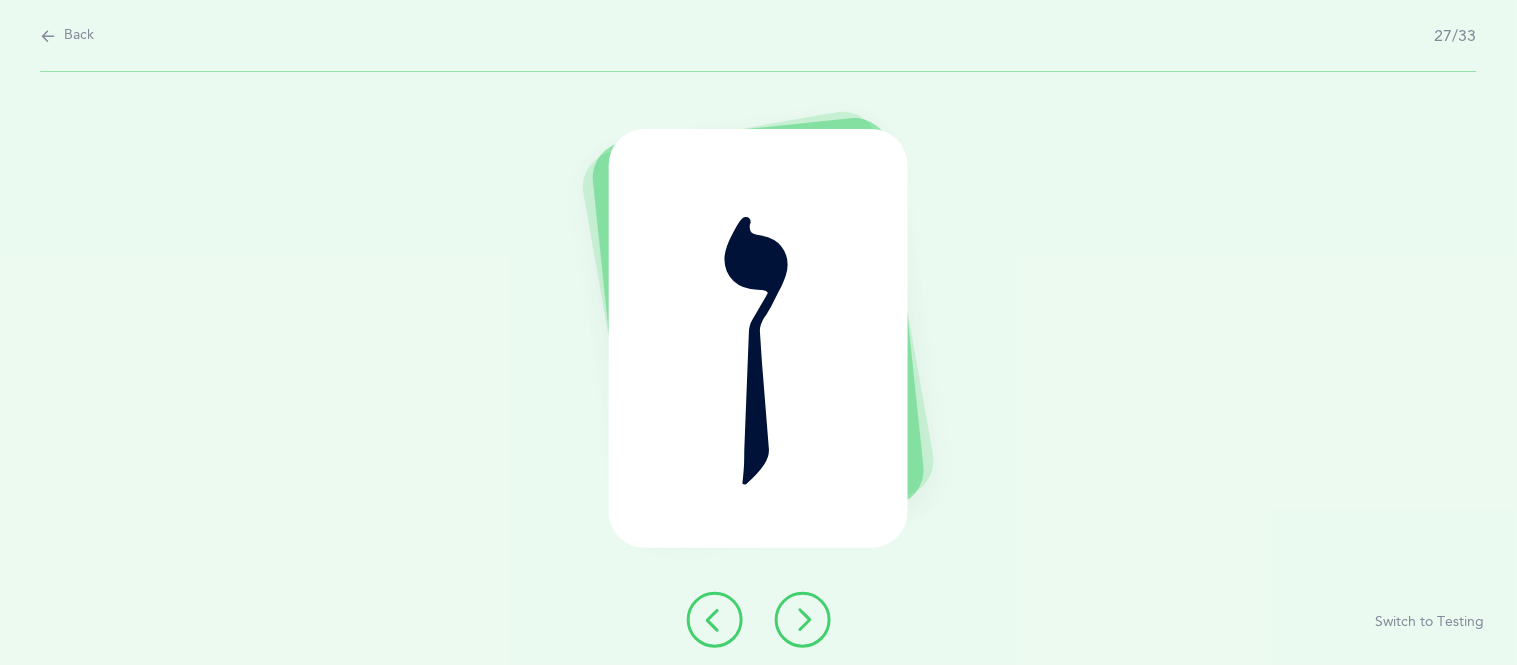 click at bounding box center (803, 620) 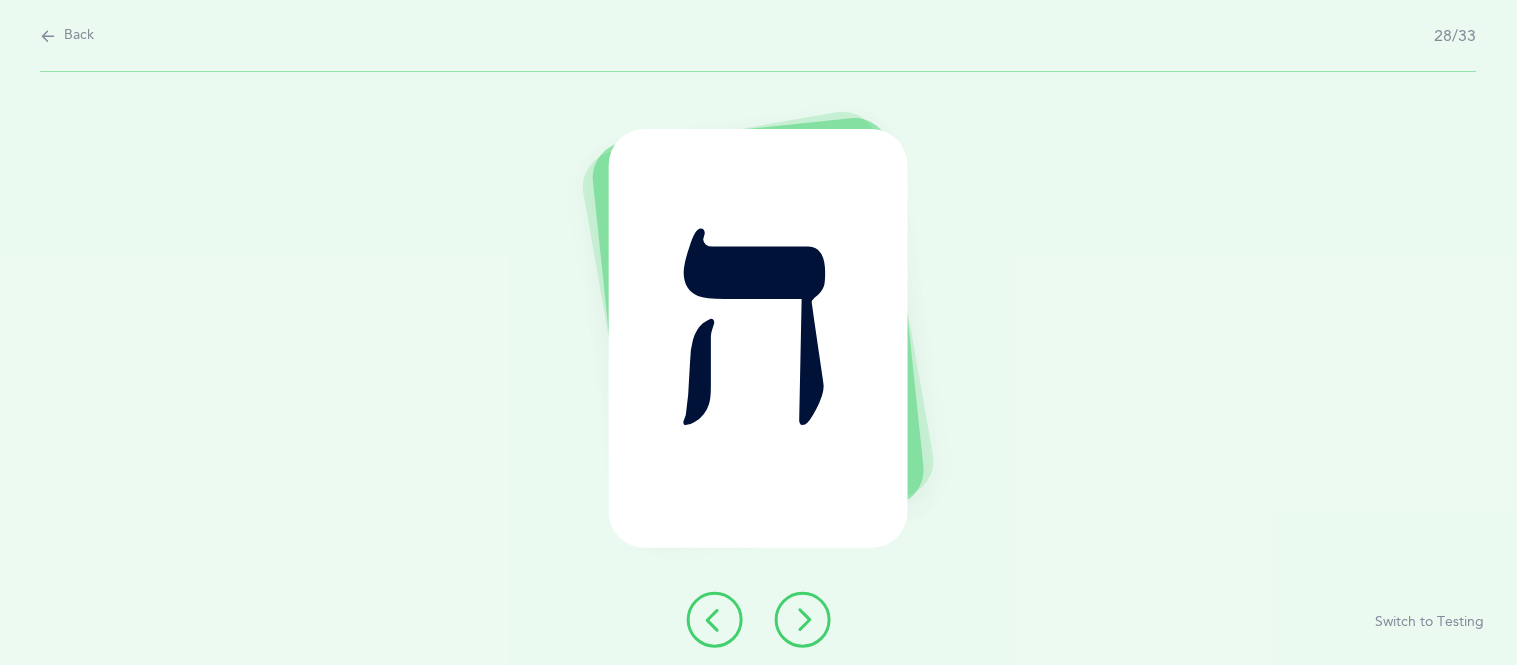 click at bounding box center [803, 620] 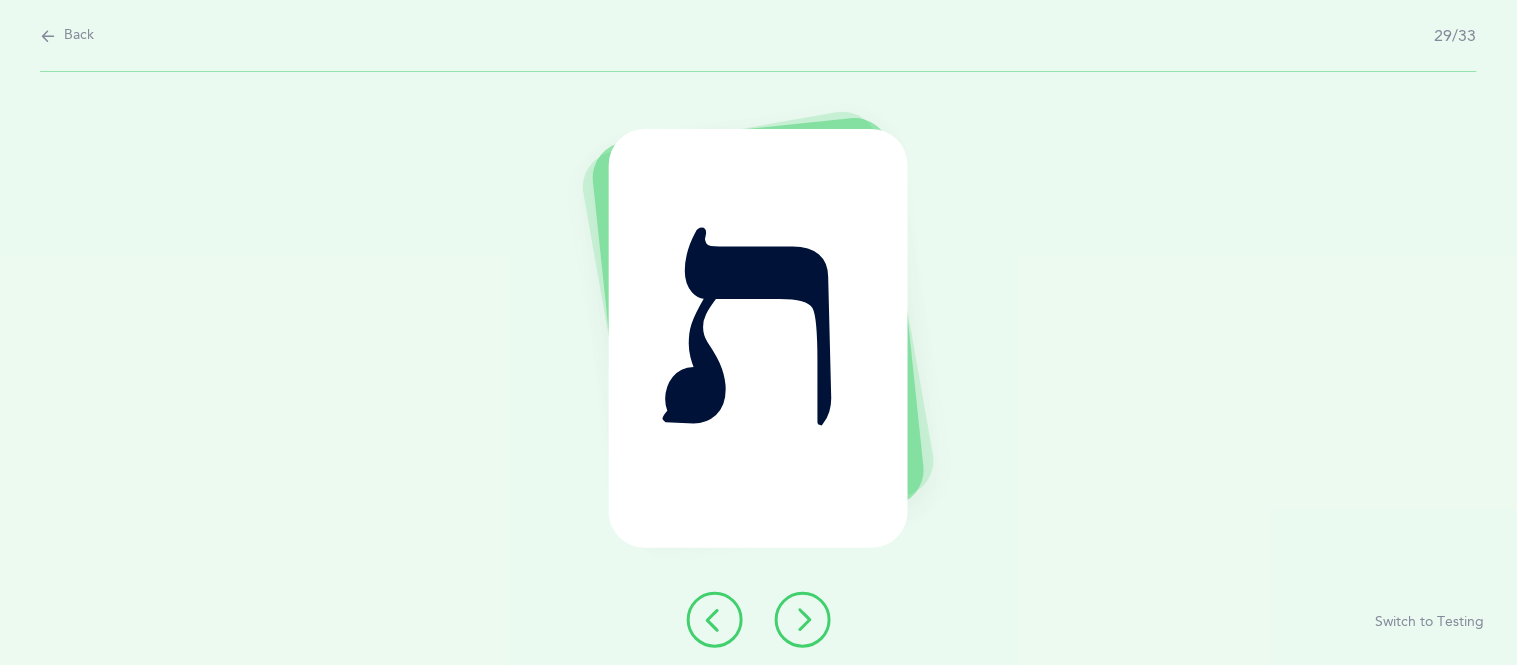 click at bounding box center [803, 620] 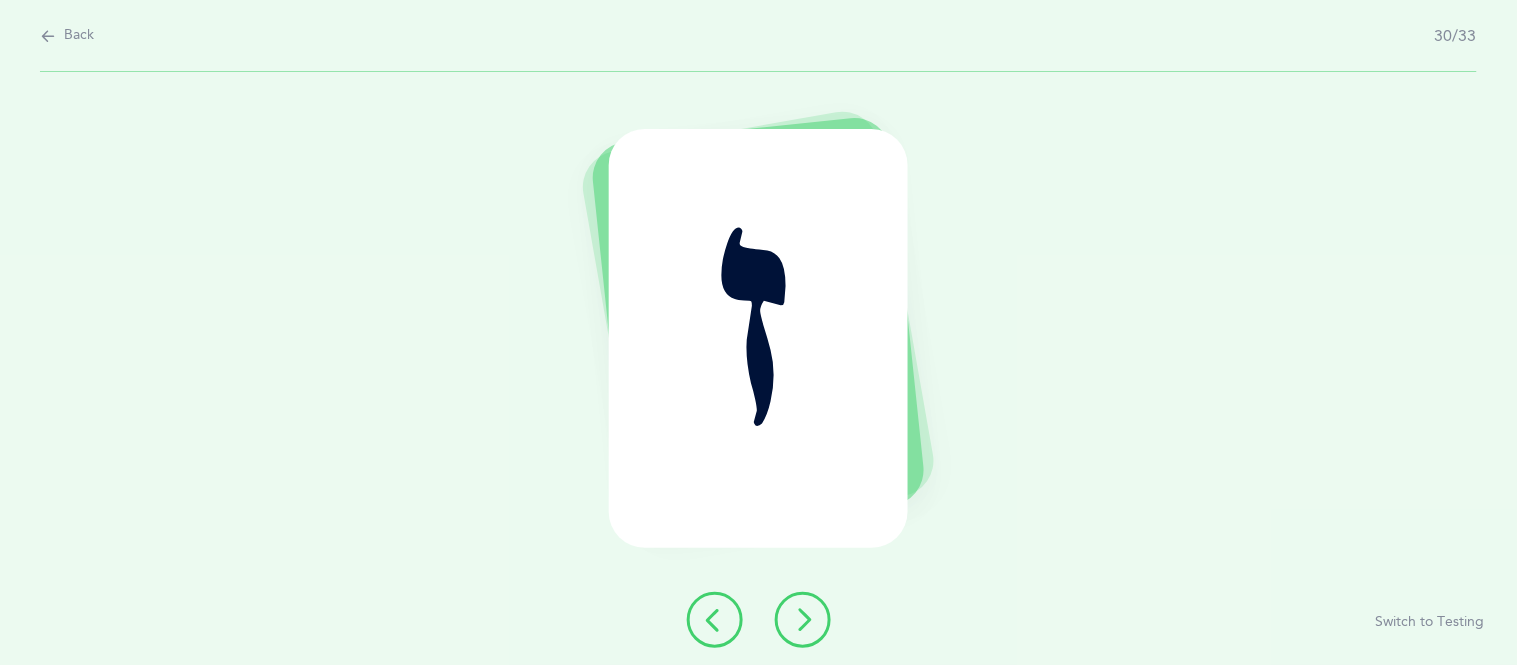 click at bounding box center (803, 620) 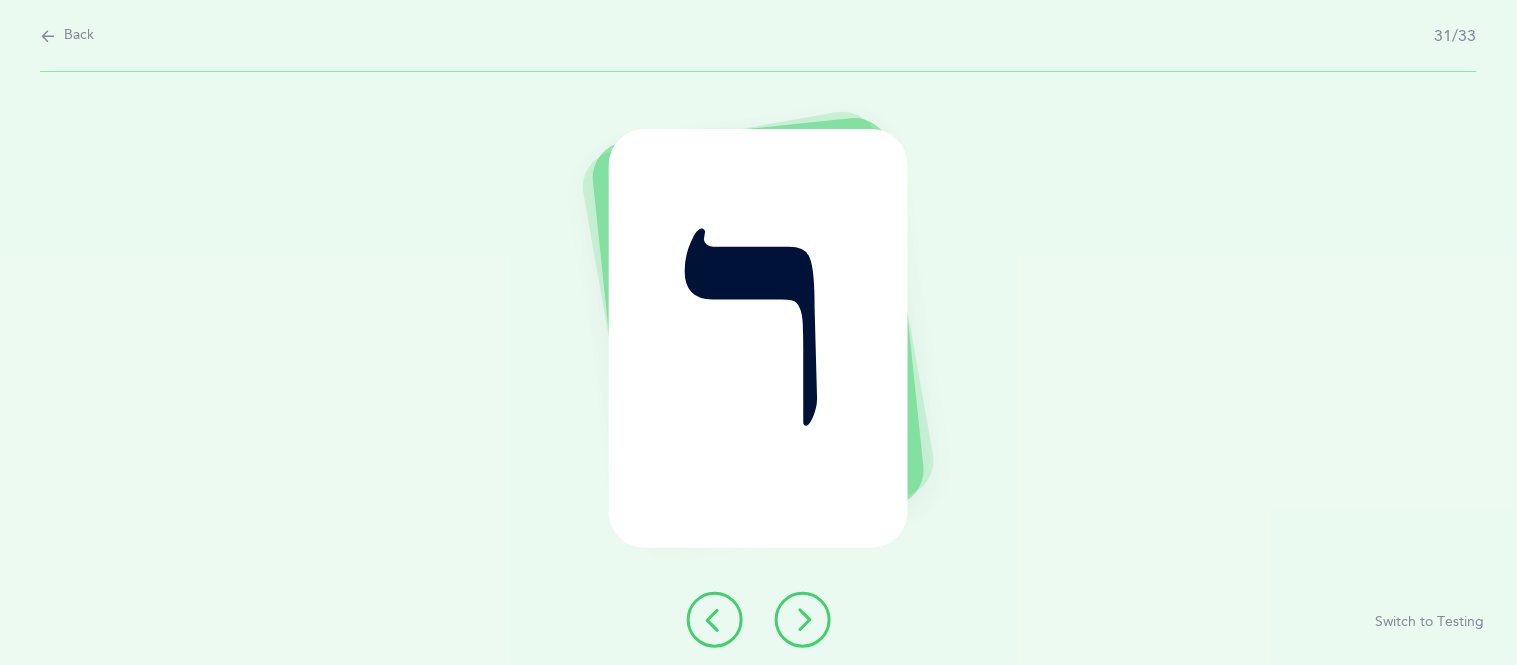 click at bounding box center [803, 620] 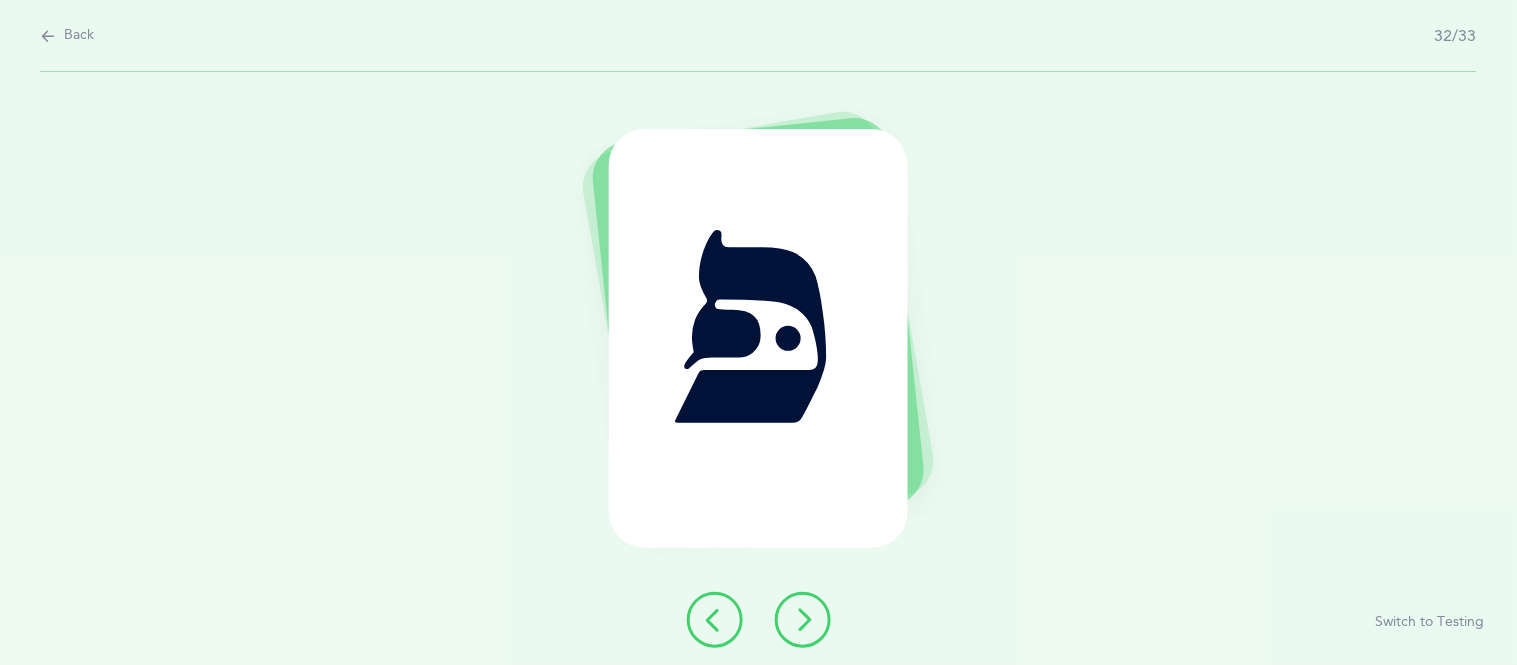 click at bounding box center [803, 620] 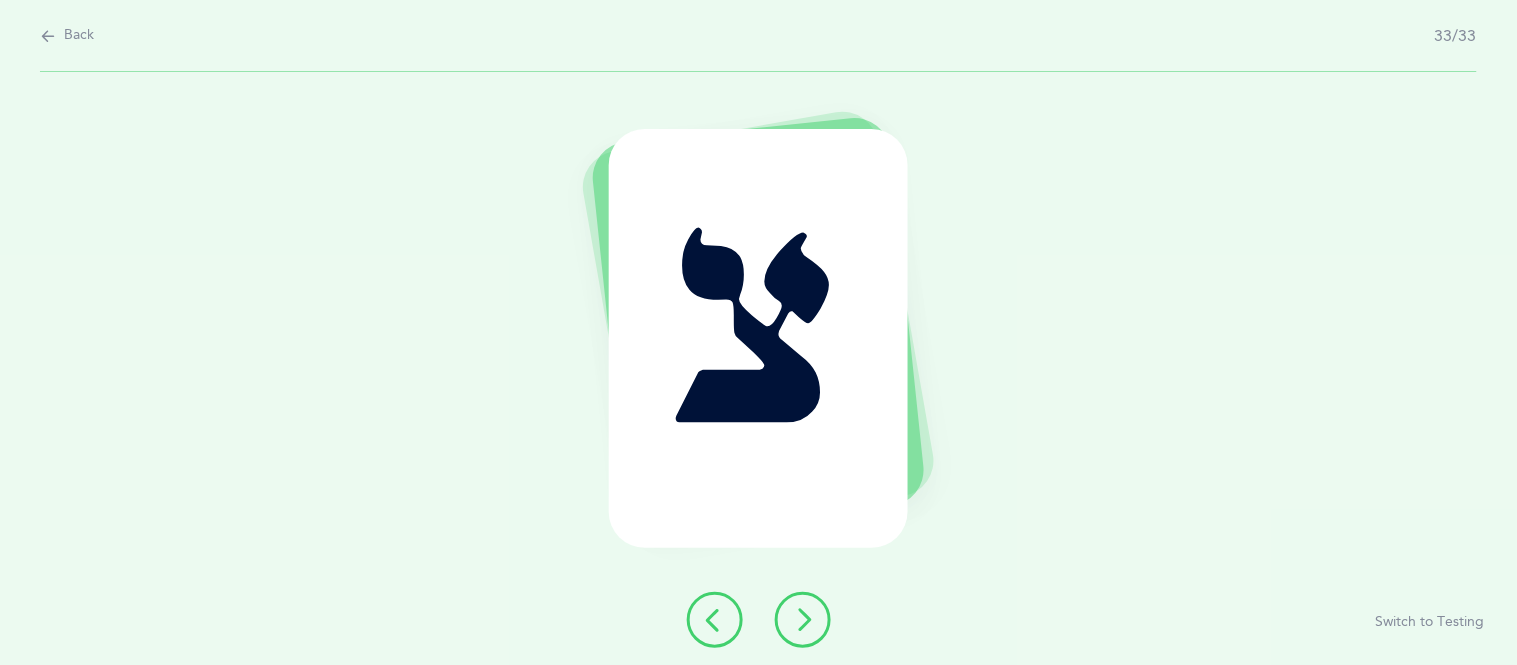click at bounding box center [803, 620] 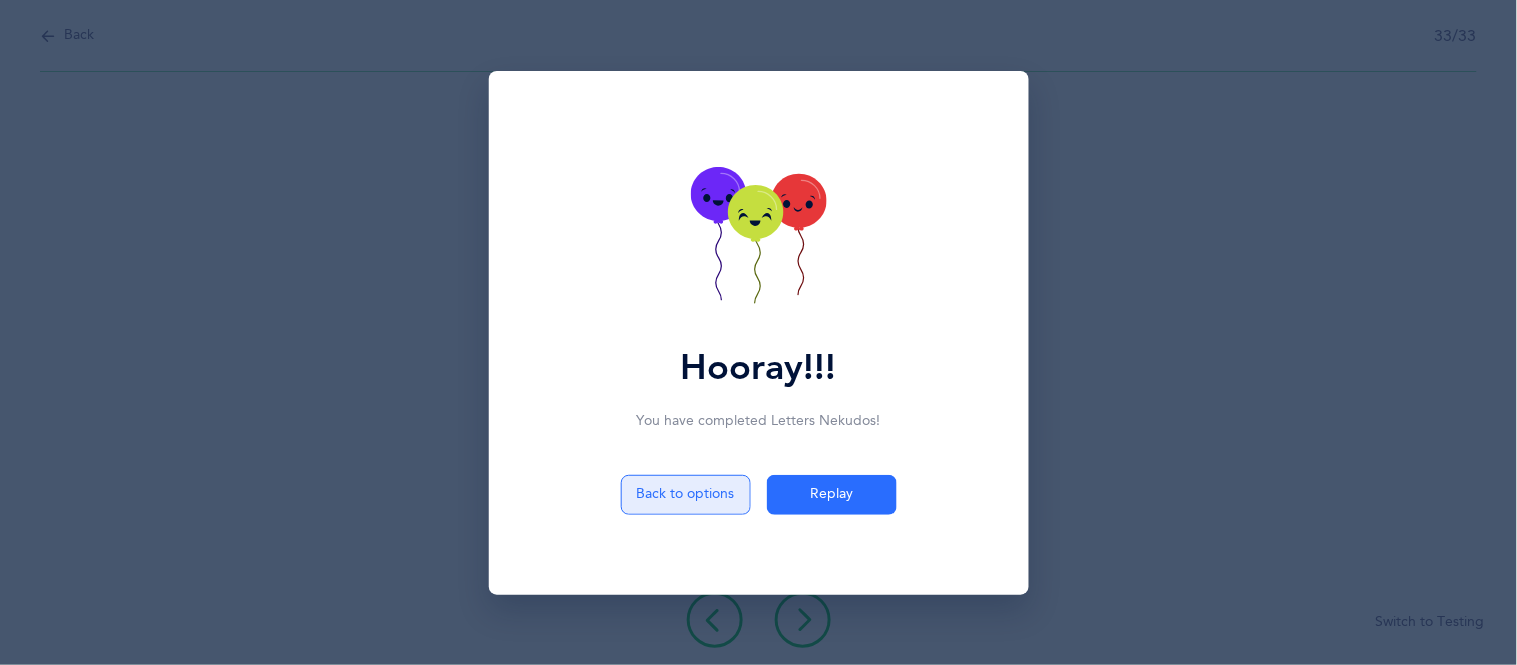 click on "Back to options" at bounding box center [686, 495] 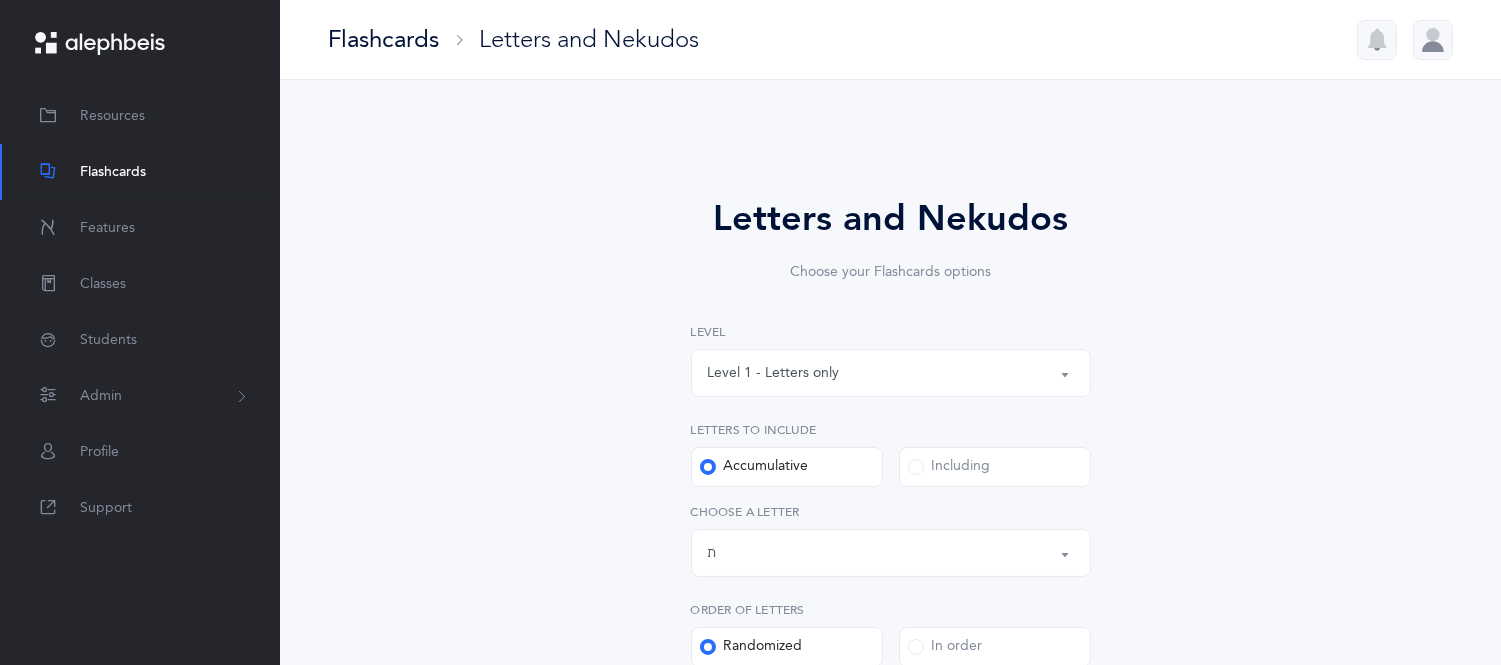 click on "Level 1 - Letters only" at bounding box center (774, 373) 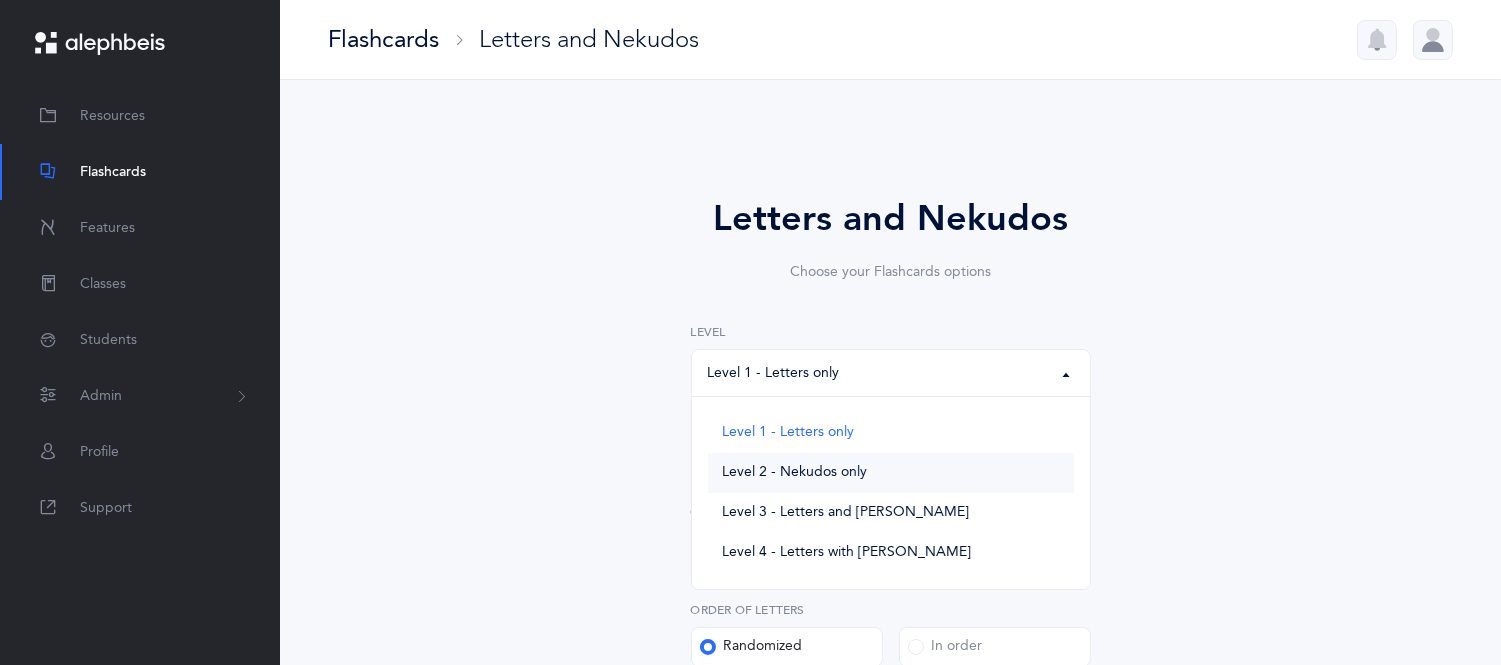 click on "Level 2 - Nekudos only" at bounding box center [794, 473] 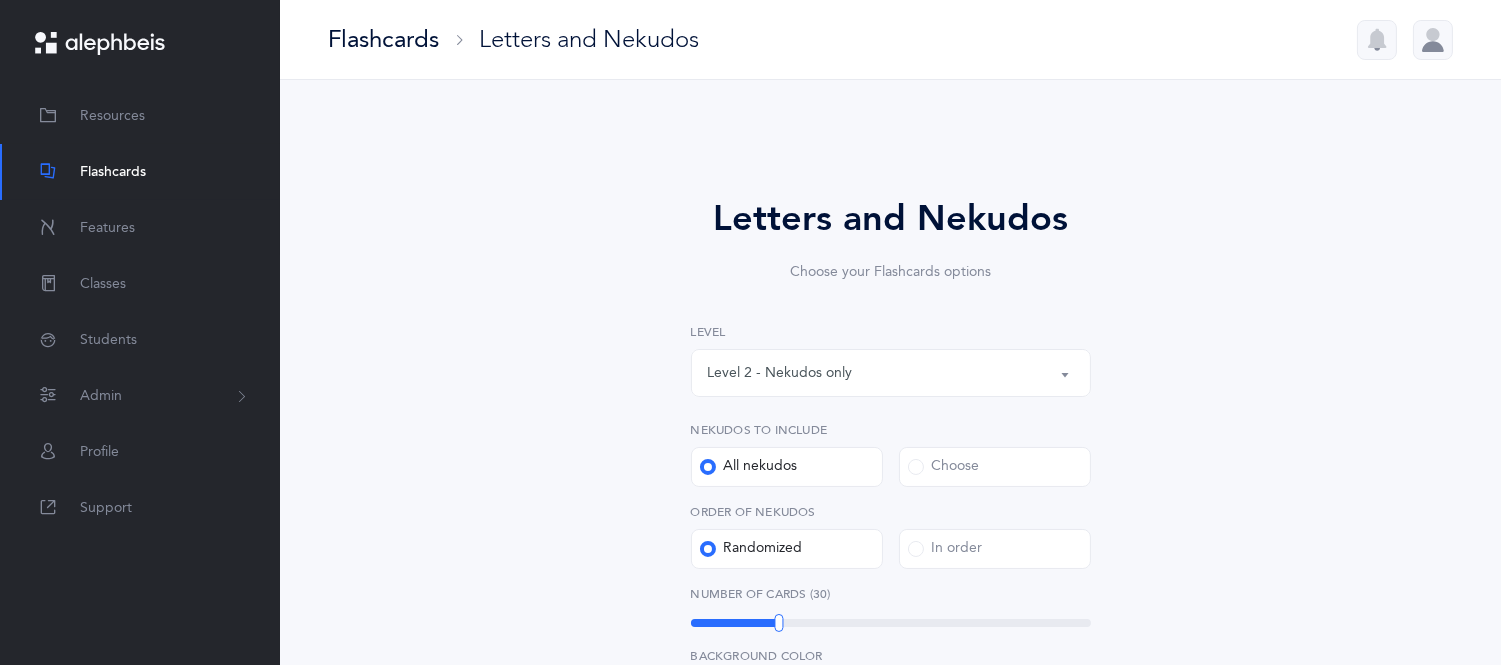click on "Letters and Nekudos   Choose your Flashcards options         Level 1 - Letters only
Level 2 - Nekudos only
Level 3 - Letters and Nekudos
Level 4 - Letters with Nekudos
Level 2 - Nekudos only   Level 1 - Letters only
Level 2 - Nekudos only
Level 3 - Letters and Nekudos
Level 4 - Letters with [PERSON_NAME]
Level
Nekudos to include
All nekudos
Choose
Order of nekudos
Randomized
In order
Upgrade your plan to Ultimate
You need to be on the Ultimate plan to use this feature
Upgrade your plan to
Ultimate     20   per student / school year
Upgrade
Number of Cards (30)
30         Single font
Multiple fonts
Single font
Font
Standard
[GEOGRAPHIC_DATA]
Script" at bounding box center (891, 602) 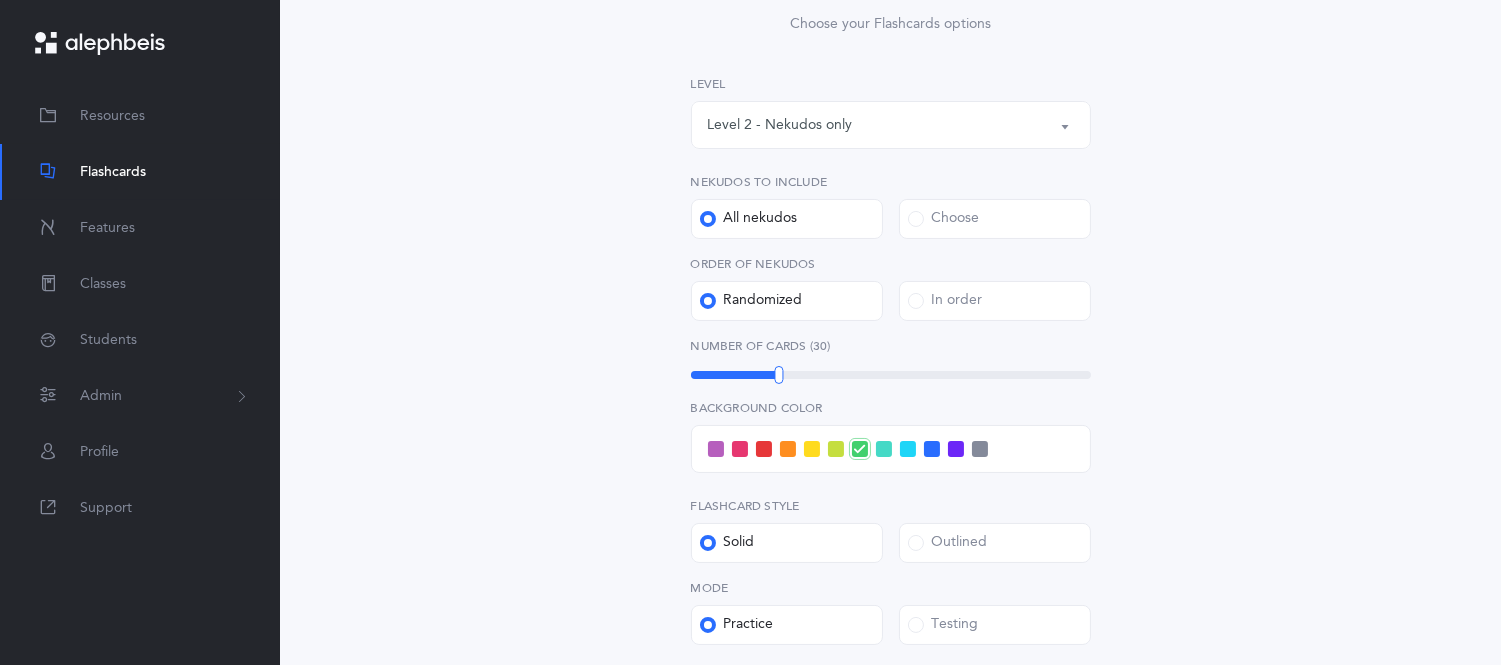 scroll, scrollTop: 266, scrollLeft: 0, axis: vertical 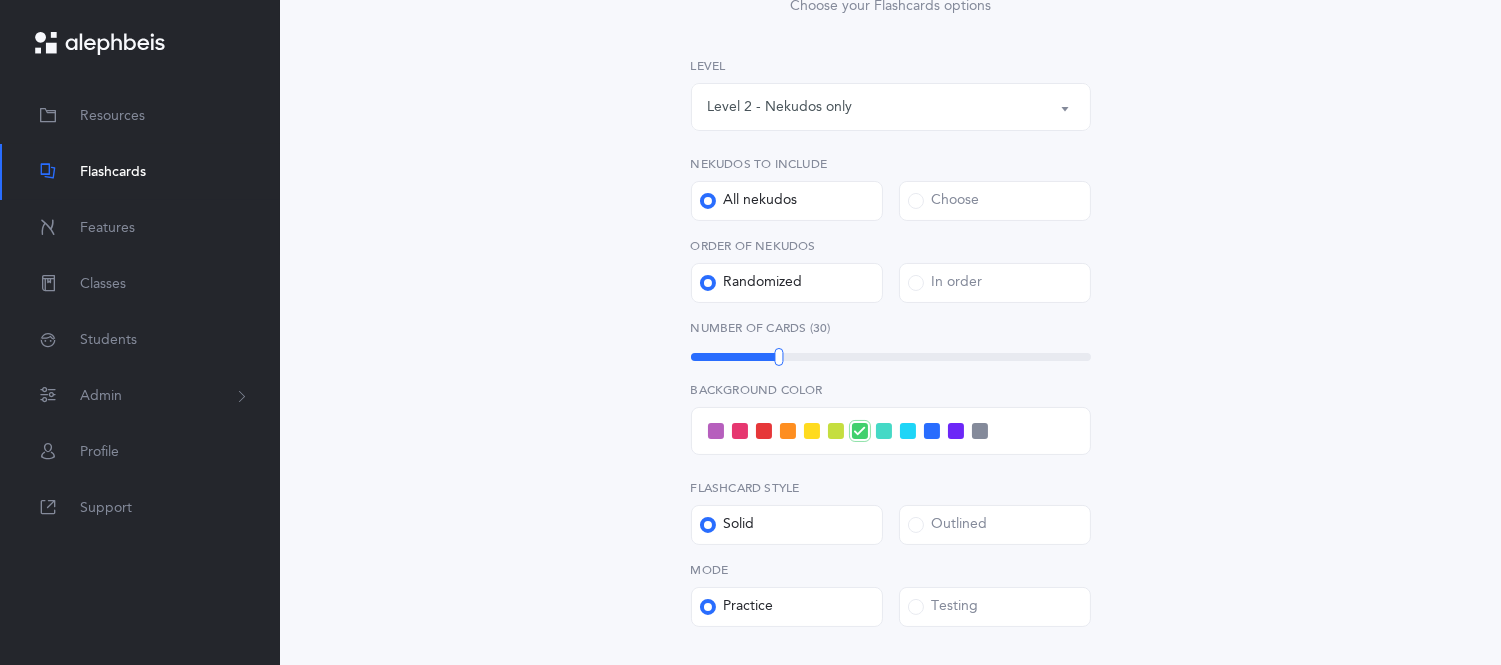 click at bounding box center (788, 431) 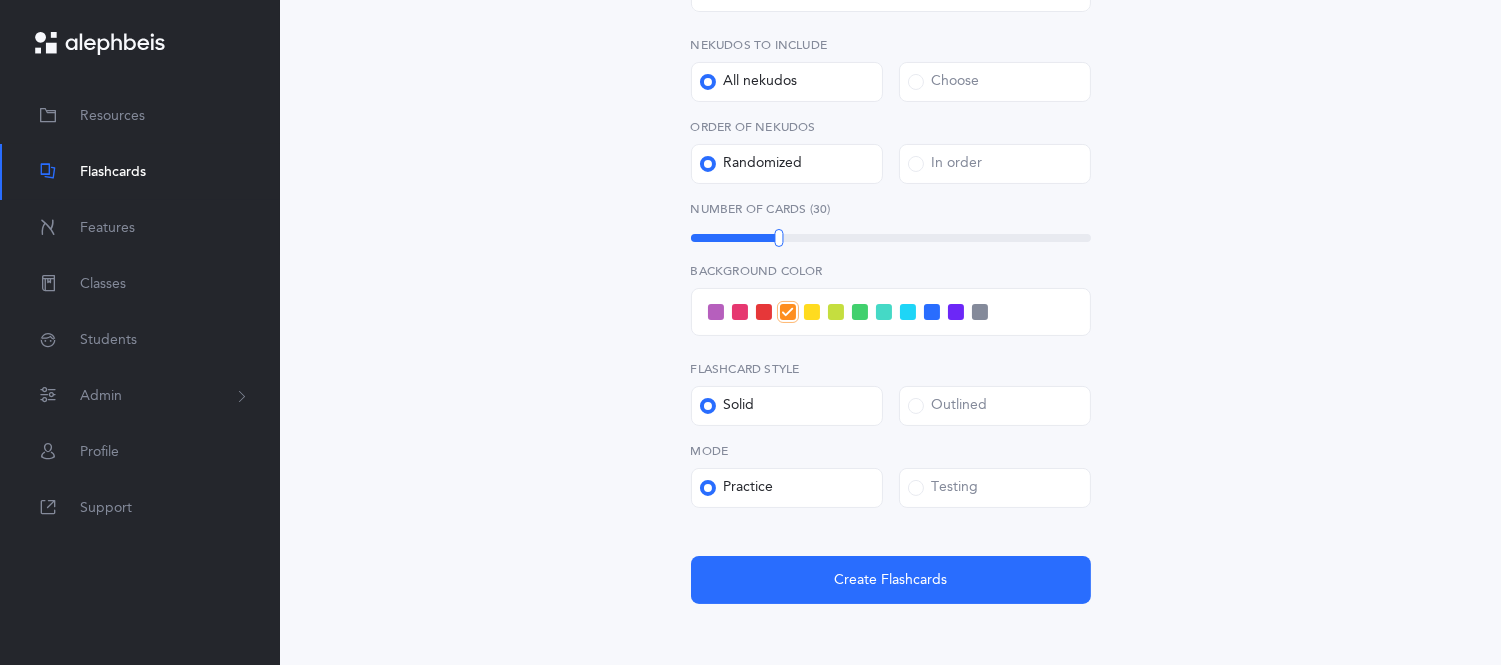 scroll, scrollTop: 483, scrollLeft: 0, axis: vertical 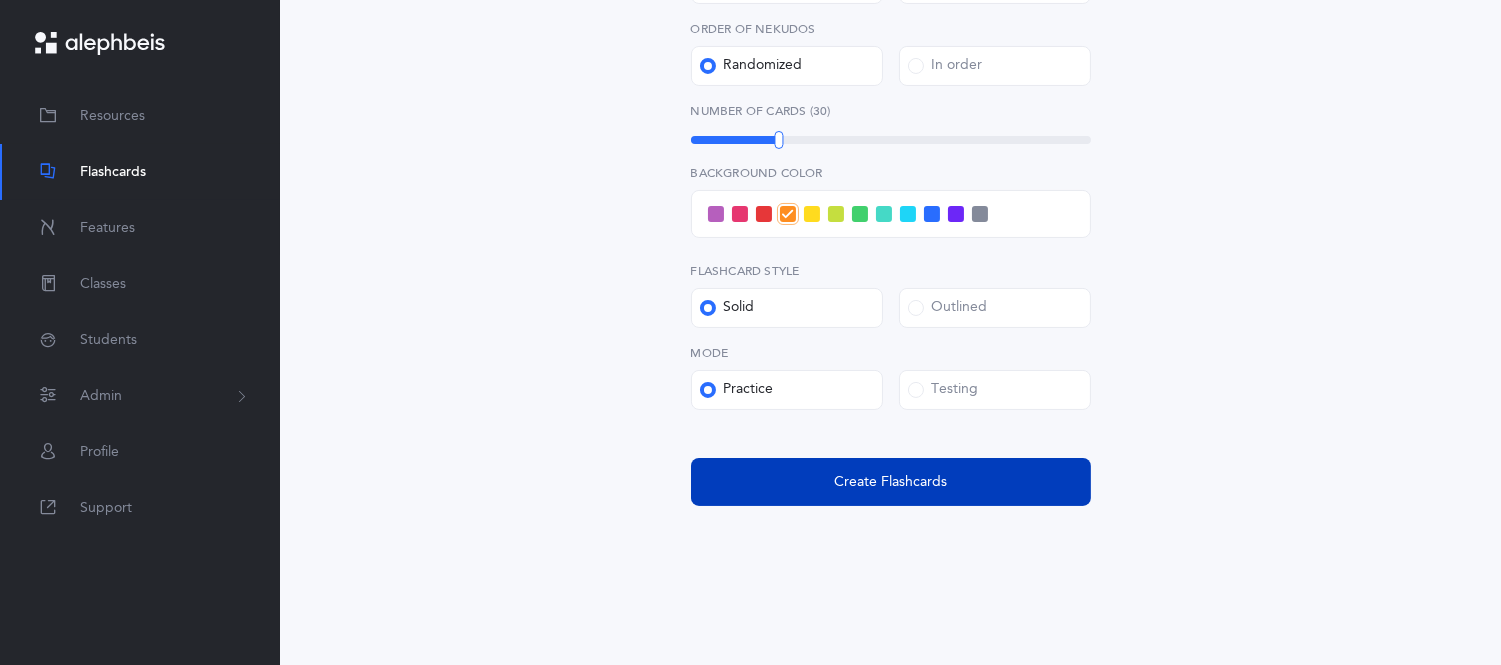 click on "Create Flashcards" at bounding box center (891, 482) 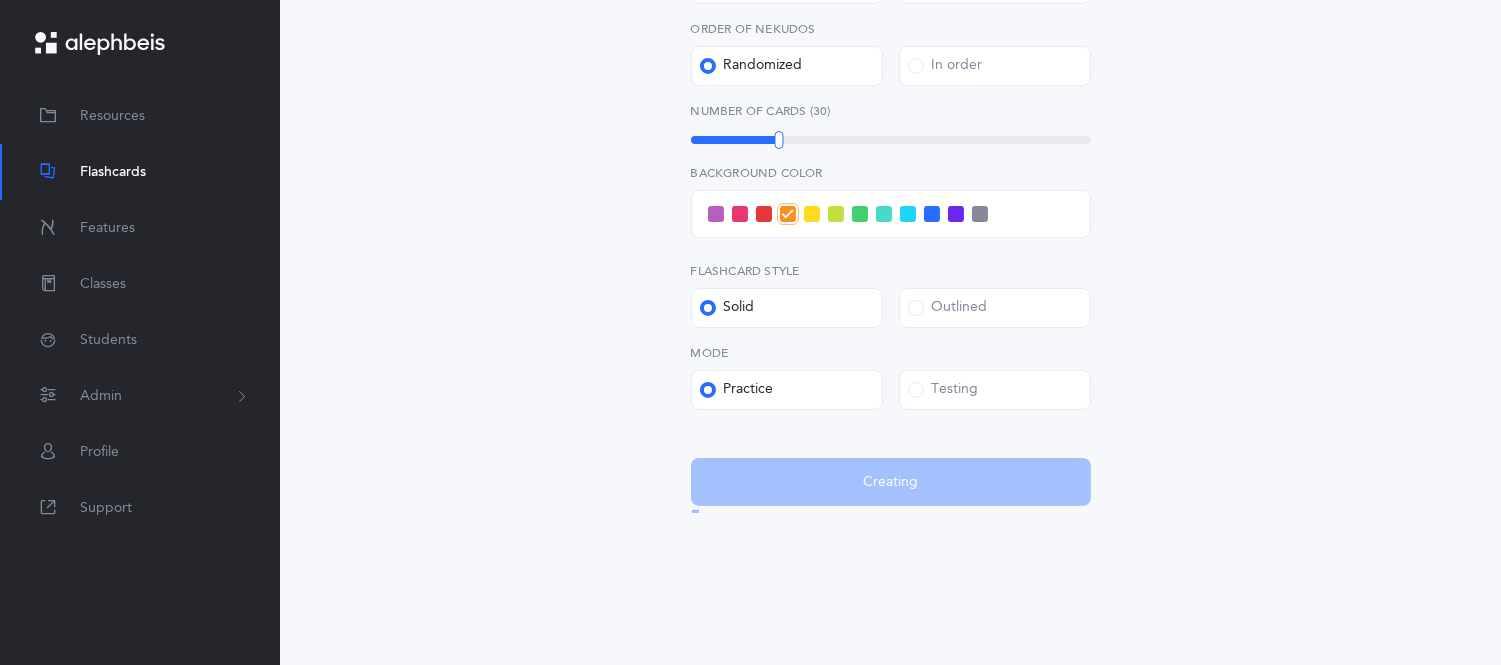 scroll, scrollTop: 0, scrollLeft: 0, axis: both 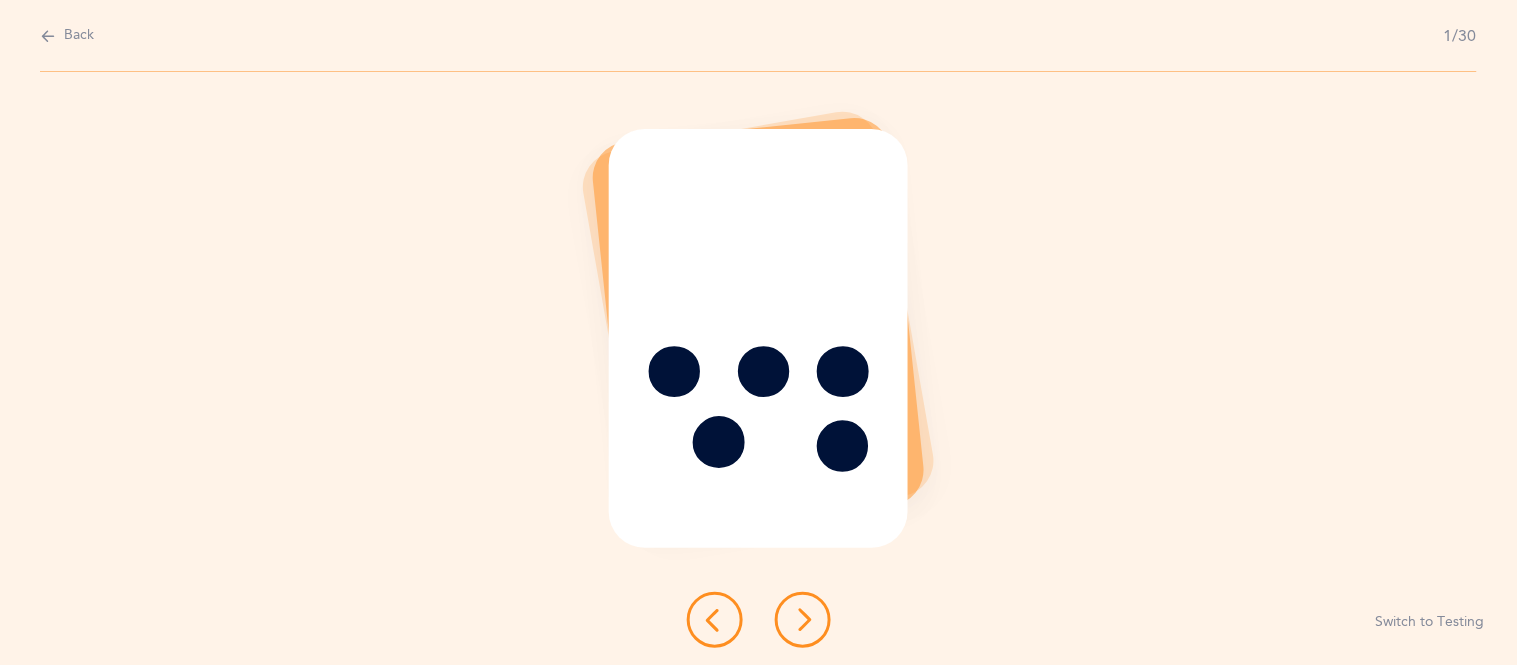 click at bounding box center [803, 620] 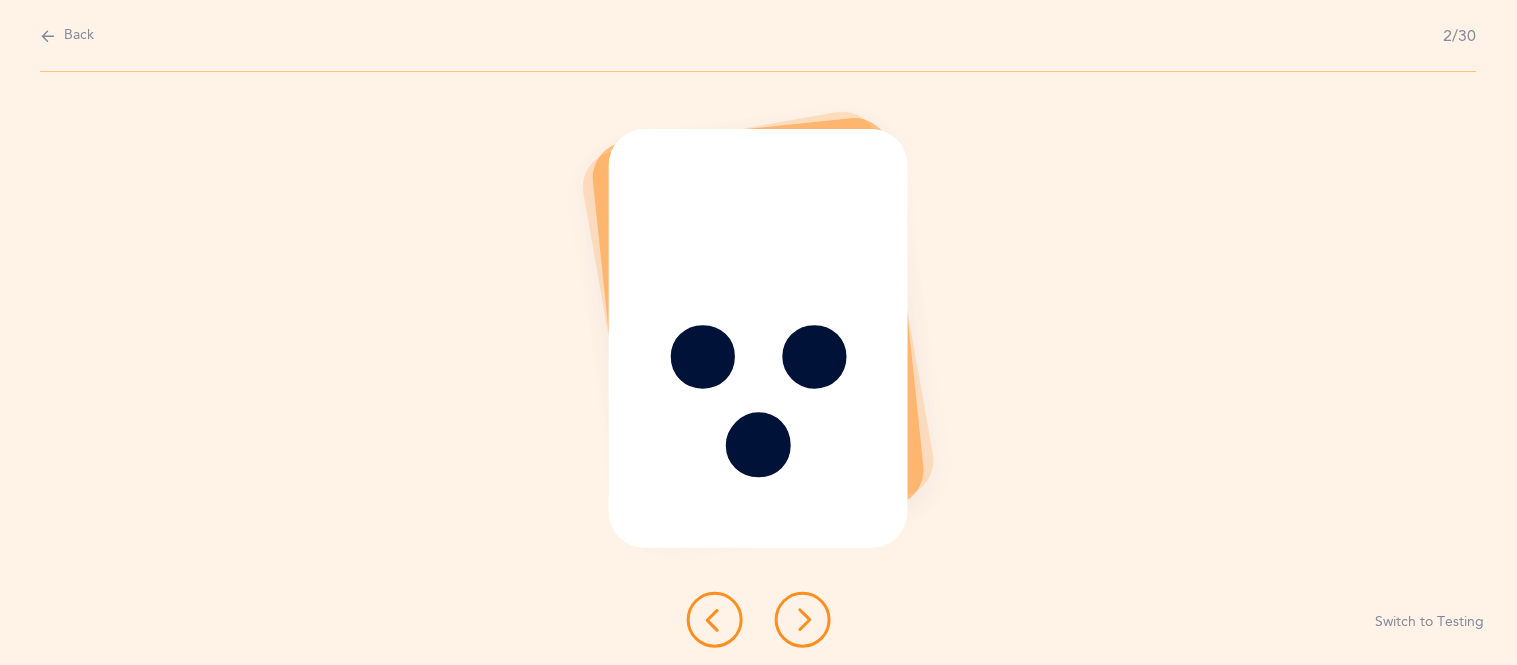click at bounding box center (803, 620) 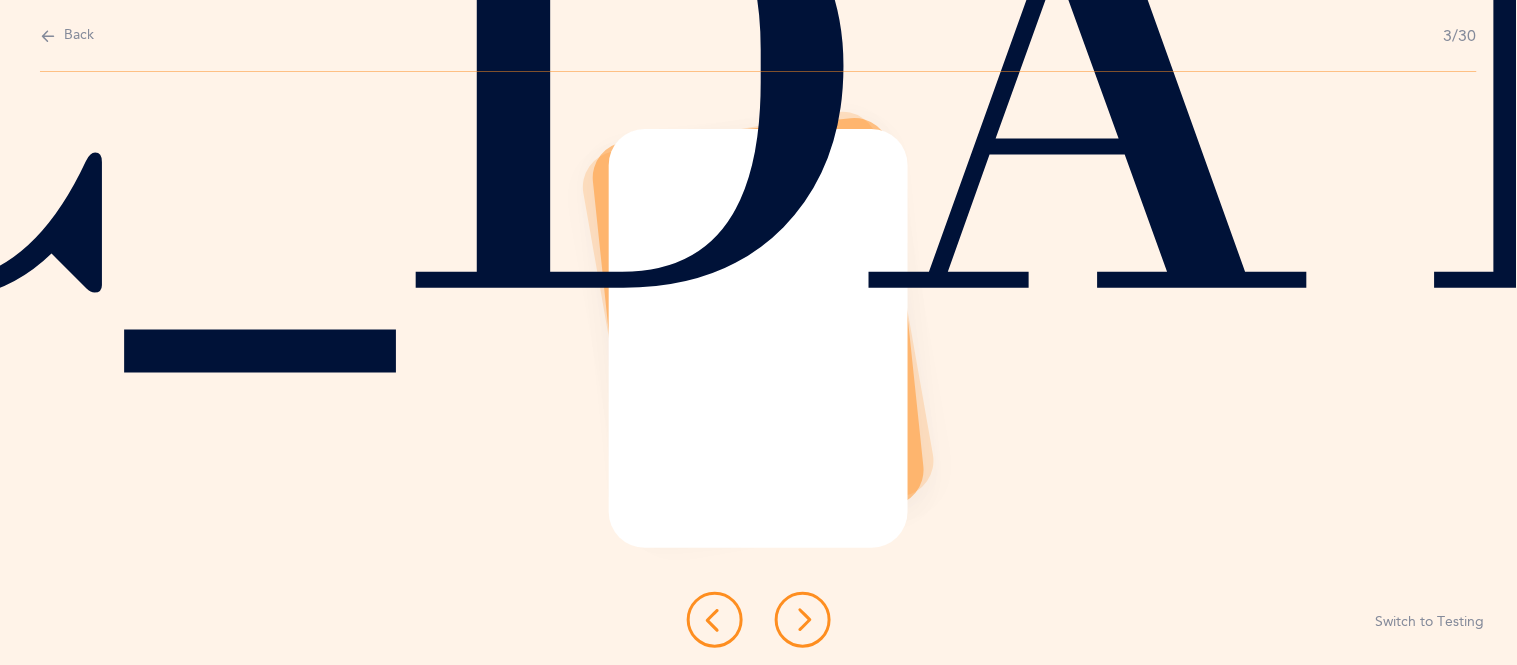 click at bounding box center [803, 620] 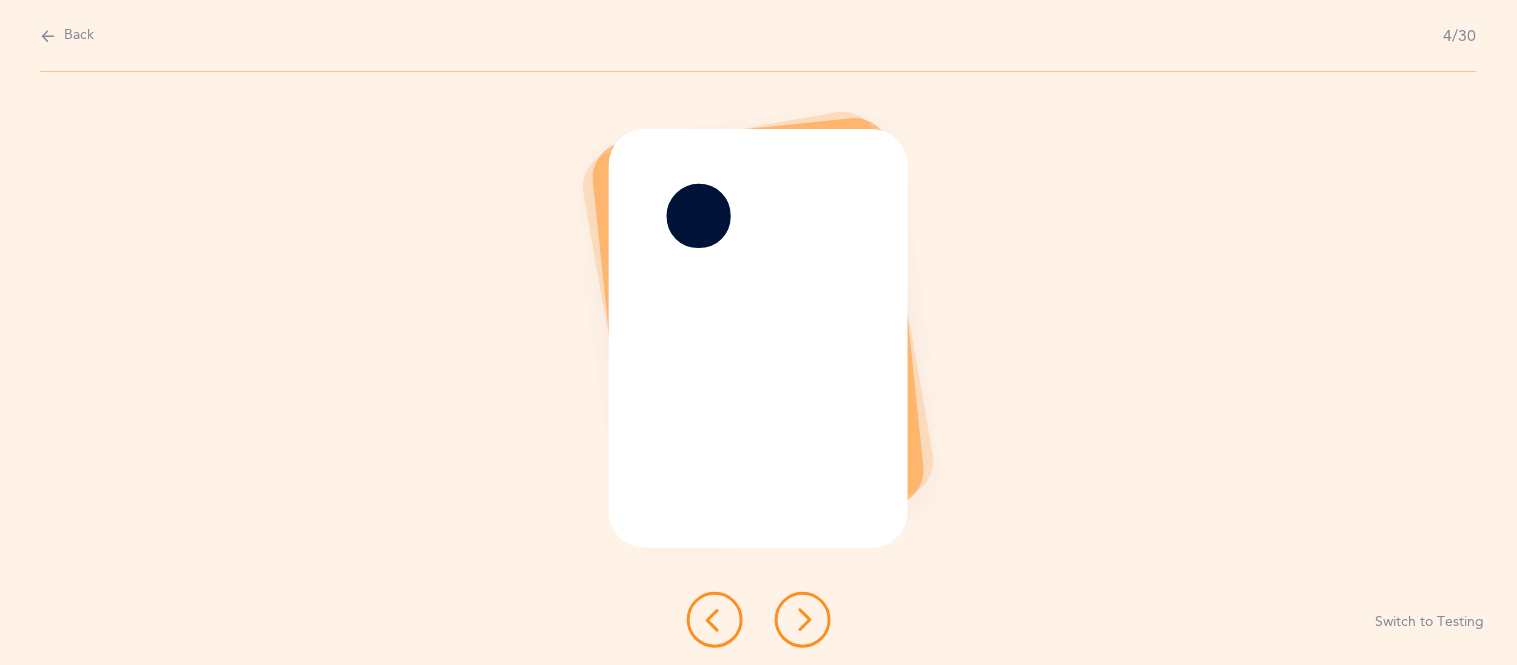 click at bounding box center (803, 620) 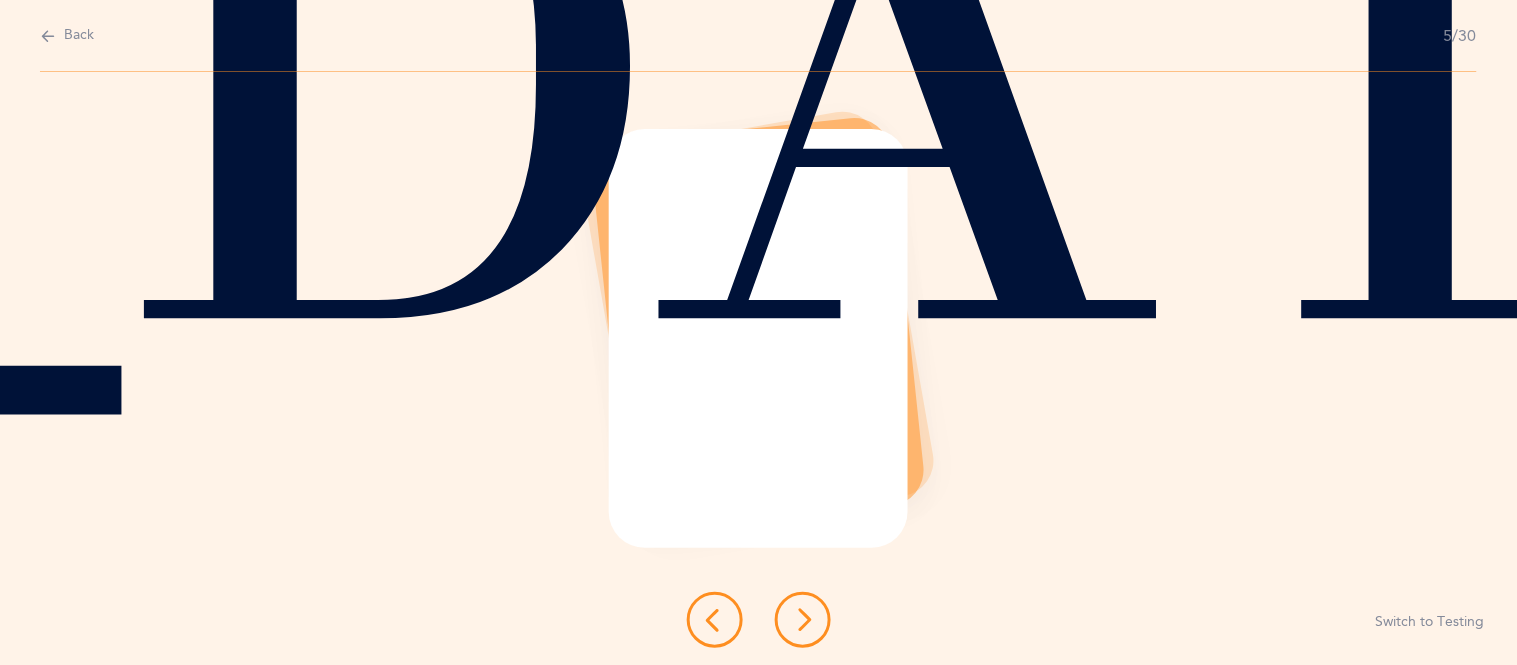 click at bounding box center [803, 620] 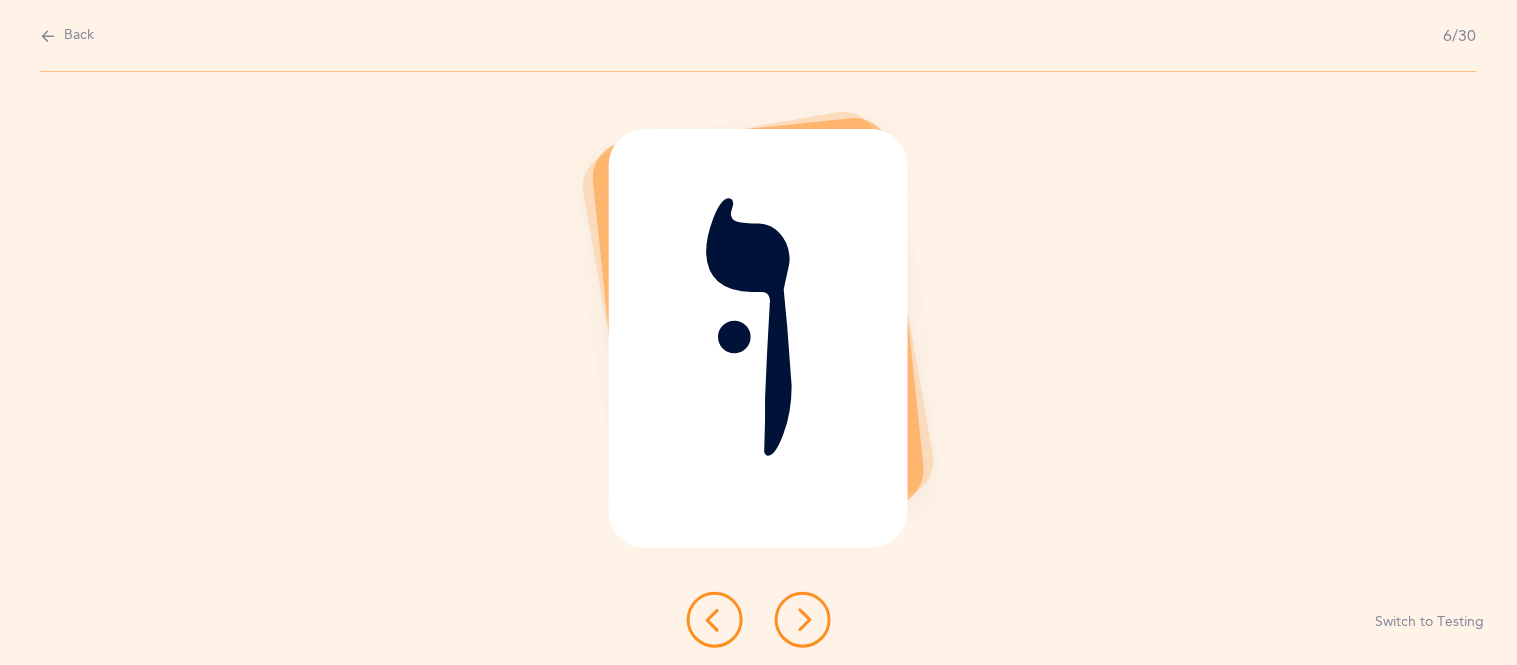 click at bounding box center [803, 620] 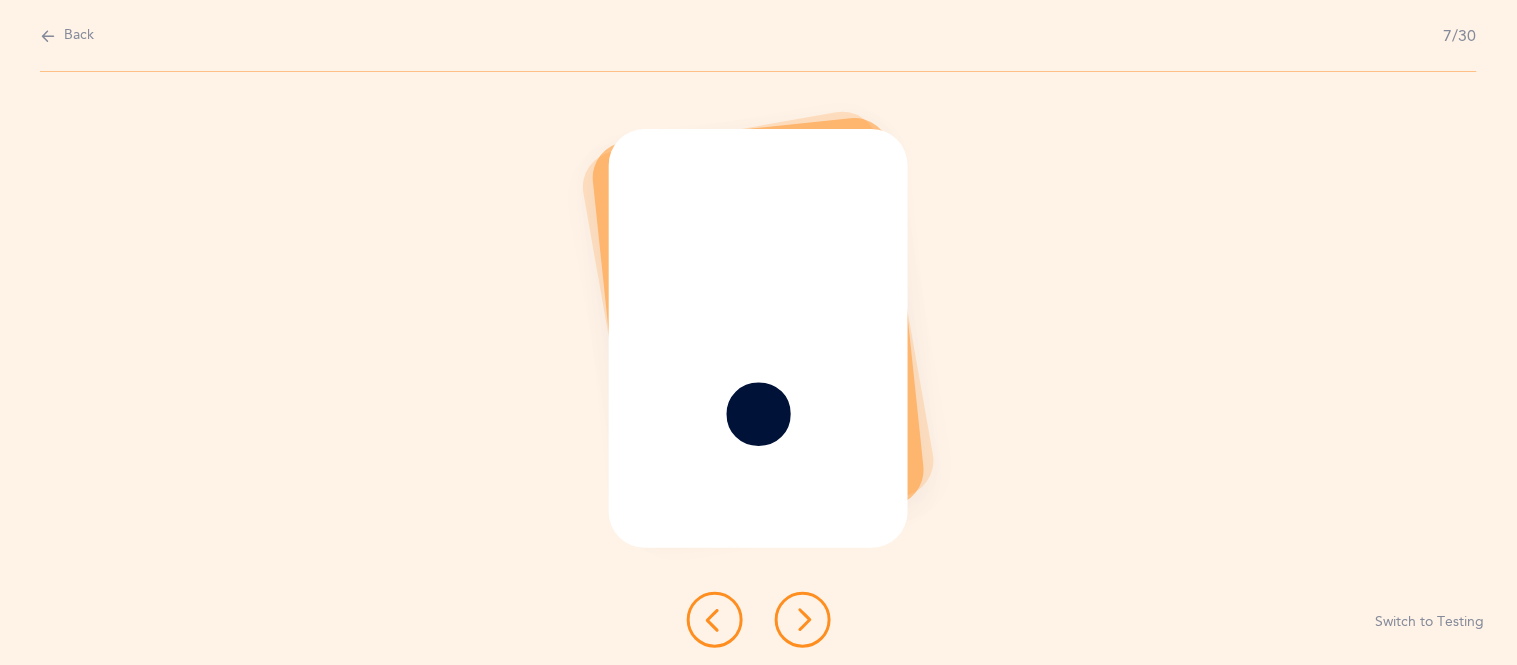 click at bounding box center (803, 620) 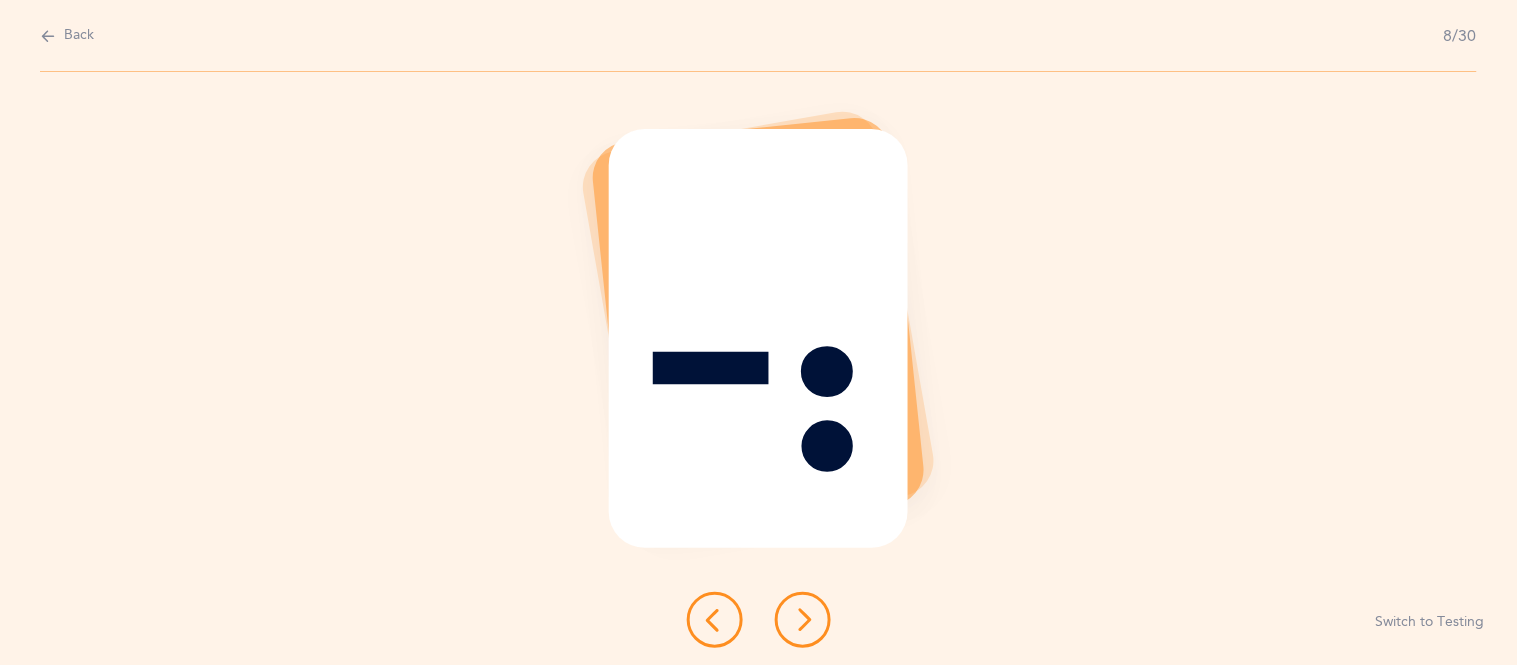 click at bounding box center (803, 620) 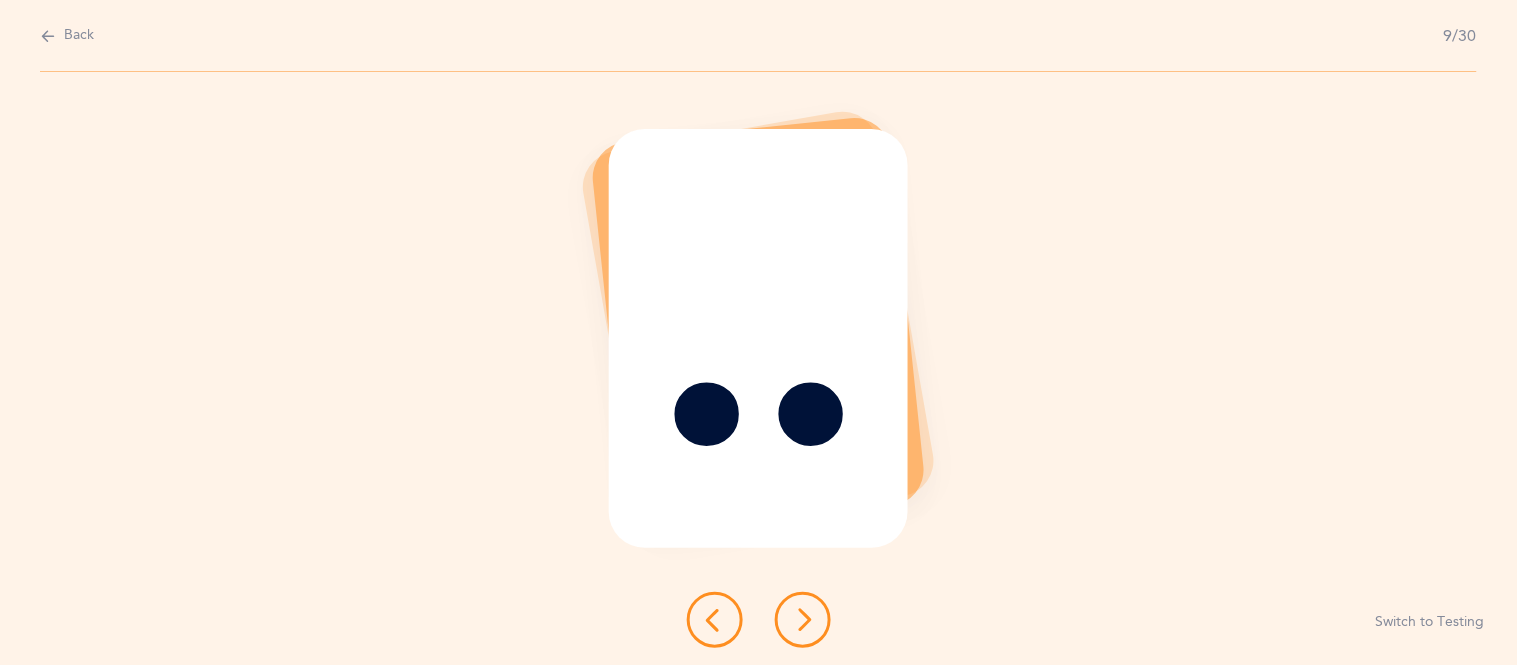 click at bounding box center (803, 620) 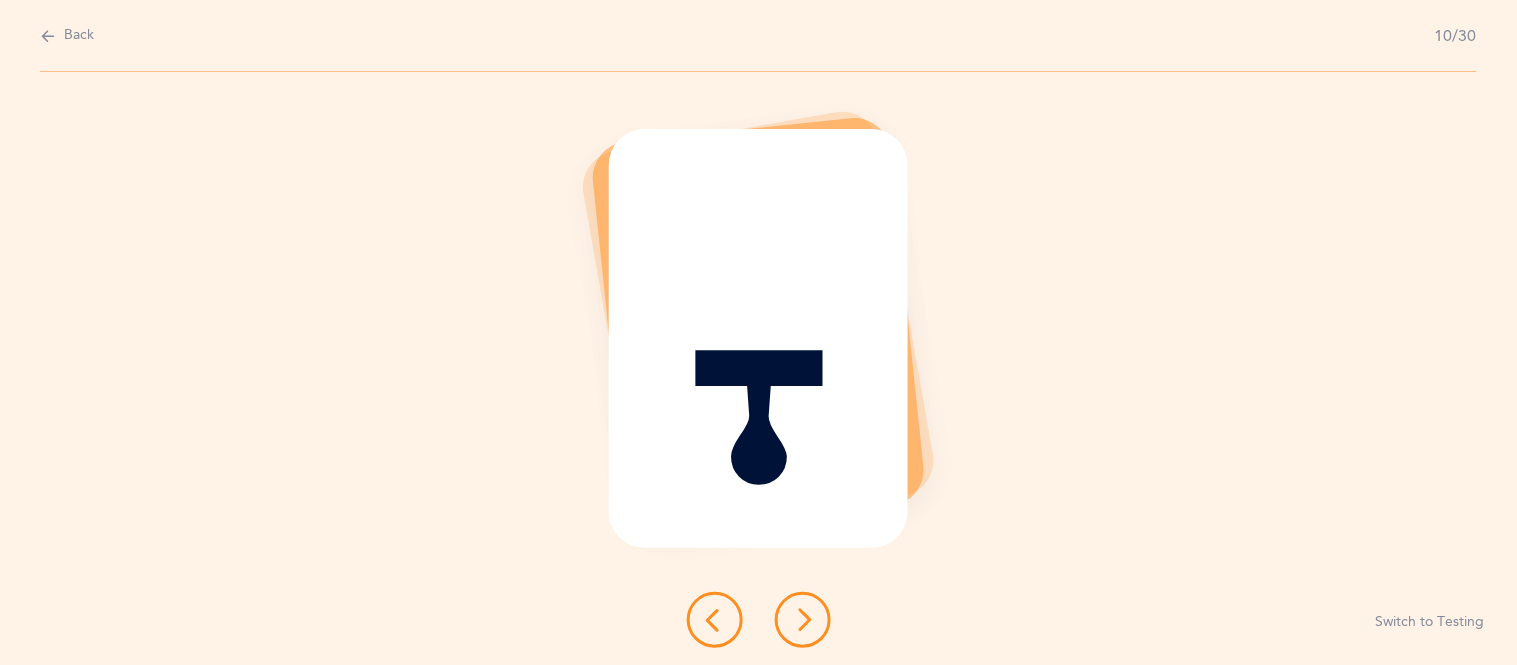 click at bounding box center (803, 620) 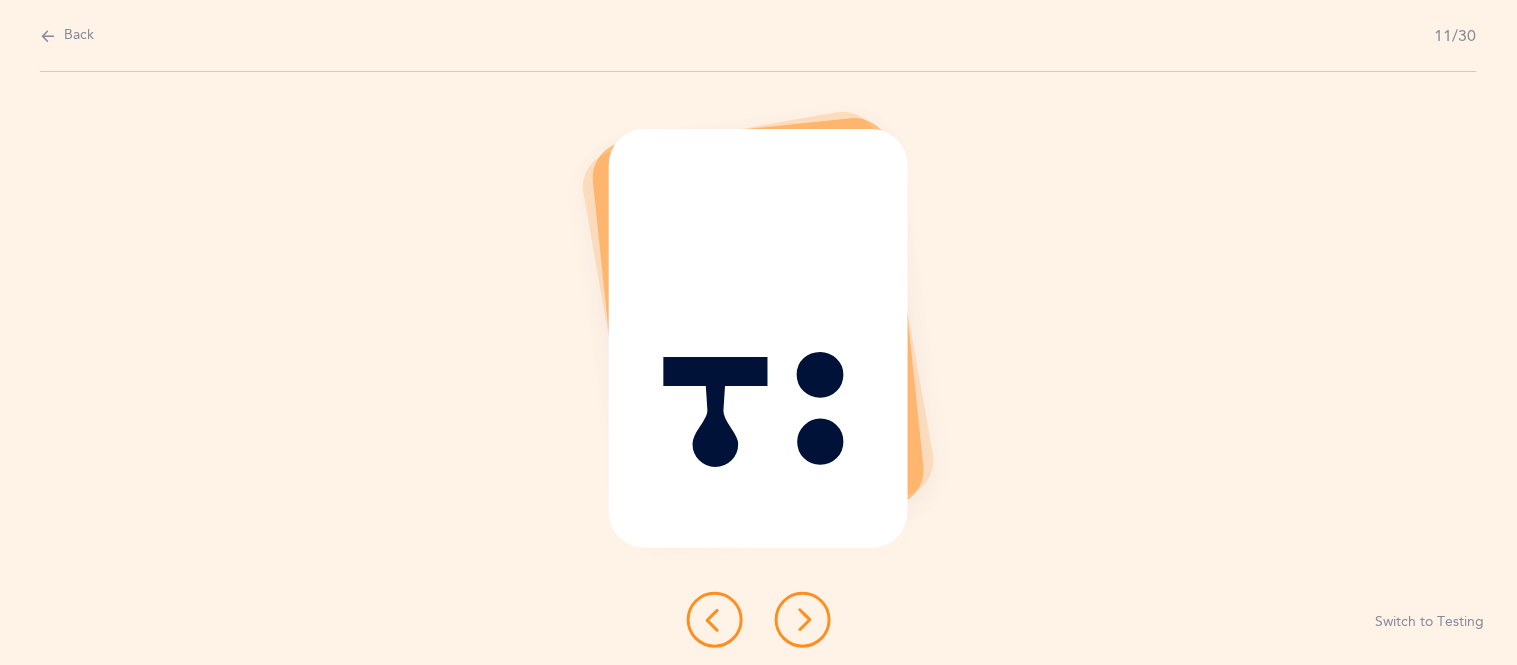 click at bounding box center (803, 620) 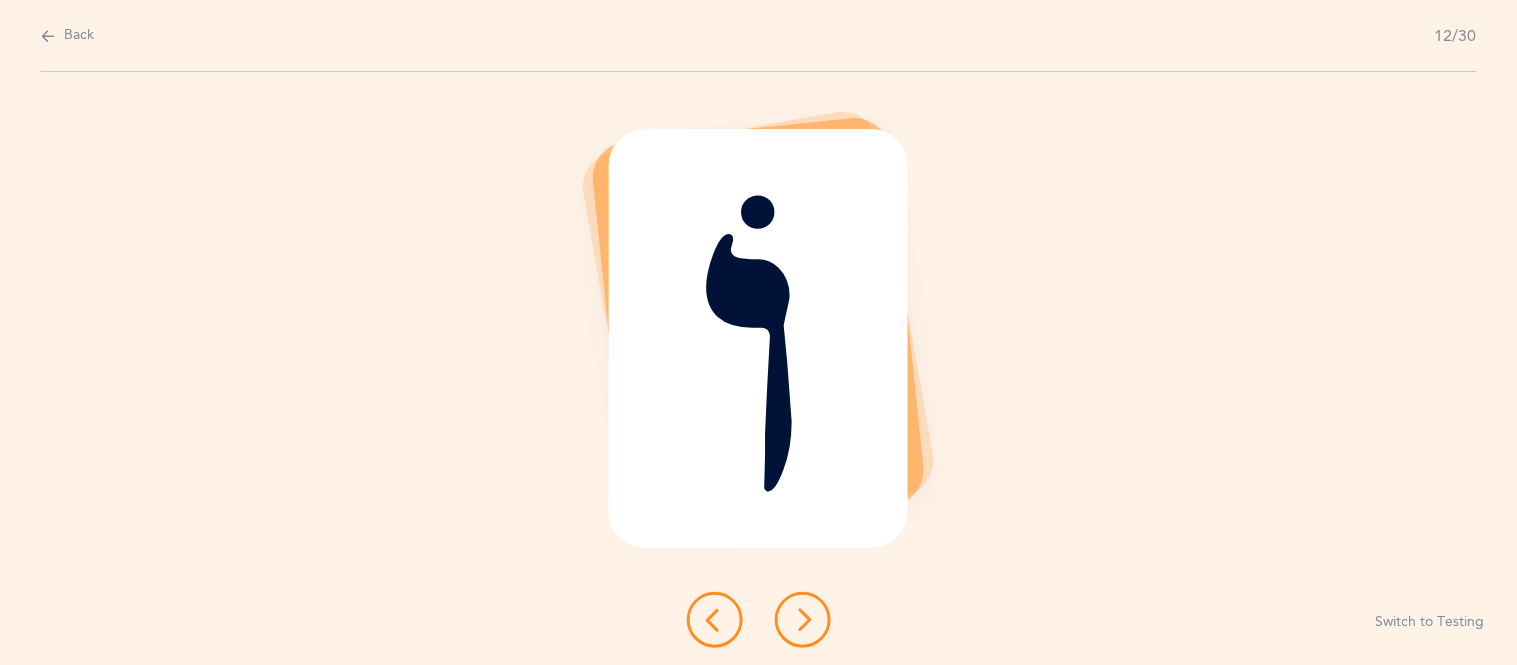 click at bounding box center [803, 620] 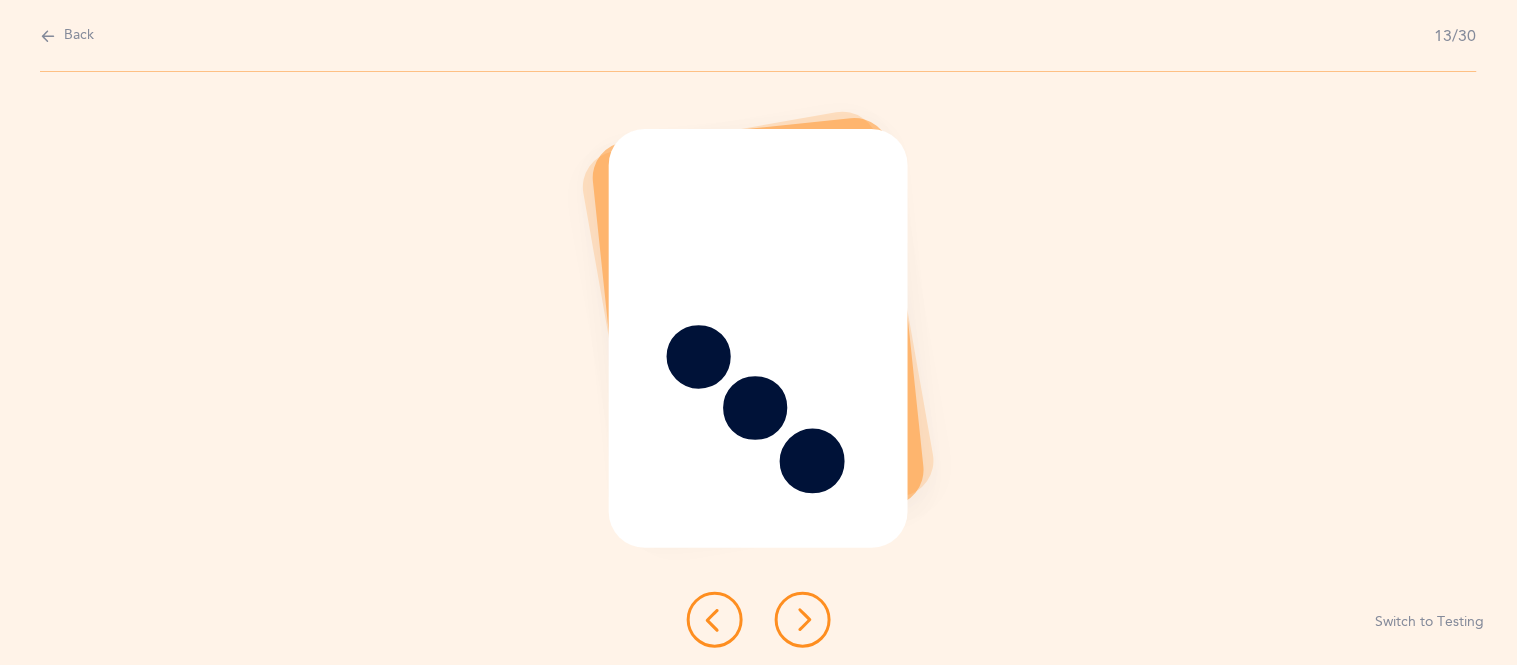 click at bounding box center (803, 620) 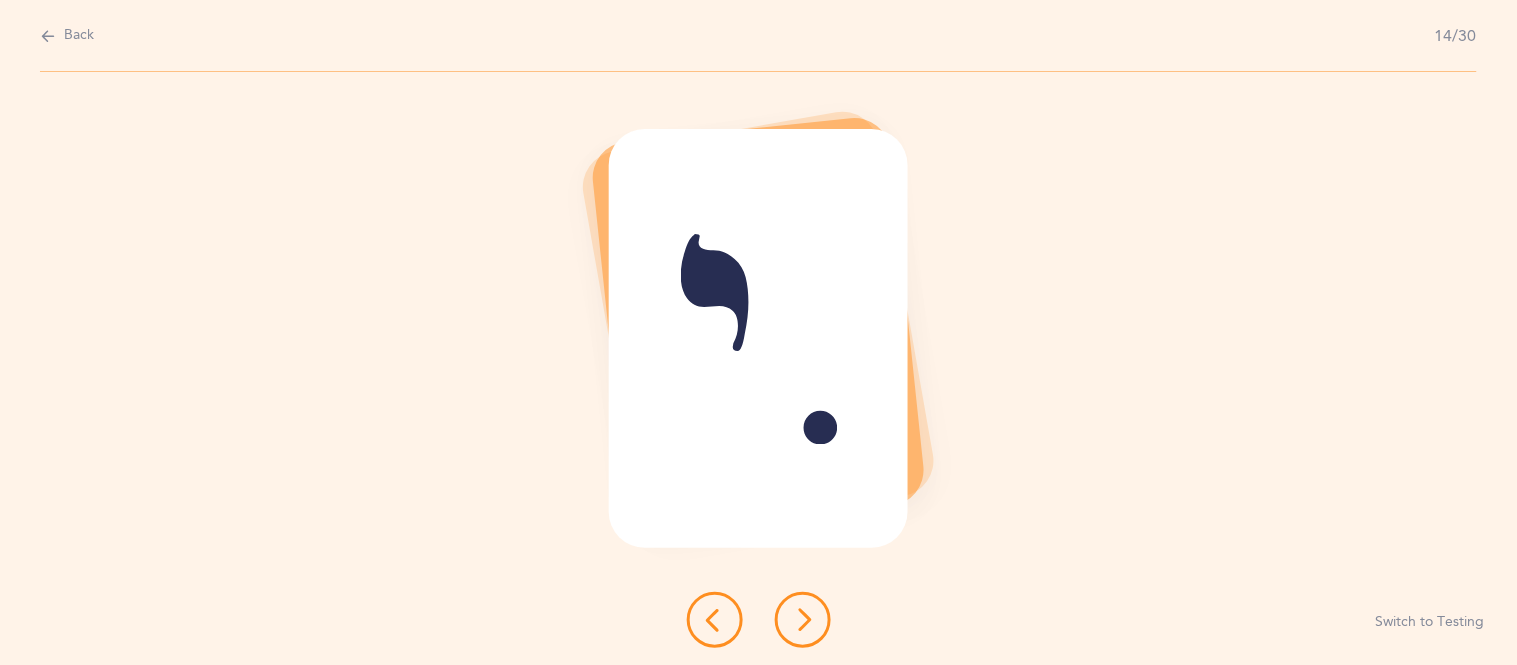 click at bounding box center [803, 620] 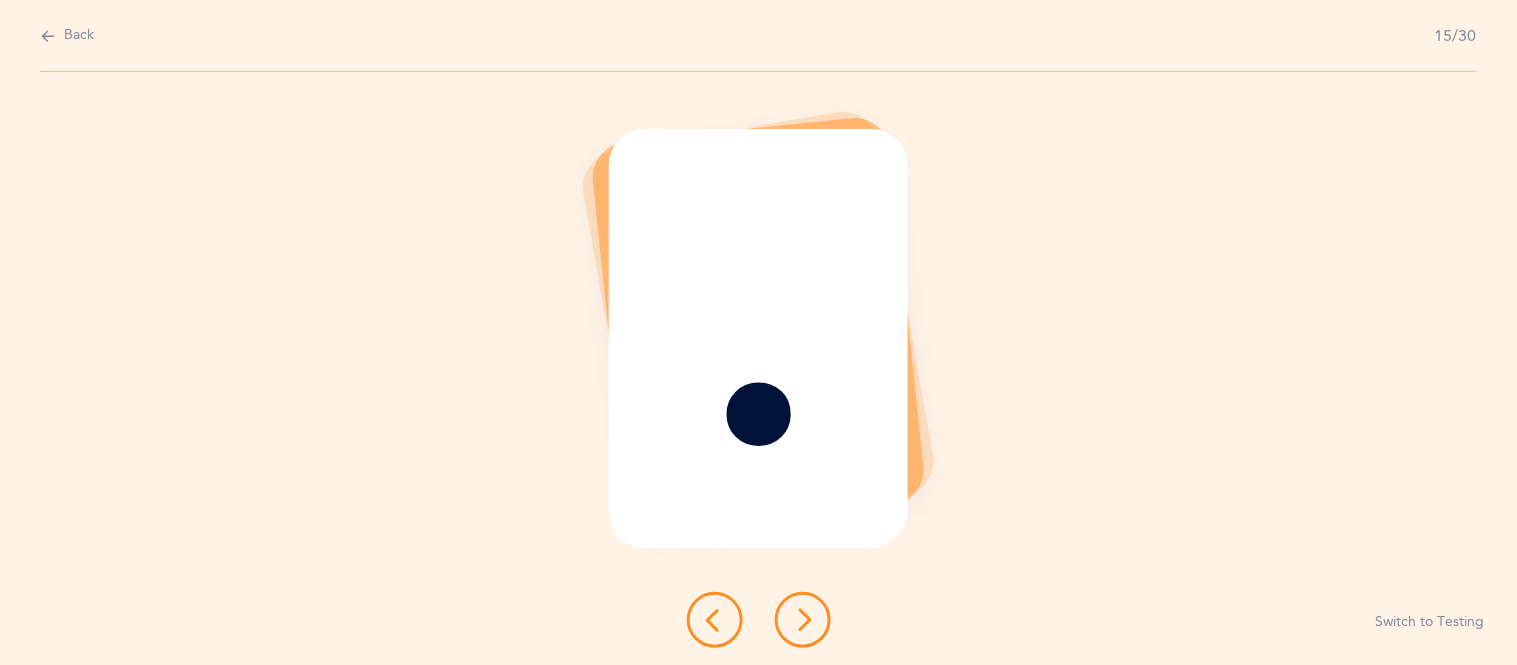 click at bounding box center [803, 620] 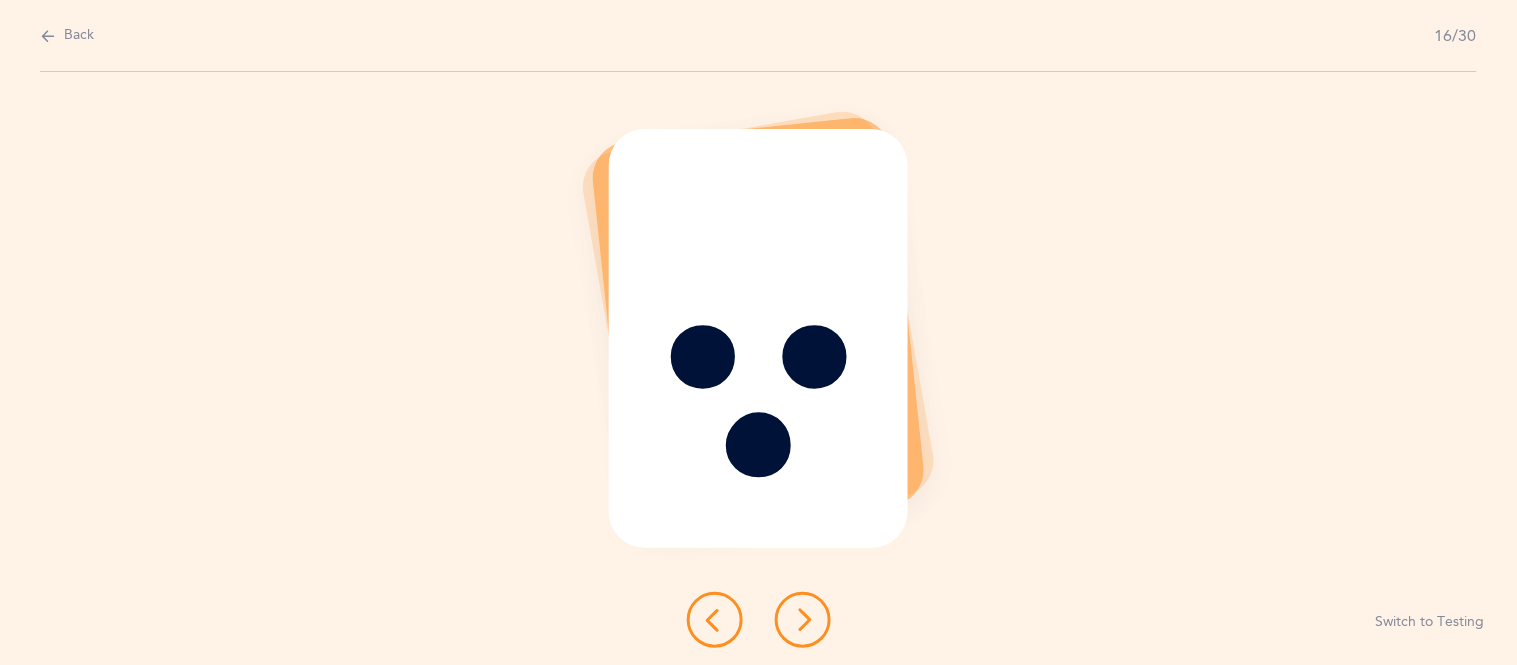 click at bounding box center (803, 620) 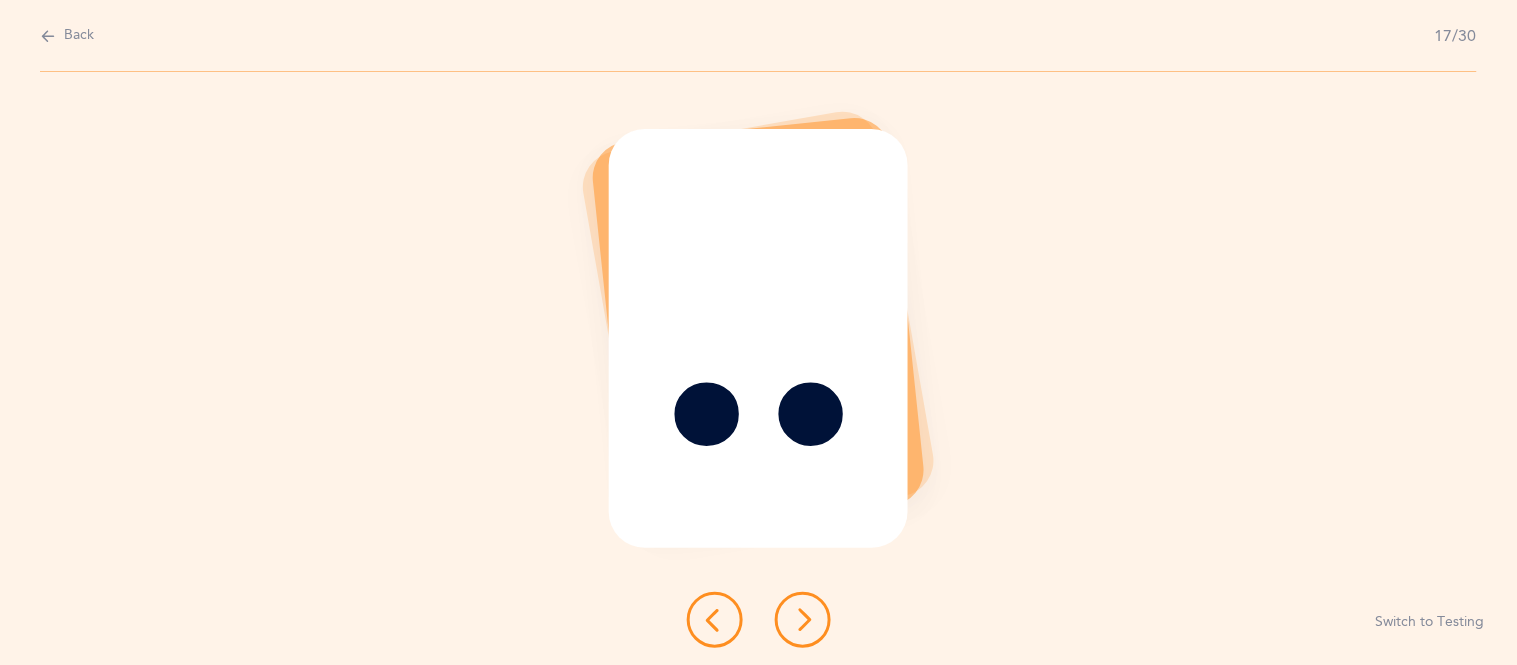 click at bounding box center (803, 620) 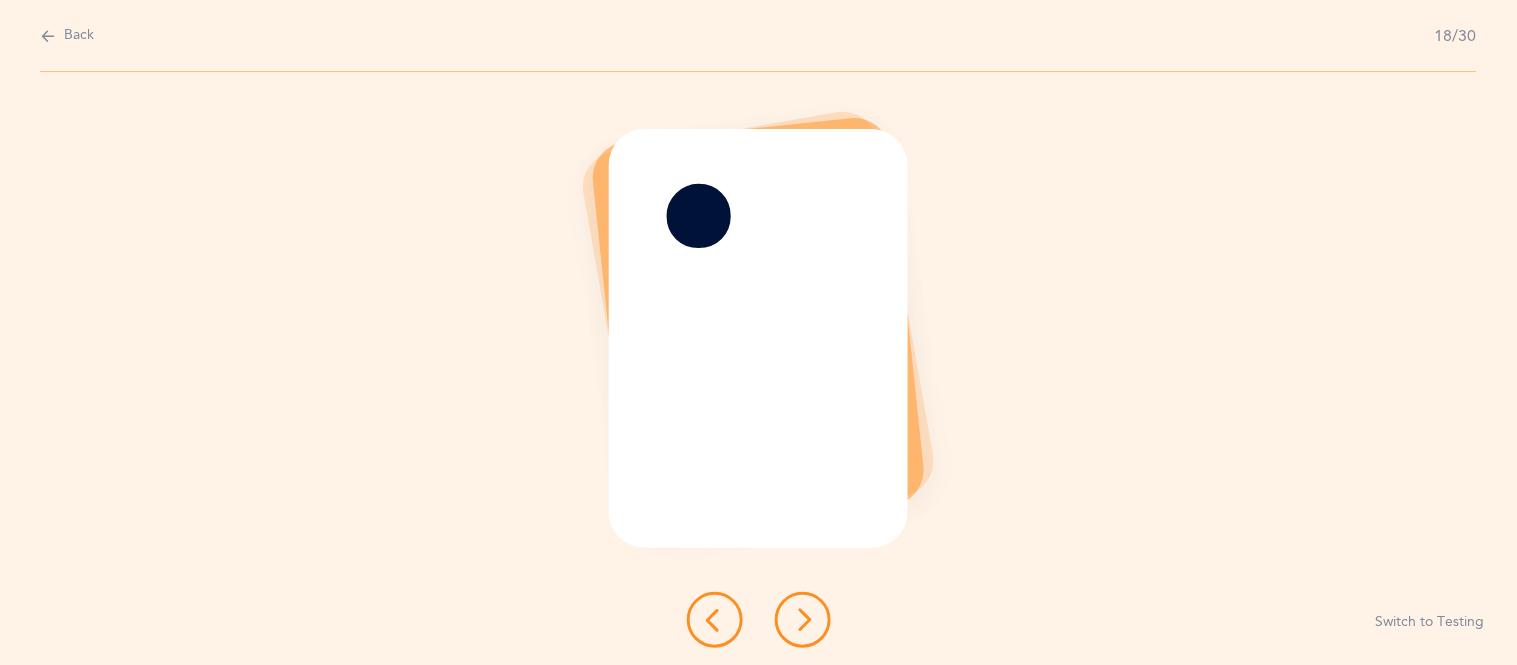 click at bounding box center [803, 620] 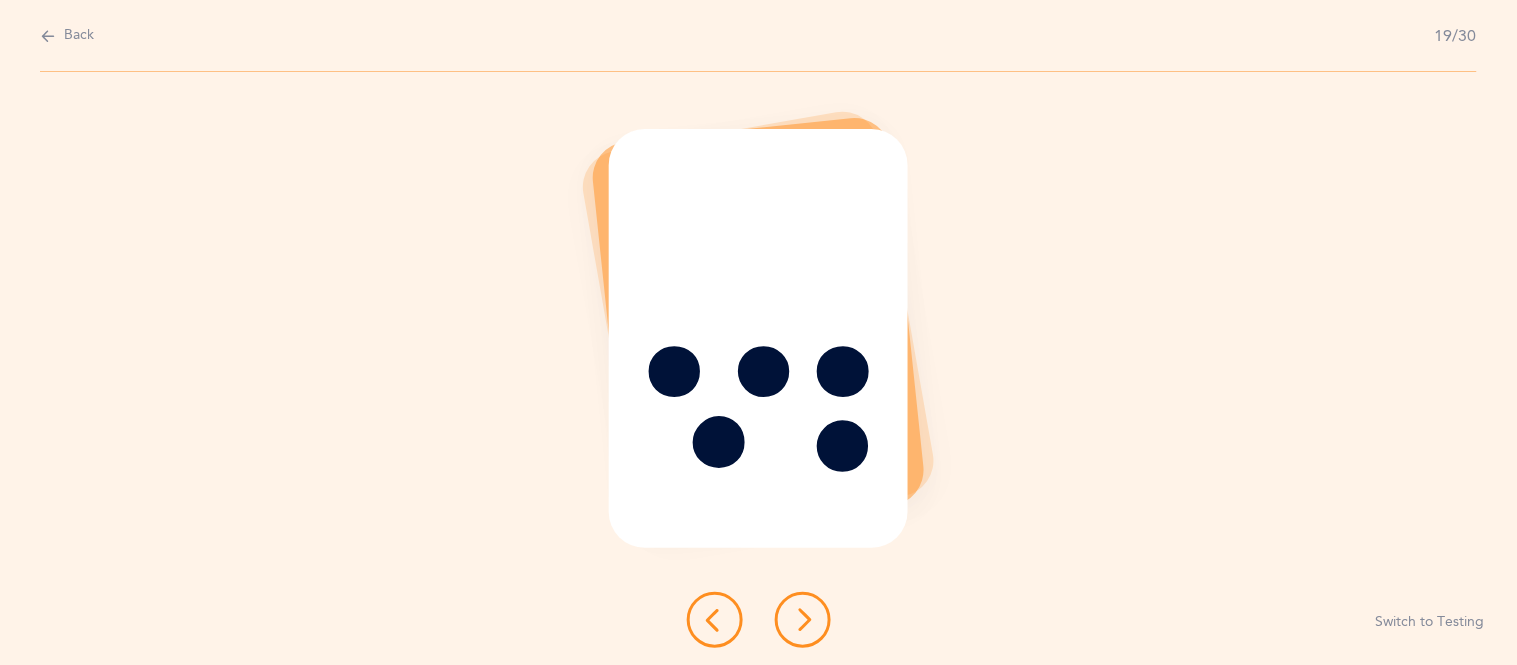 click at bounding box center (803, 620) 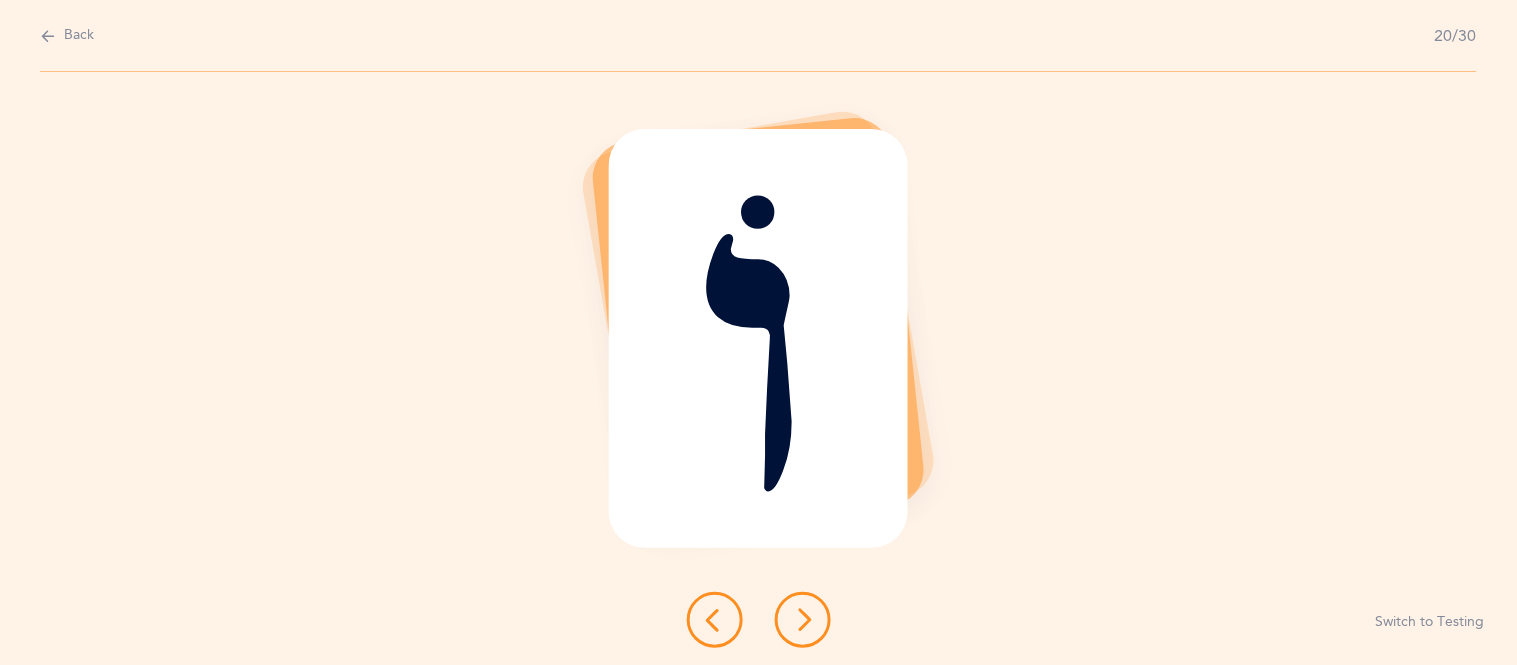 click at bounding box center (803, 620) 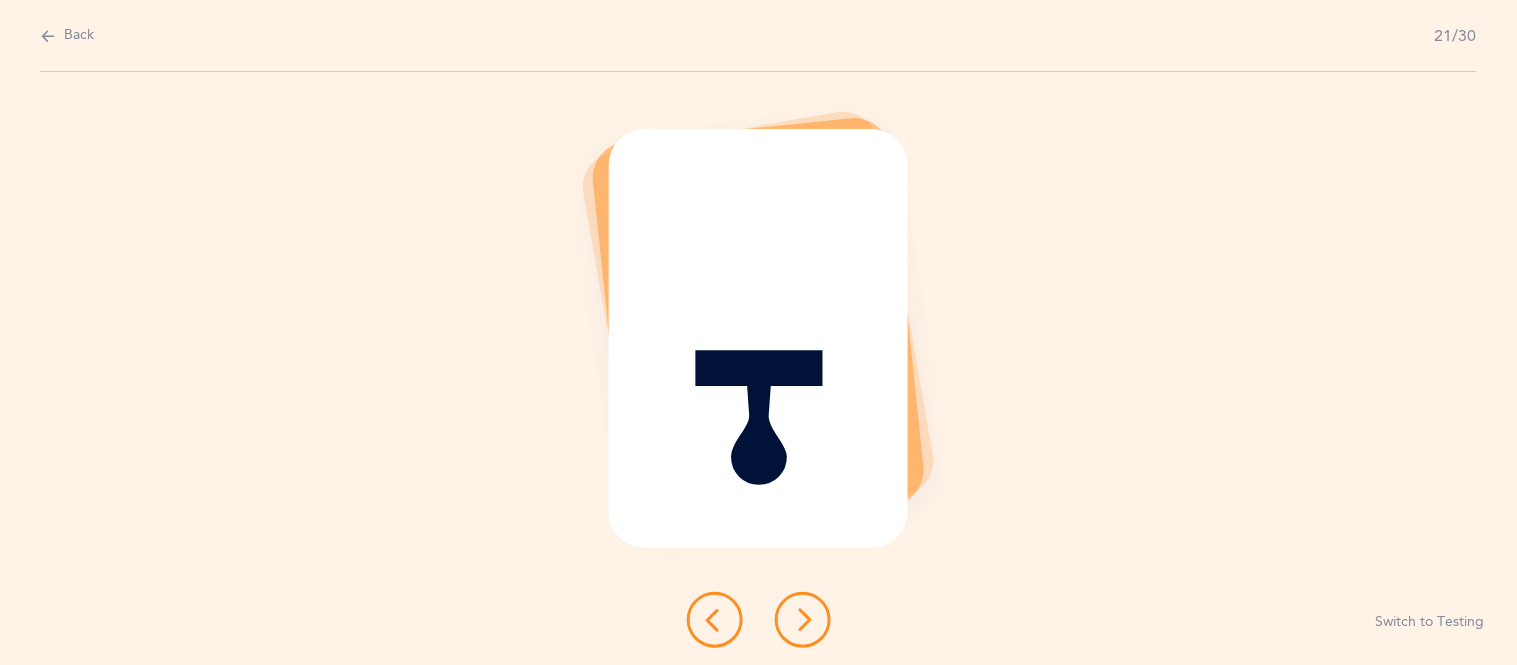 click at bounding box center (803, 620) 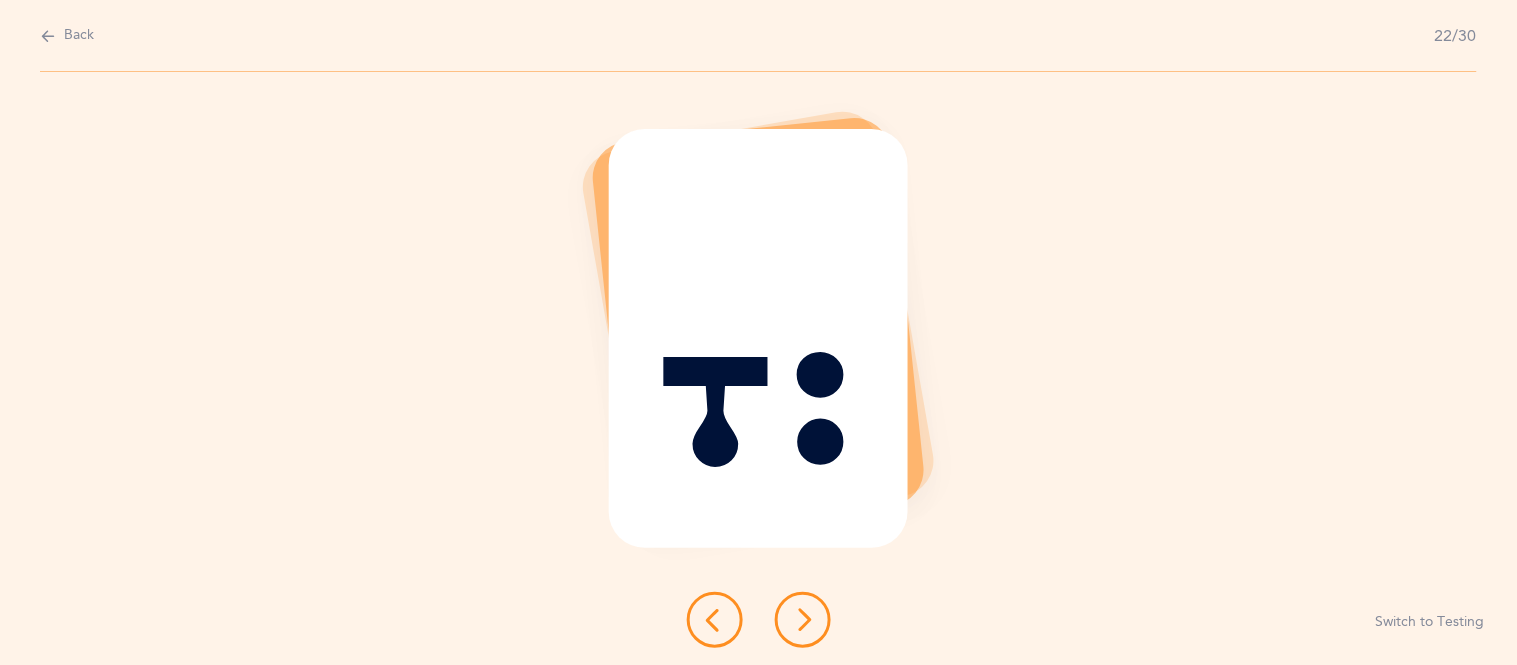click at bounding box center [803, 620] 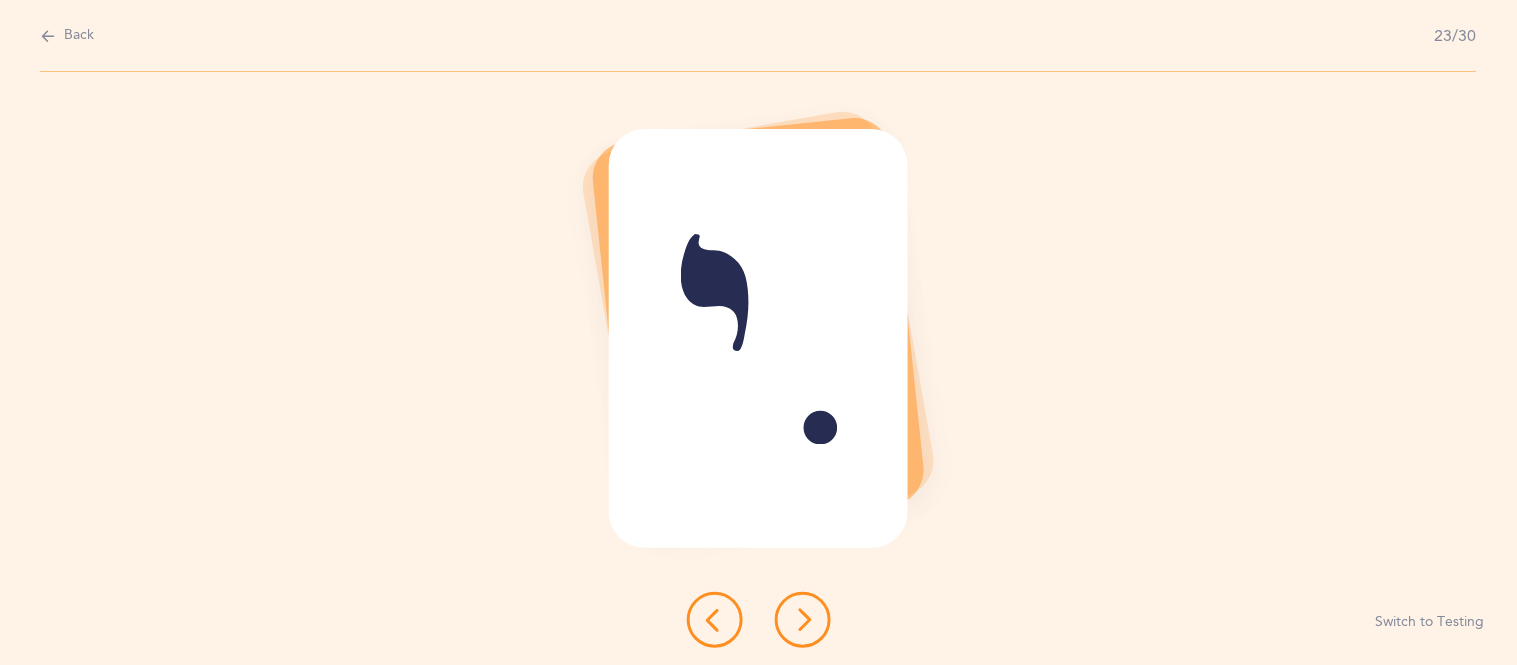 click at bounding box center [803, 620] 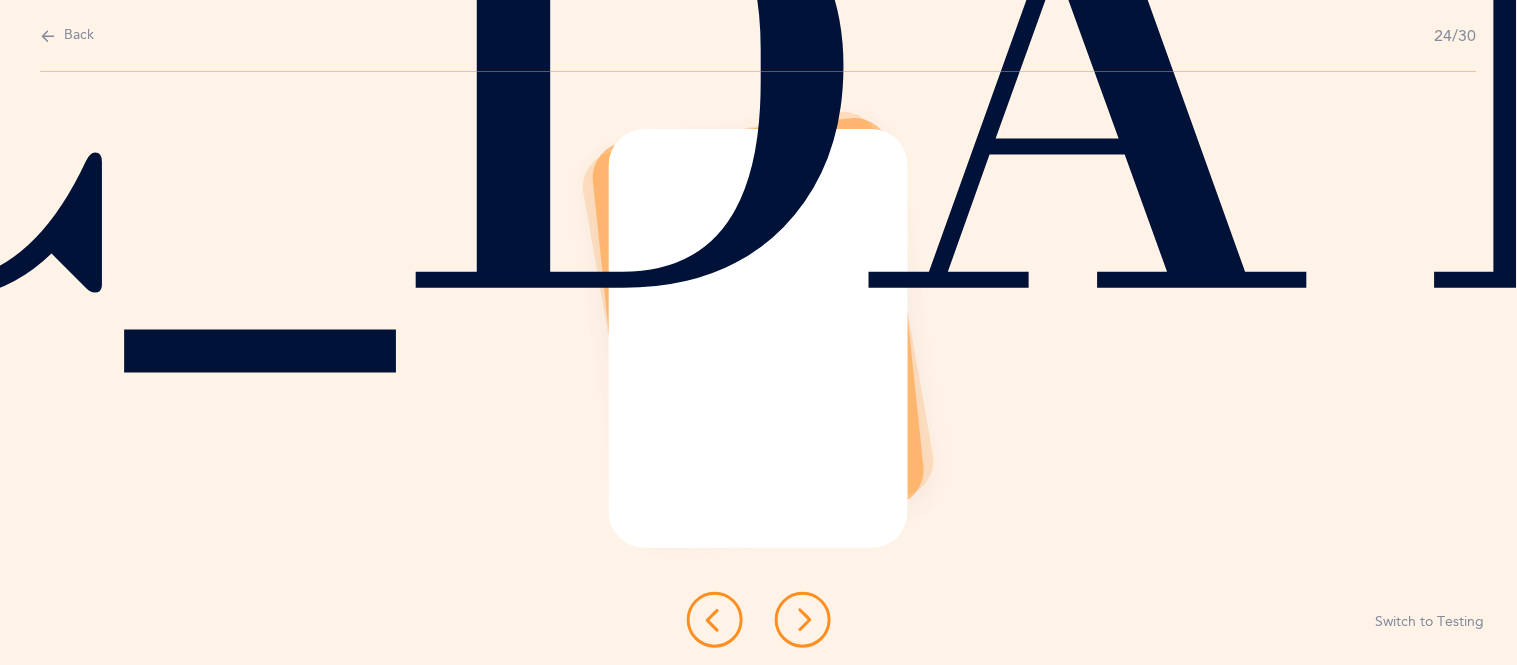 click at bounding box center (803, 620) 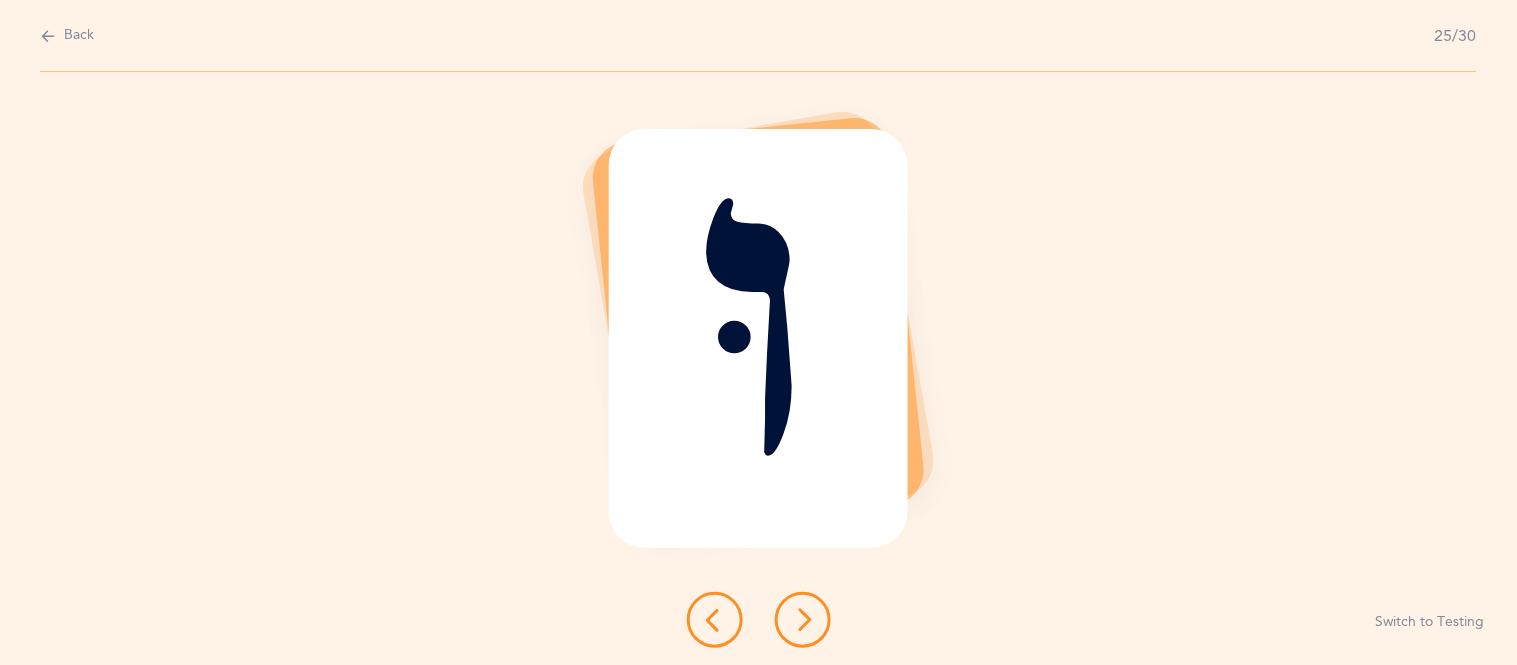 click at bounding box center (803, 620) 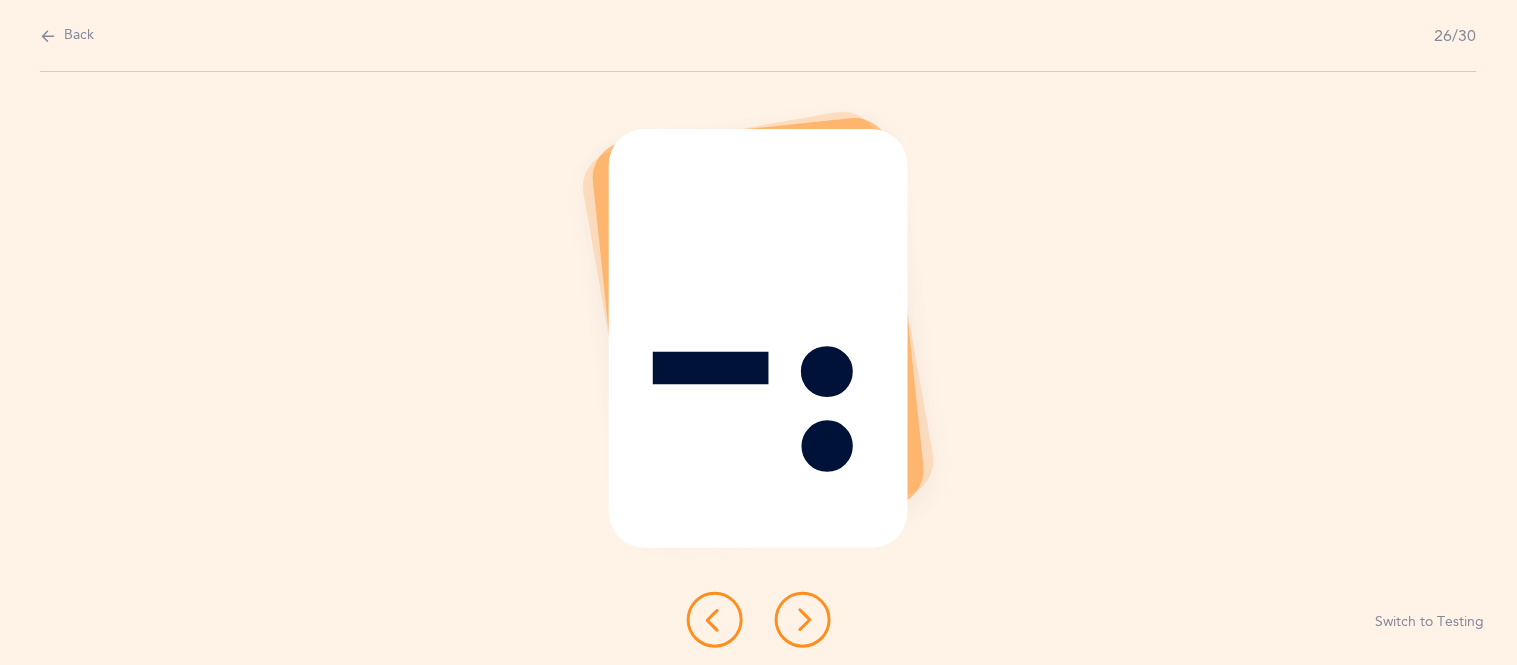 click at bounding box center [803, 620] 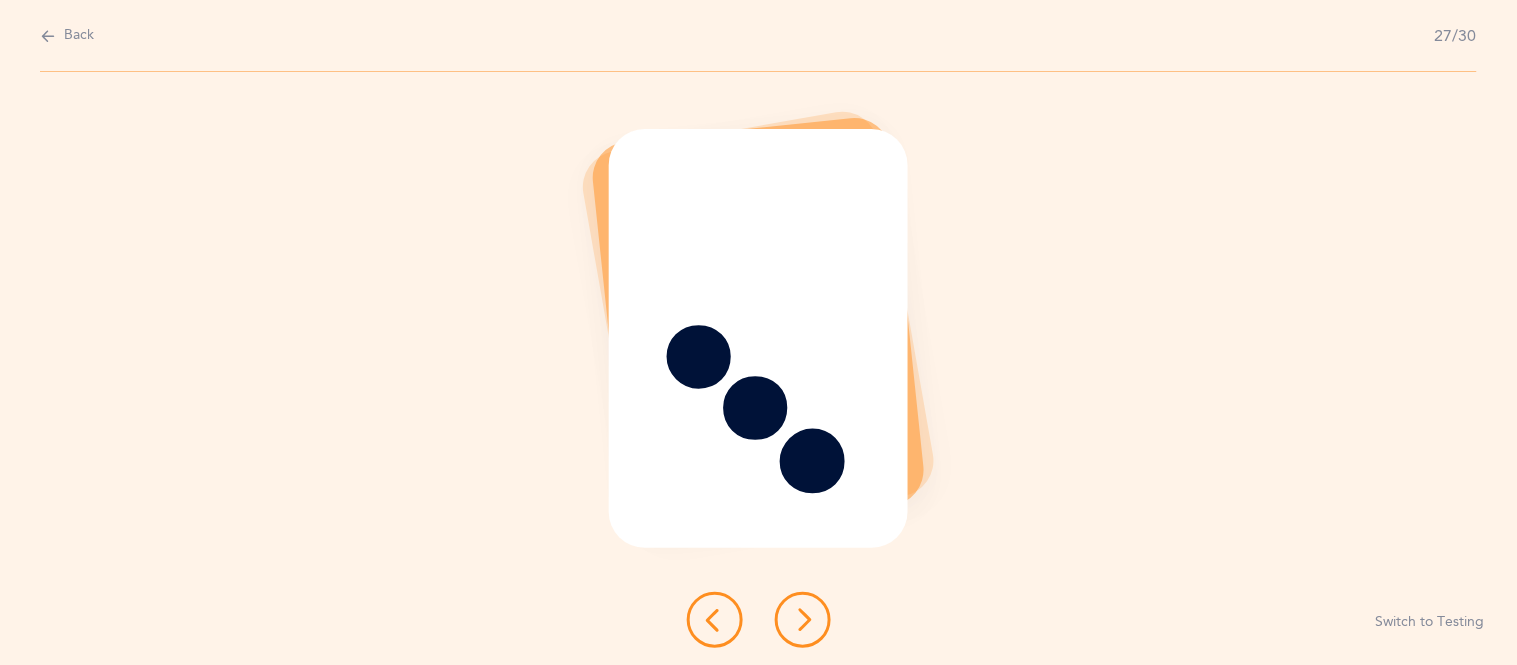 click at bounding box center (803, 620) 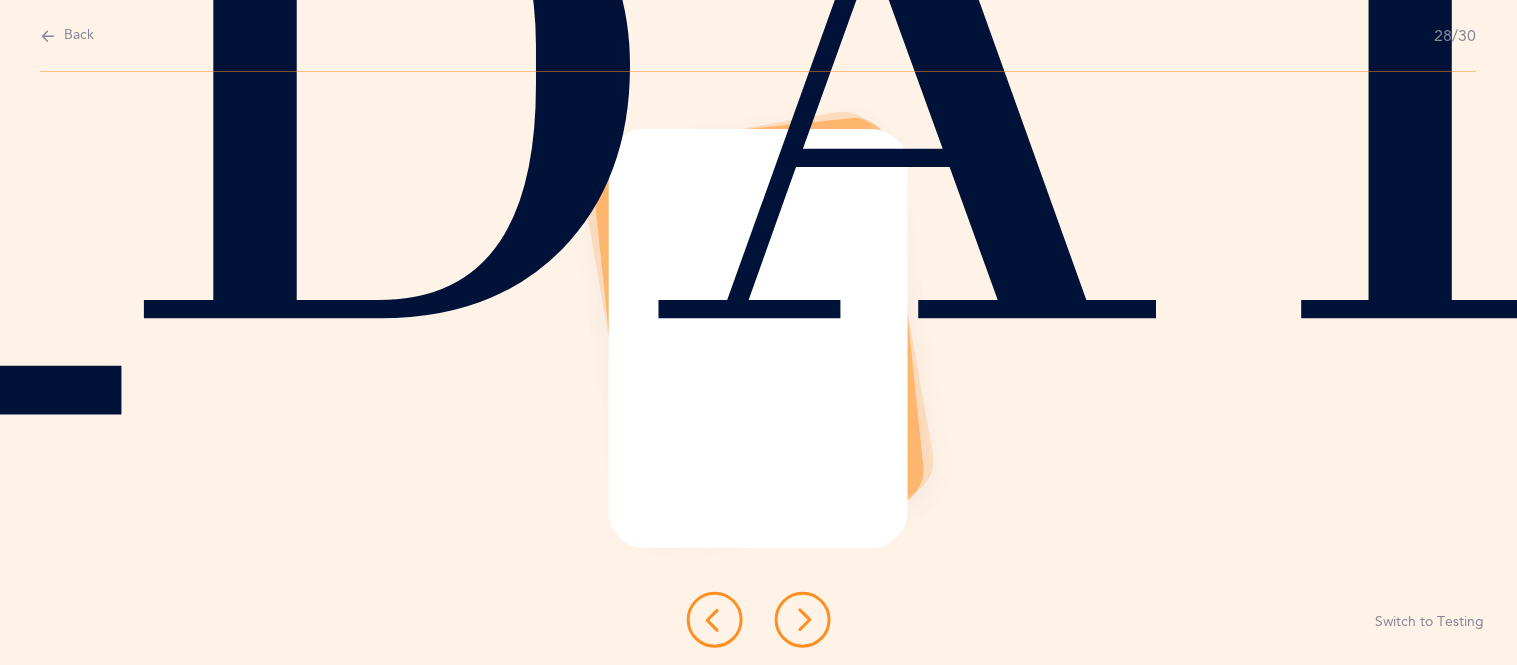 click at bounding box center (803, 620) 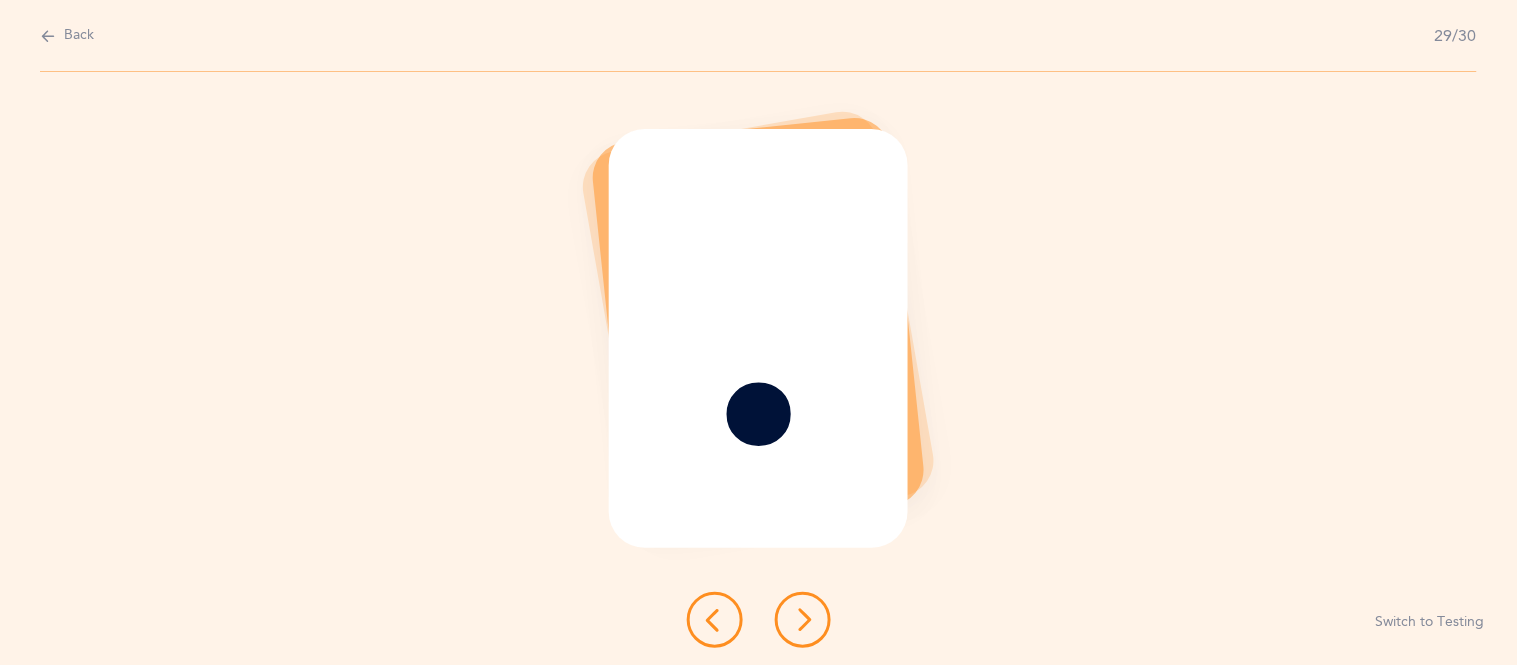 click at bounding box center (803, 620) 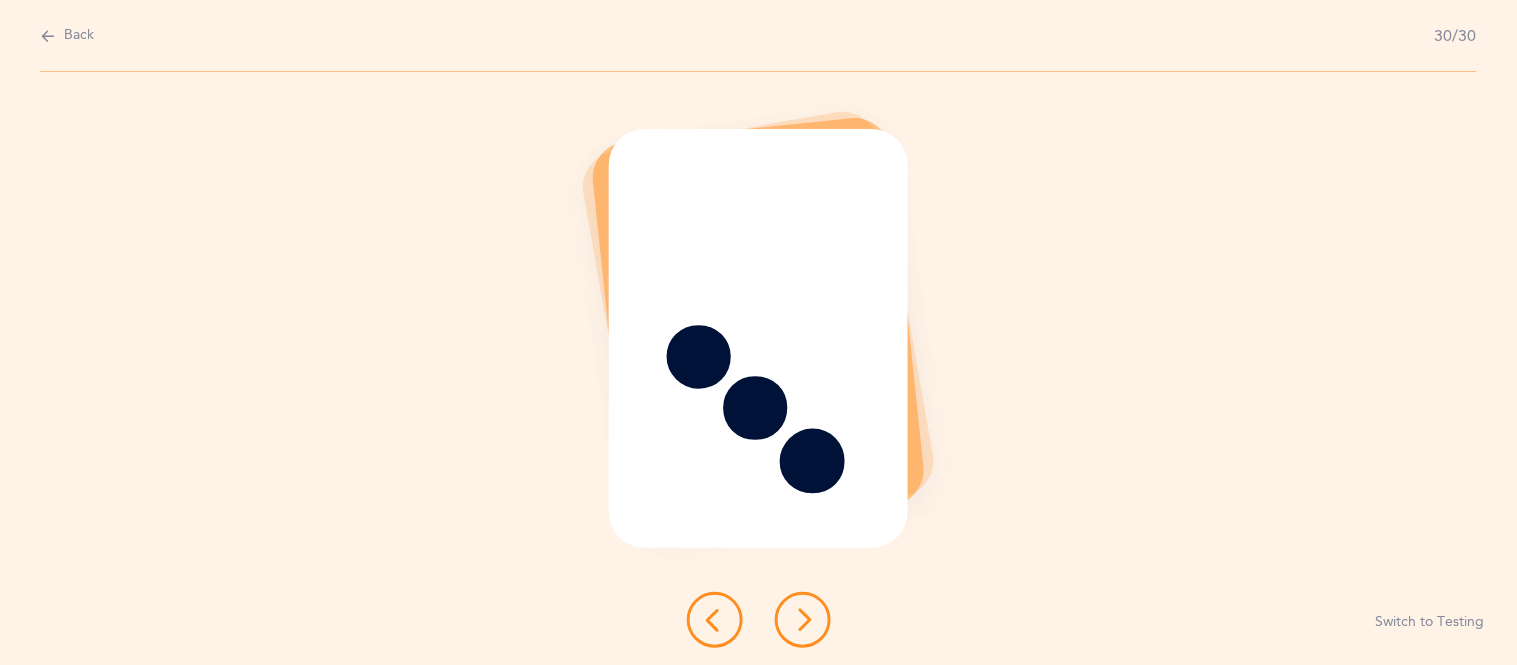 click at bounding box center (803, 620) 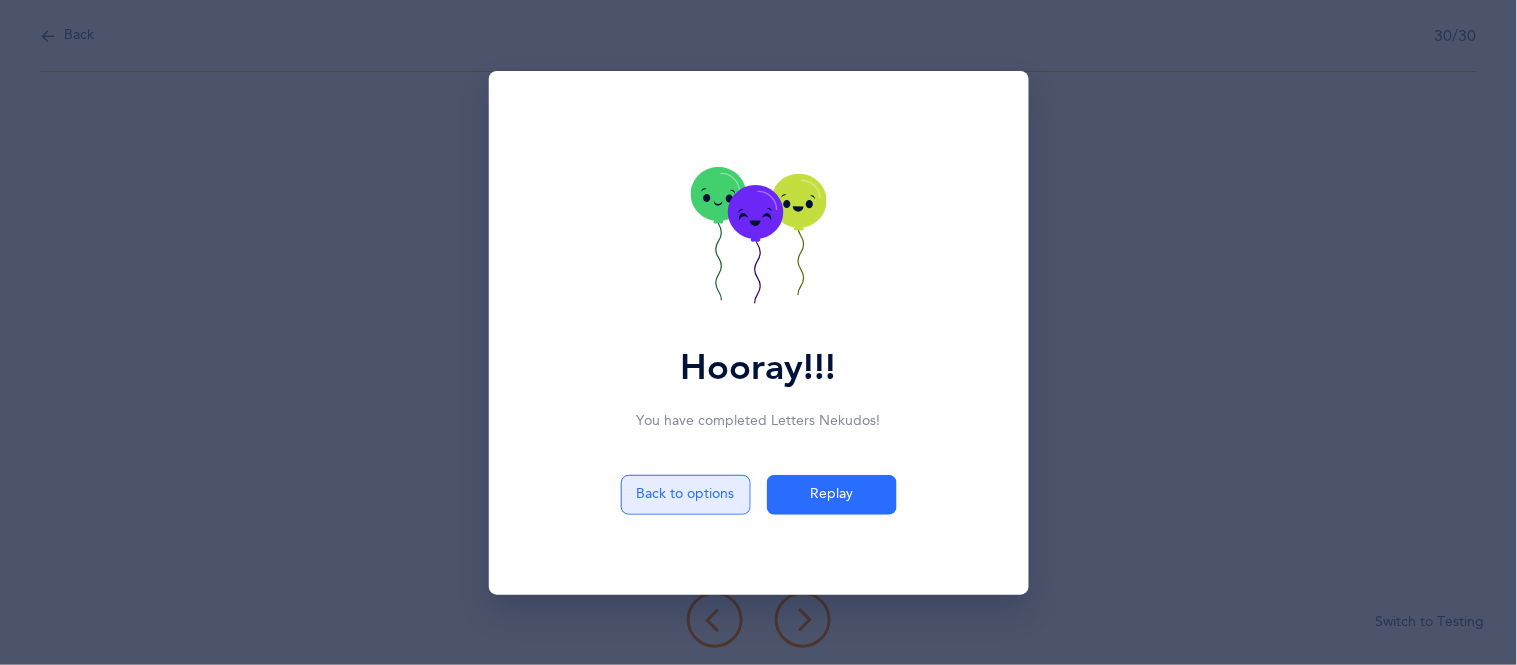 click on "Back to options" at bounding box center (686, 495) 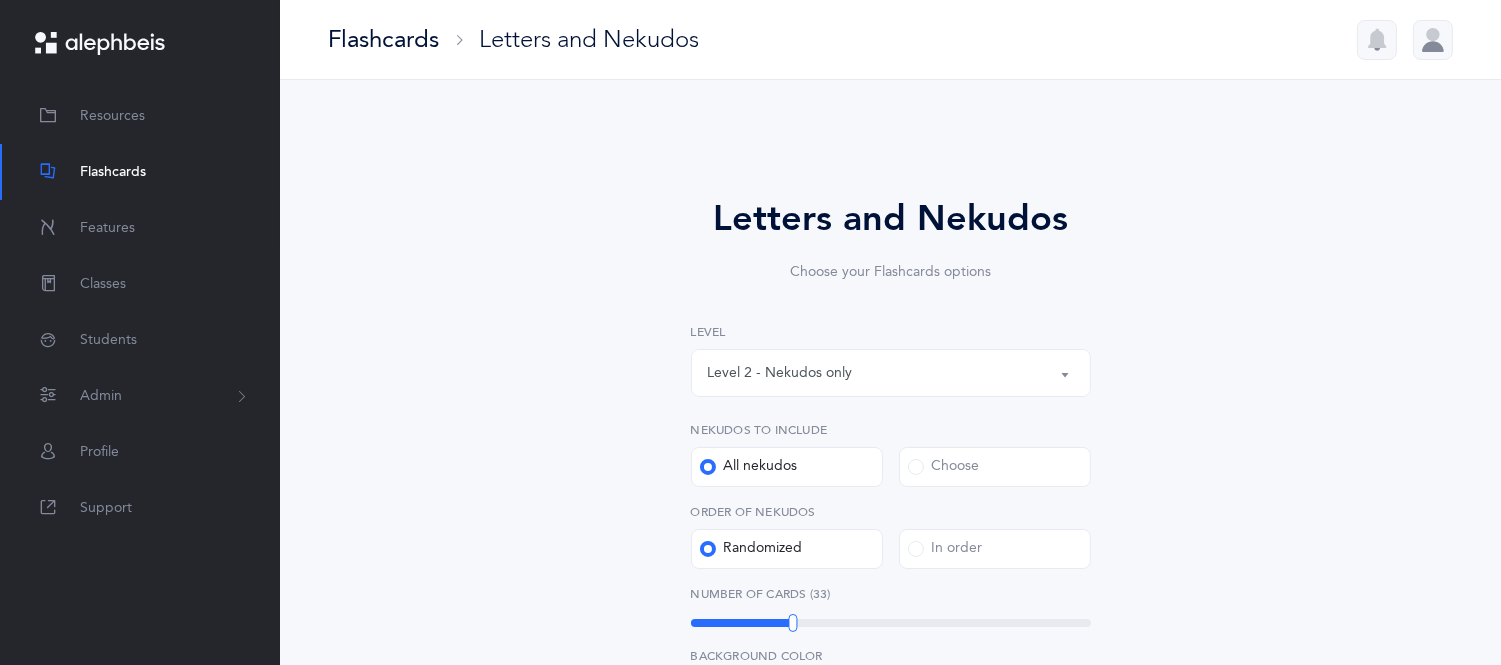 click on "Level 2 - Nekudos only" at bounding box center [891, 373] 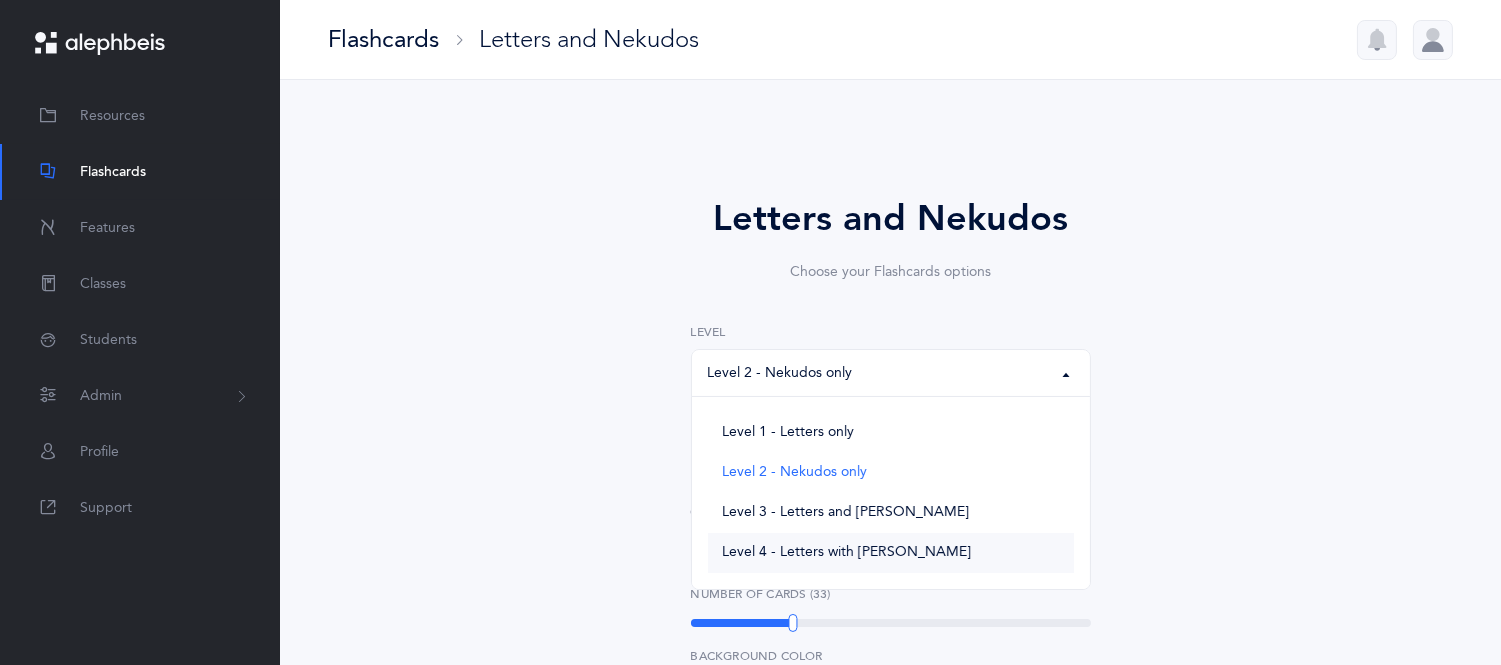 click on "Level 4 - Letters with [PERSON_NAME]" at bounding box center [891, 553] 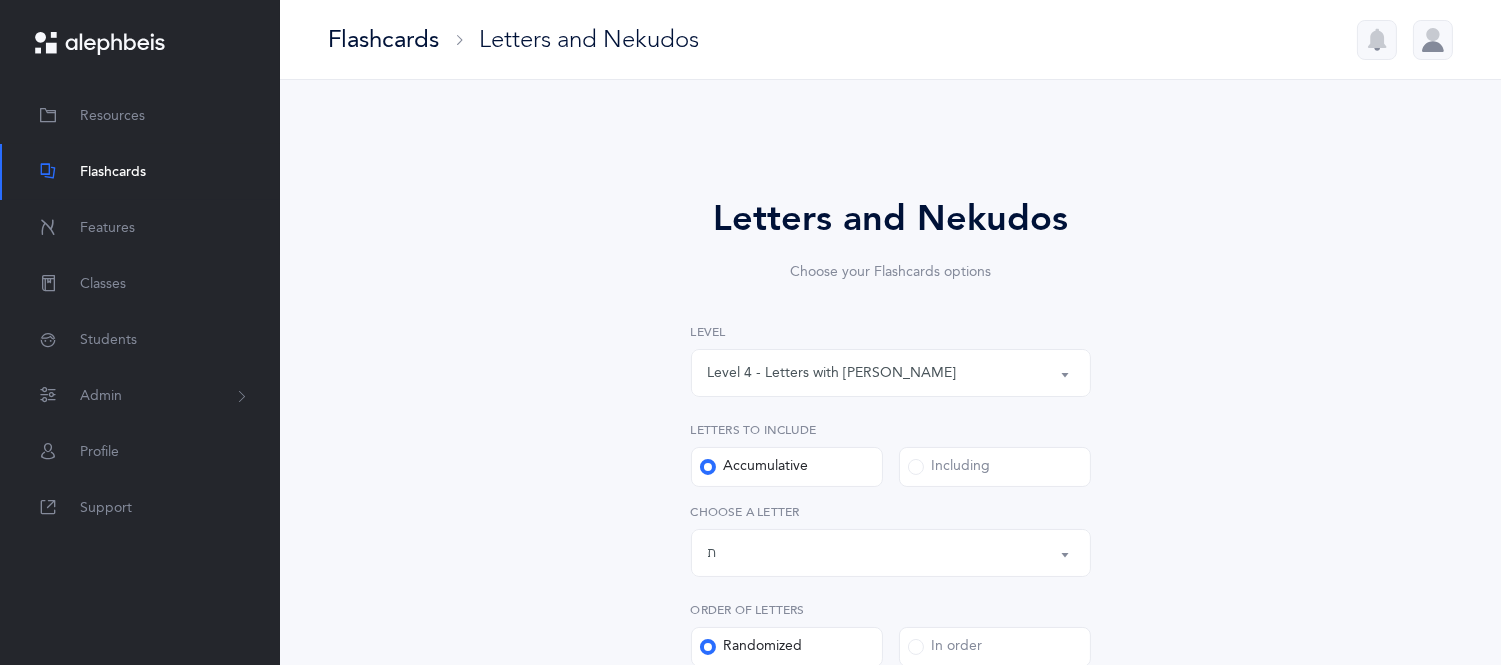 click on "Letters and Nekudos   Choose your Flashcards options         Level 1 - Letters only
Level 2 - Nekudos only
Level 3 - Letters and Nekudos
Level 4 - Letters with Nekudos
Level 4 - Letters with Nekudos   Level 1 - Letters only
Level 2 - Nekudos only
Level 3 - Letters and Nekudos
Level 4 - Letters with [PERSON_NAME]
Level
Letters to include
Accumulative
Including
א
בּ
ב
ג
ד
ה
ו
ז
ח
ט
י
כּ
ךּ
כ
[DEMOGRAPHIC_DATA]
ל
מ
נ
ן
ס
ע
פּ
פ
צ
ק
ר
שׁ
שׂ
תּ
ת
Letters up until: ת
Choose a letter
Order of letters
Randomized
In order
All Nekudos
קמץ
פתח
צירי
סגול
שוא
חולם חסר
חולם מלא
חיריק חסר
חיריק מלא
קובוץ
שורוק
חטף קמץ
חטף פתח
חטף סגול
All Nekudos
Nekudos" at bounding box center [891, 781] 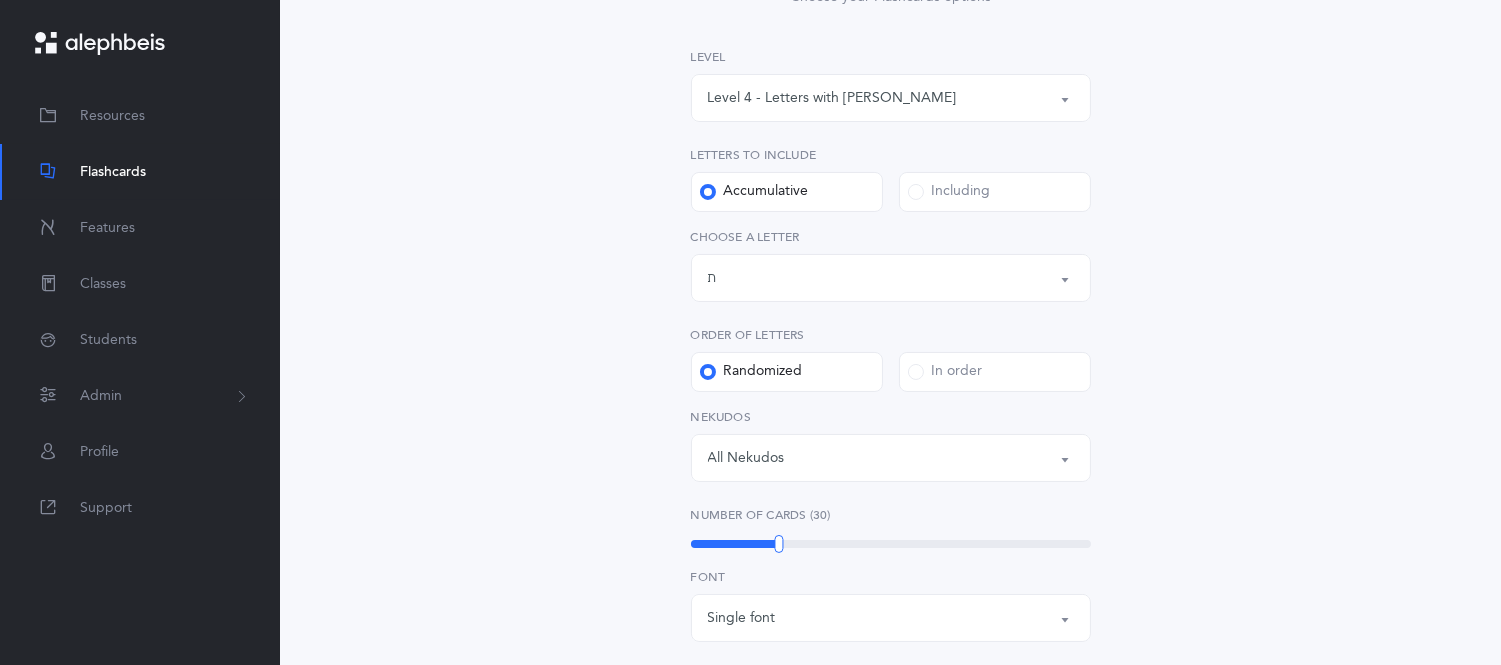 scroll, scrollTop: 488, scrollLeft: 0, axis: vertical 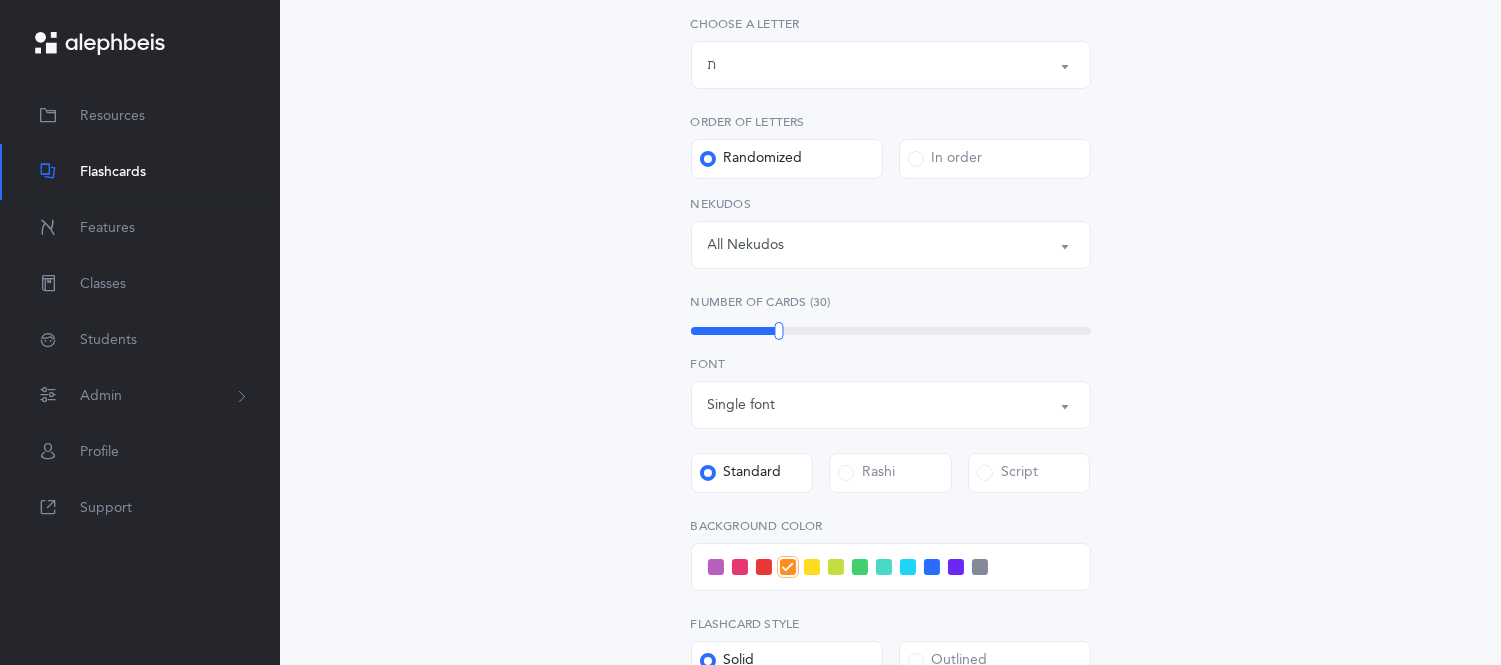 click at bounding box center (716, 567) 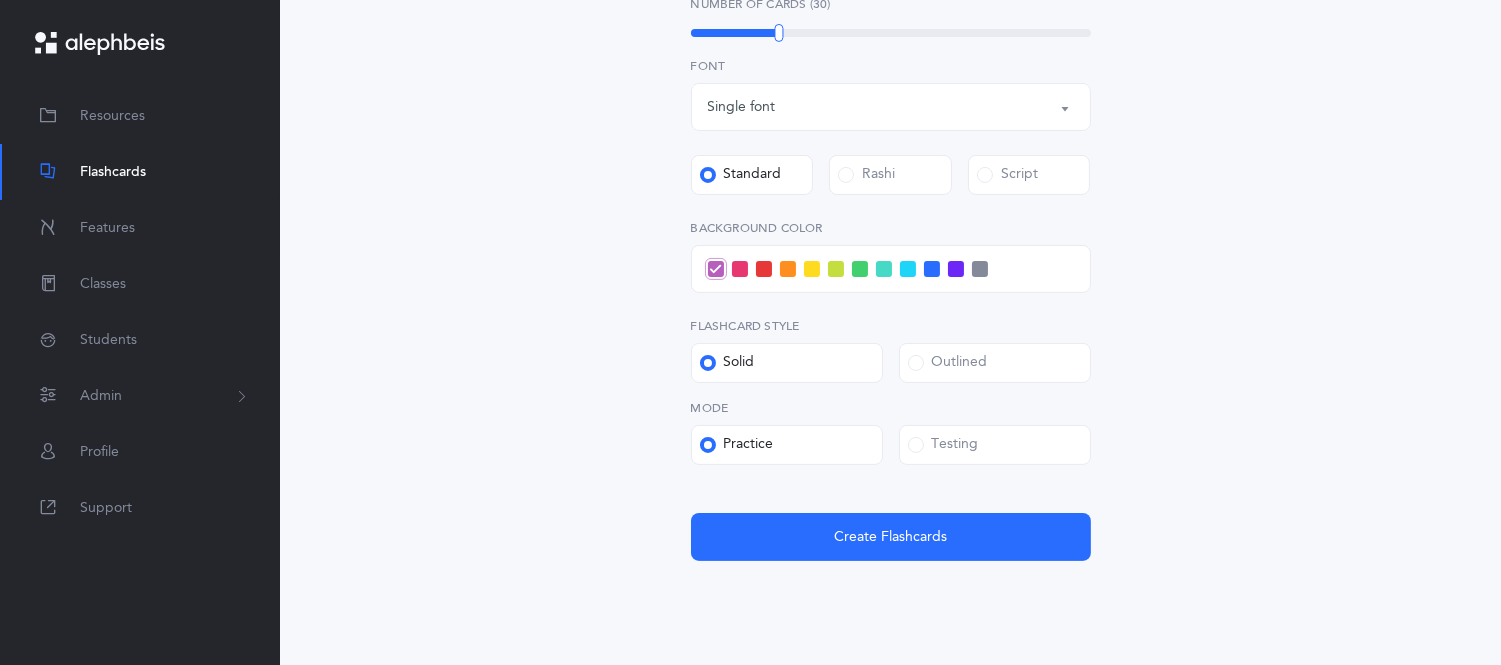 scroll, scrollTop: 841, scrollLeft: 0, axis: vertical 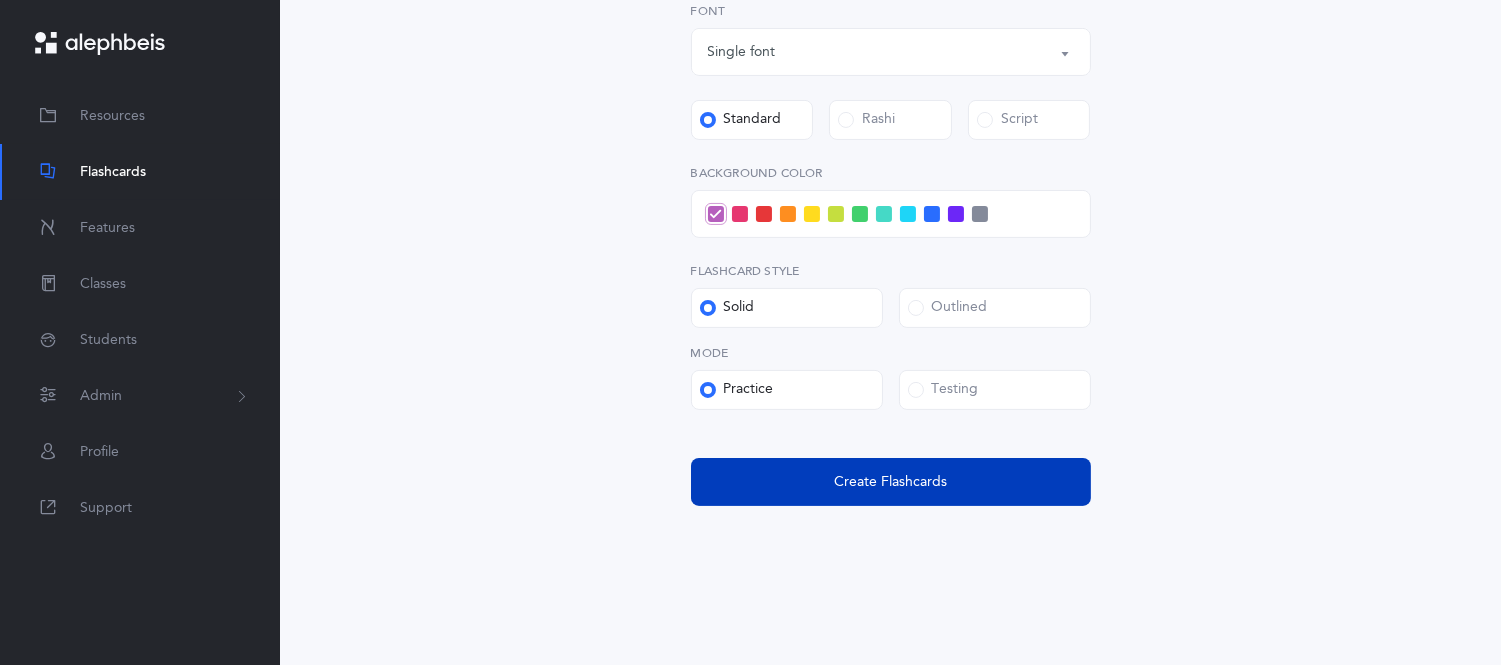 click on "Create Flashcards" at bounding box center [891, 482] 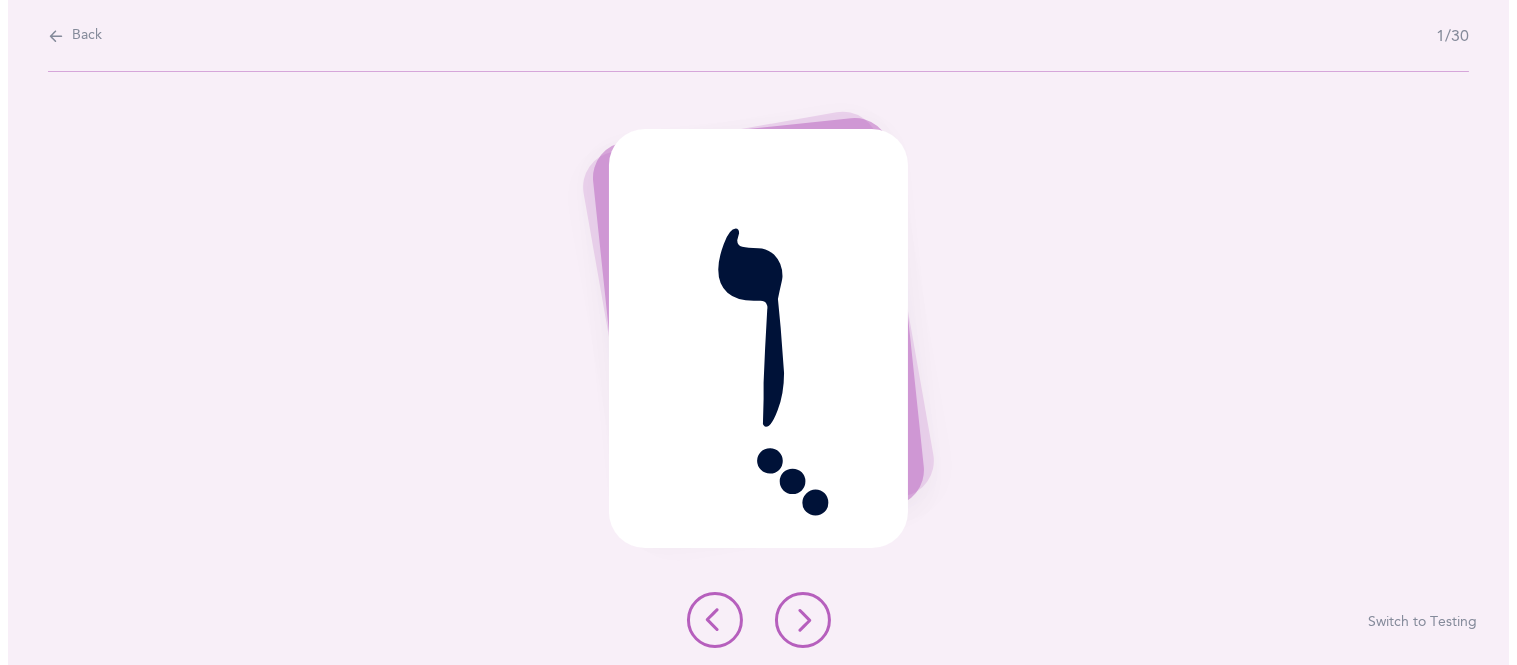 scroll, scrollTop: 0, scrollLeft: 0, axis: both 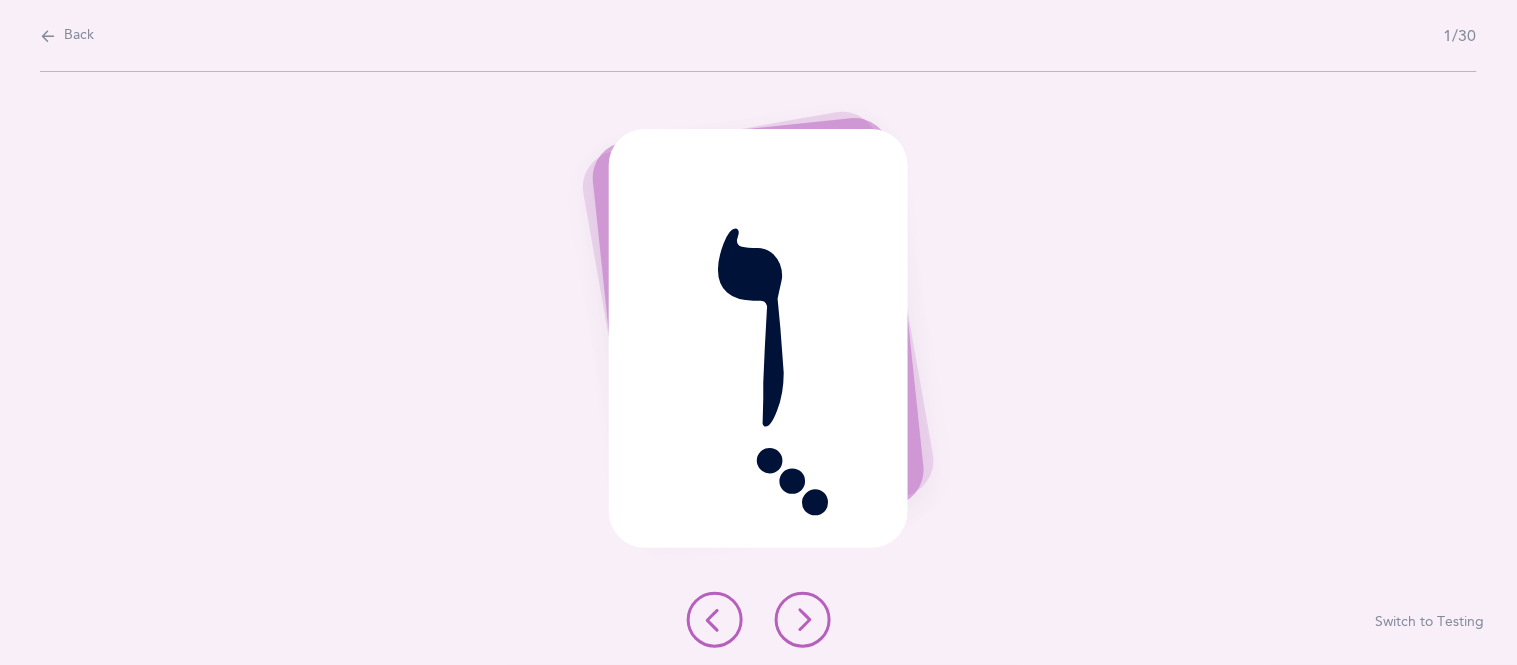 click at bounding box center (803, 620) 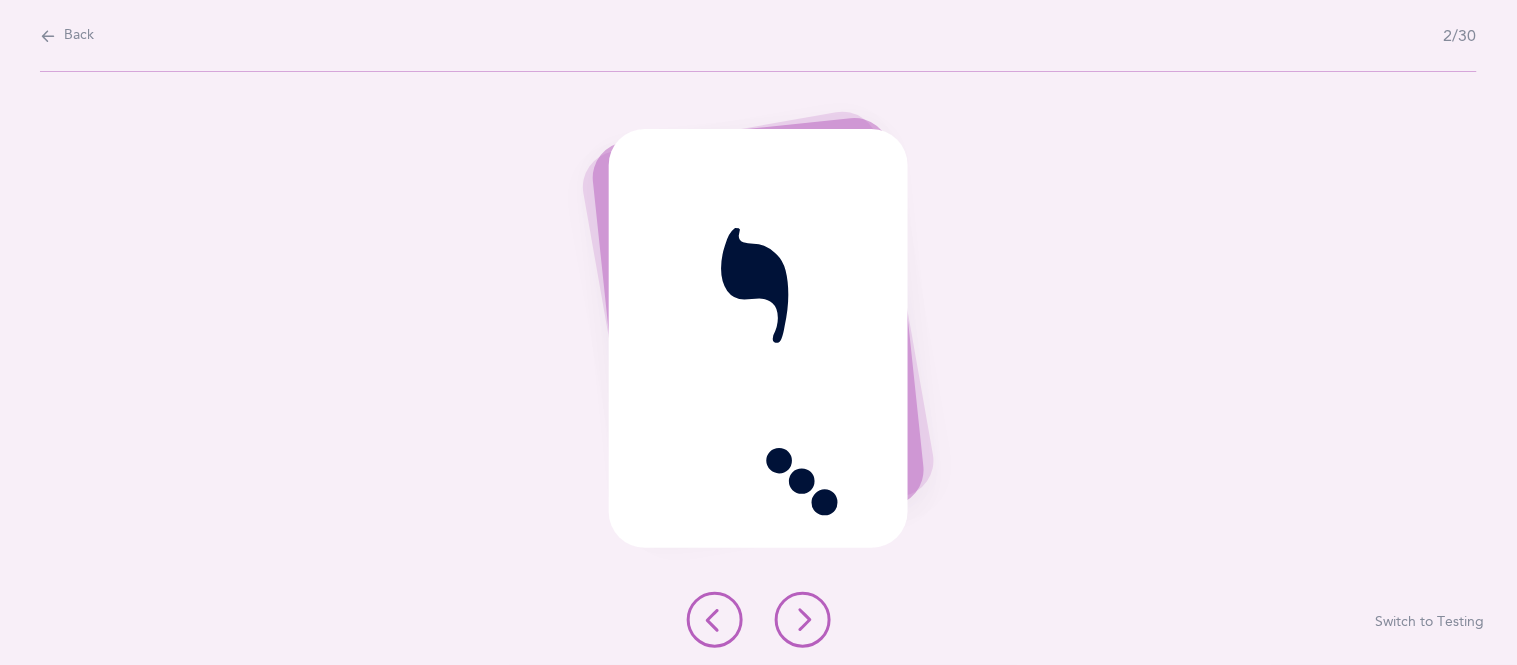 click at bounding box center (803, 620) 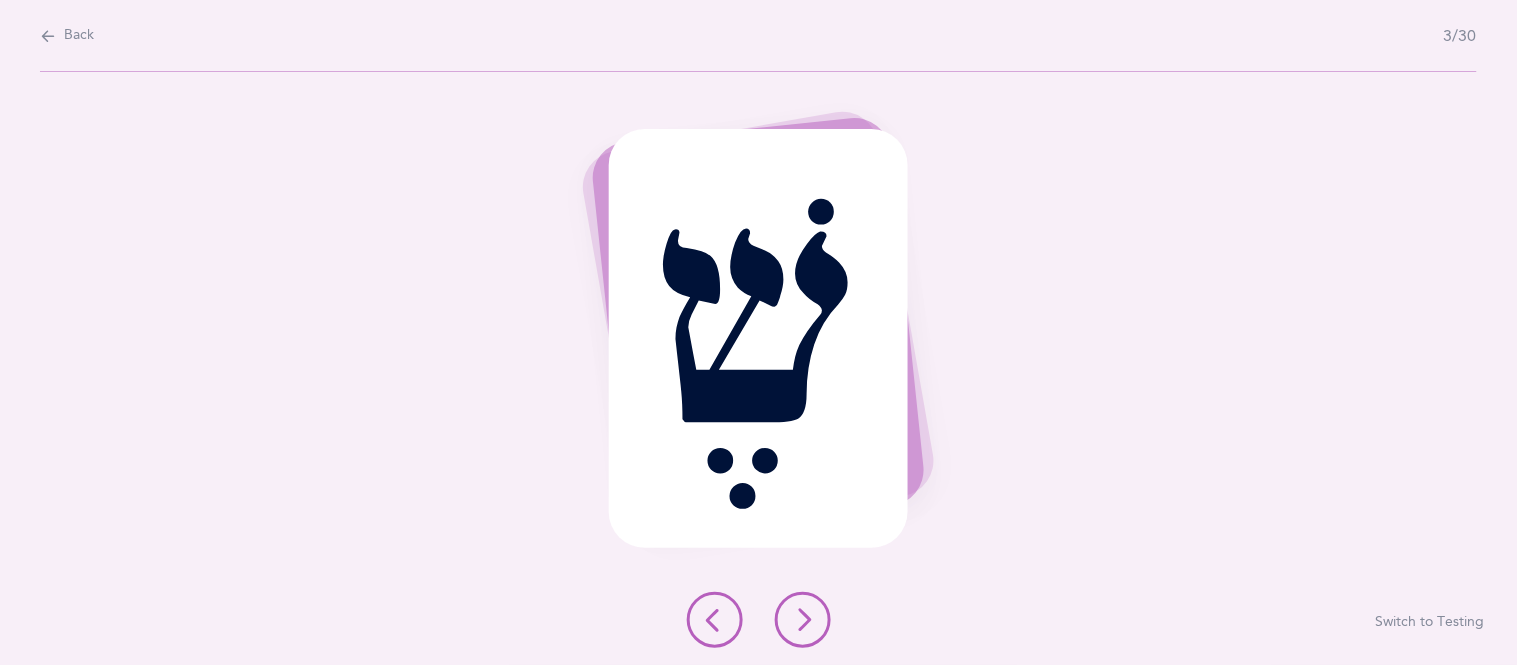 click at bounding box center [715, 620] 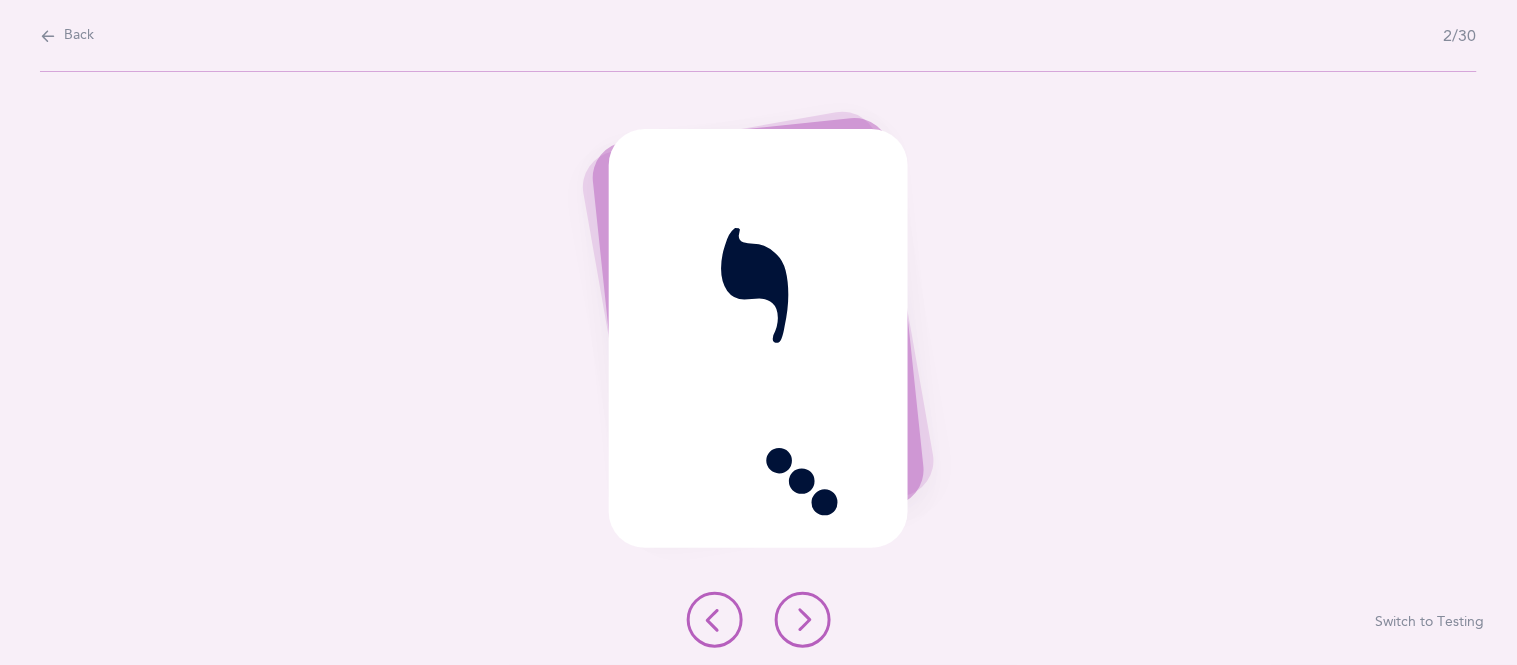 click at bounding box center [715, 620] 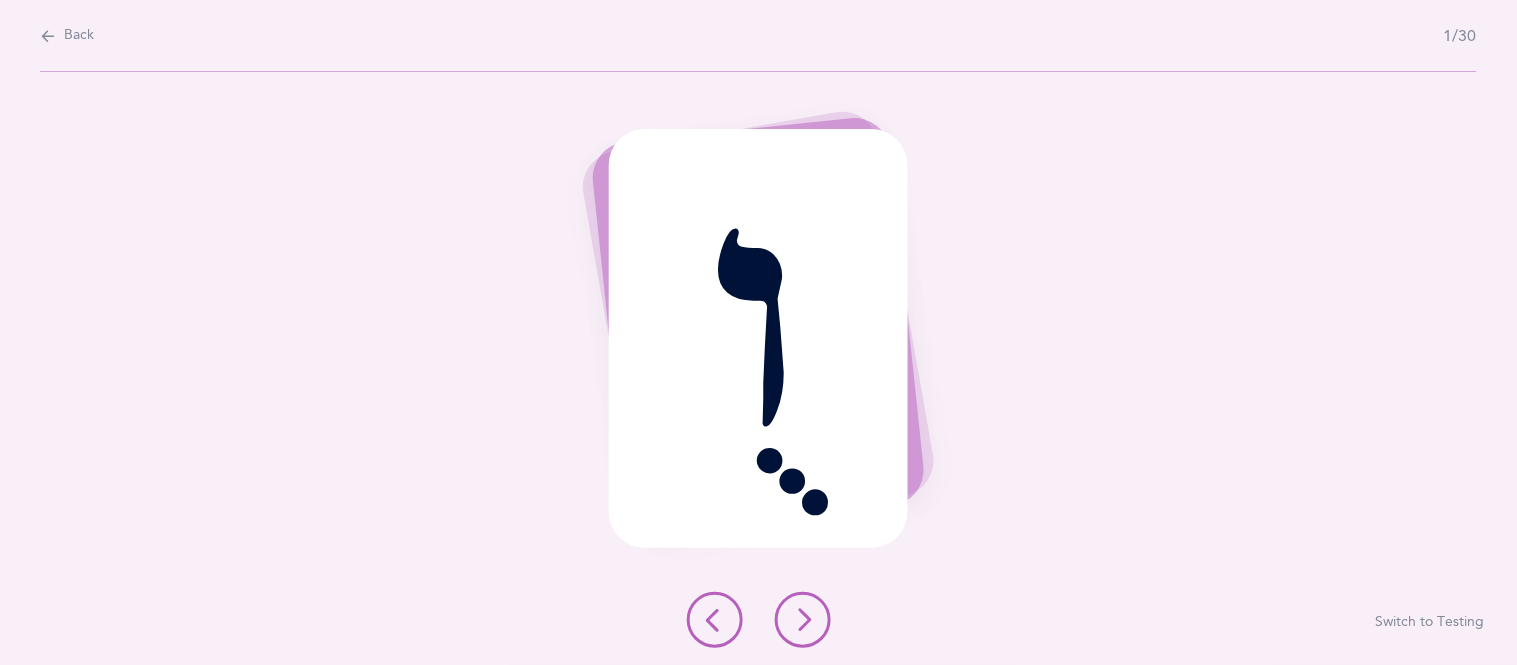 click at bounding box center [803, 620] 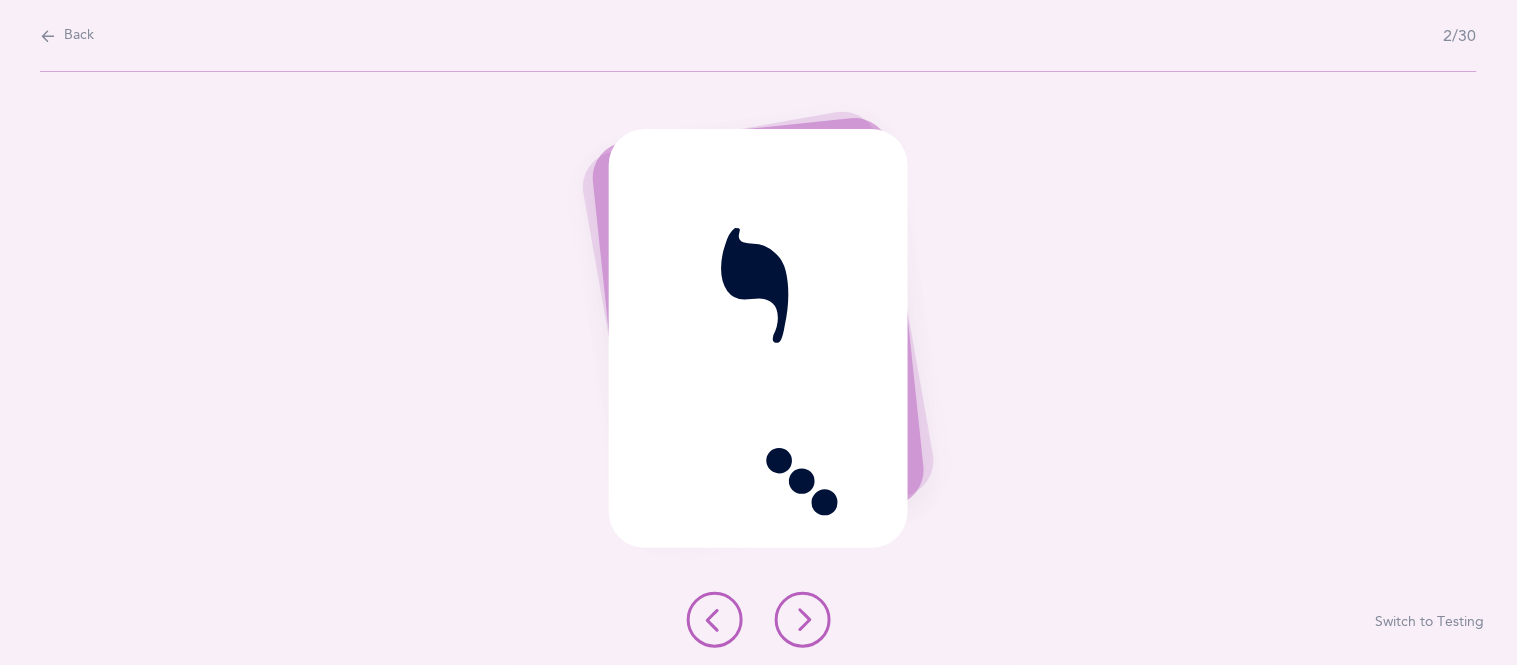 click at bounding box center [803, 620] 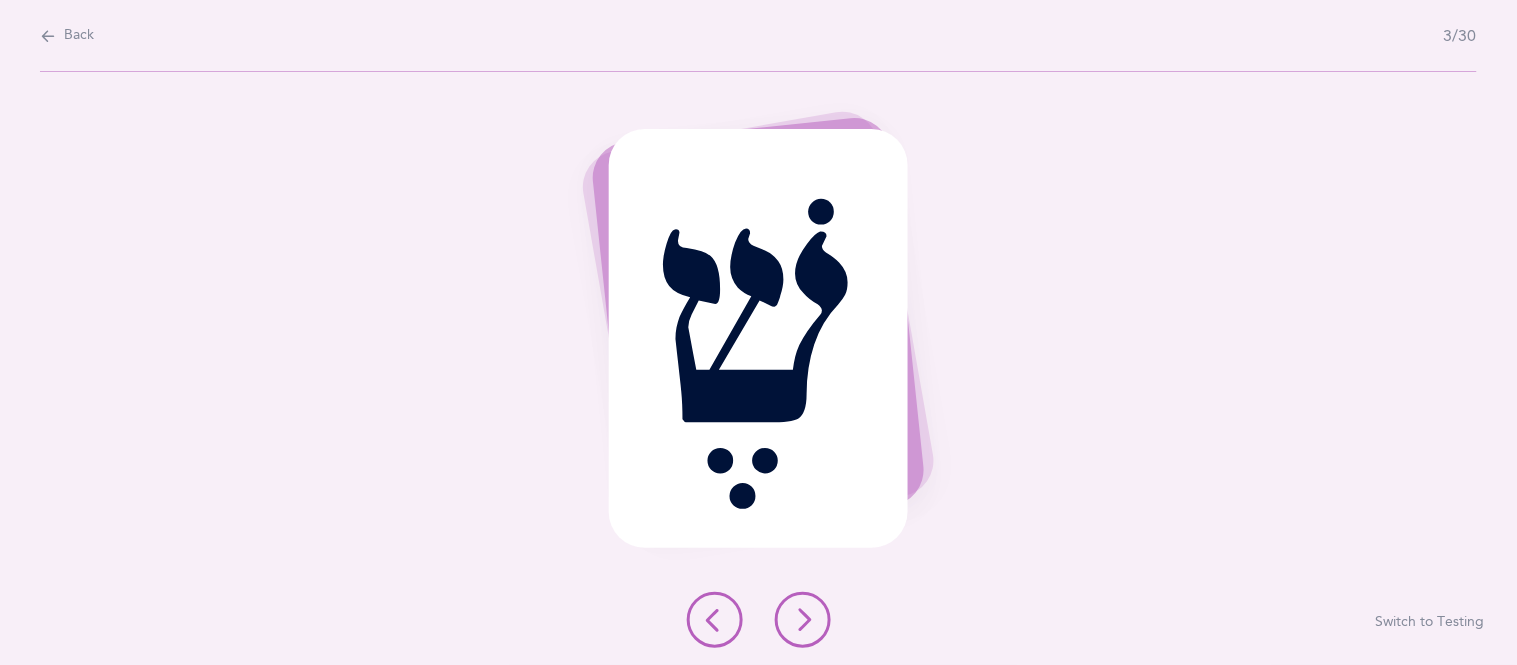 click at bounding box center [715, 620] 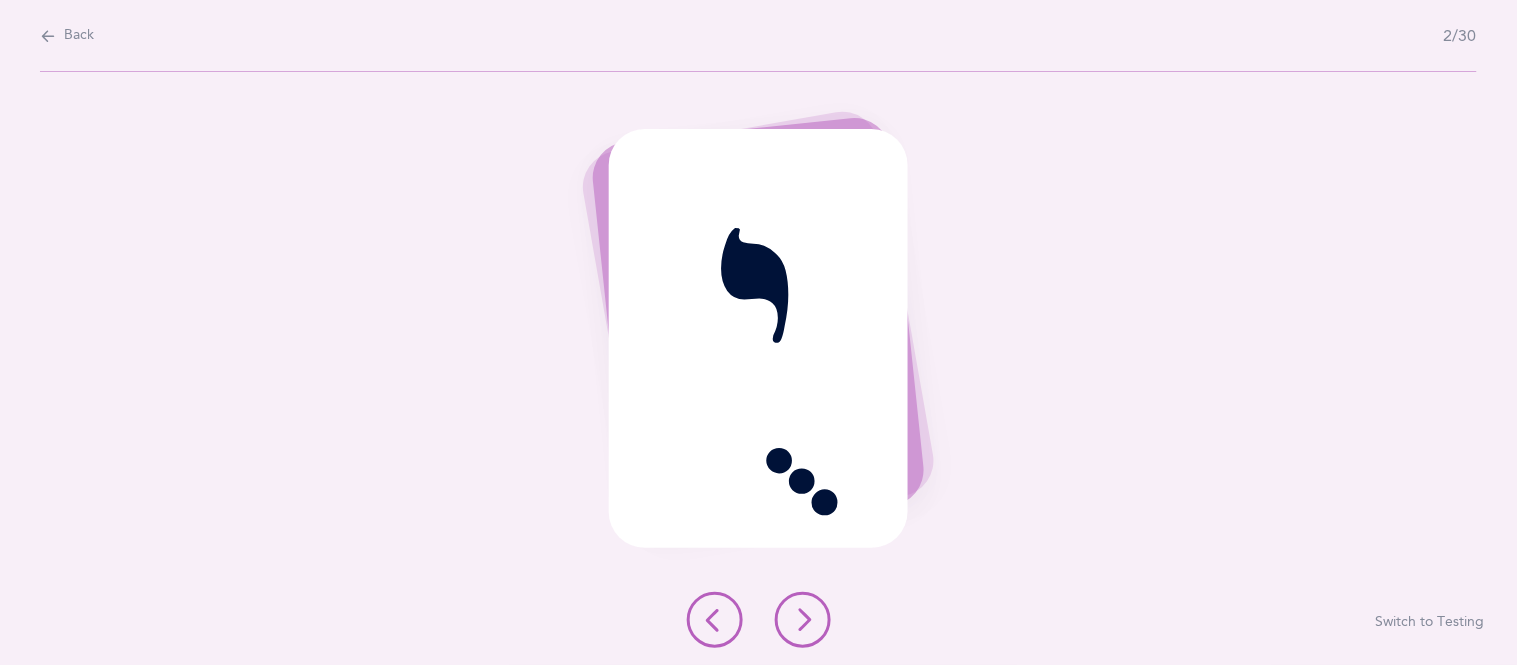 click at bounding box center (715, 620) 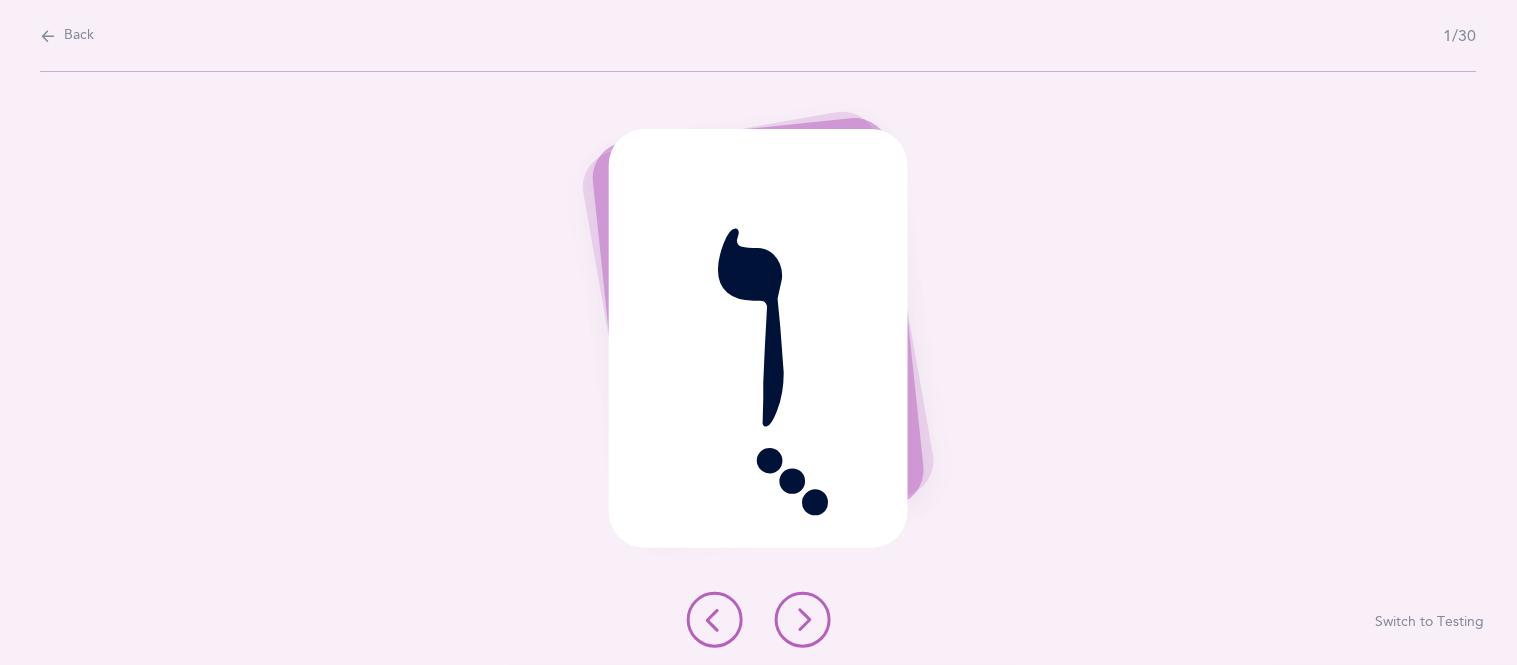 click at bounding box center [803, 620] 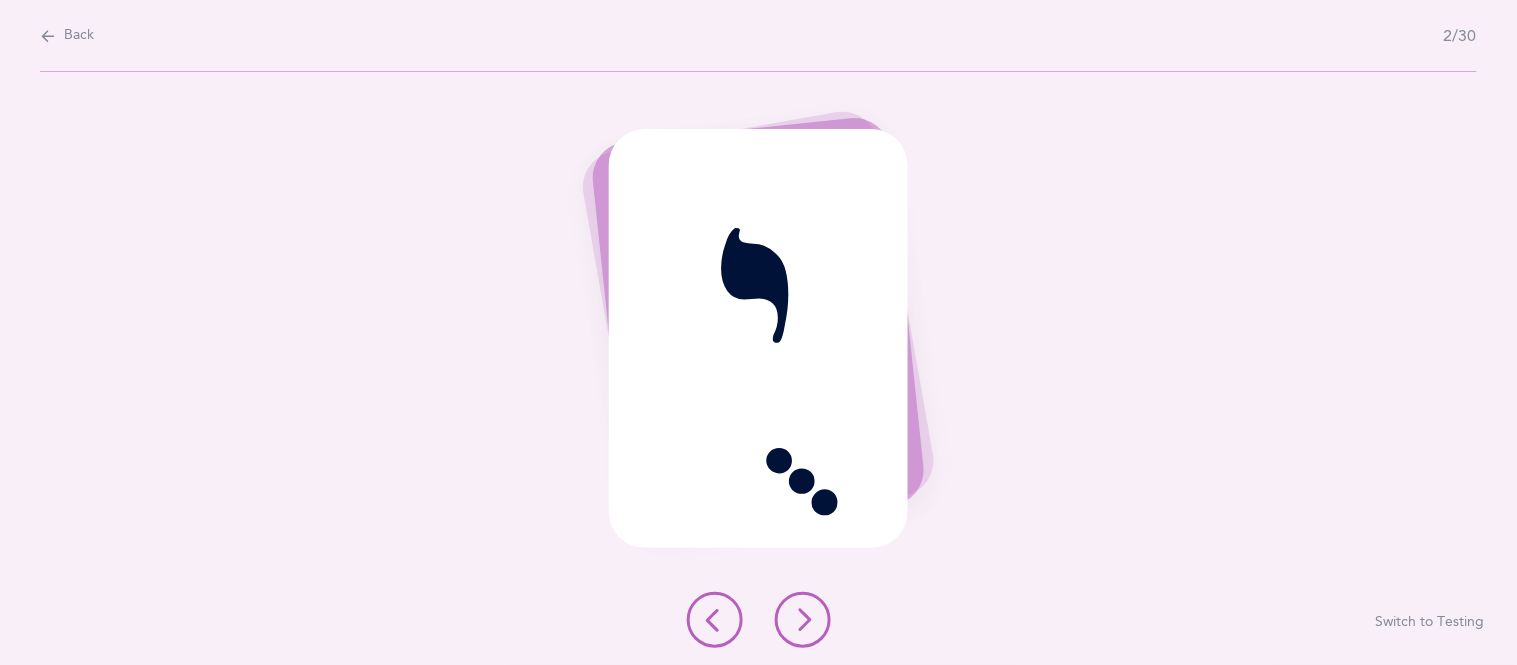 click at bounding box center [803, 620] 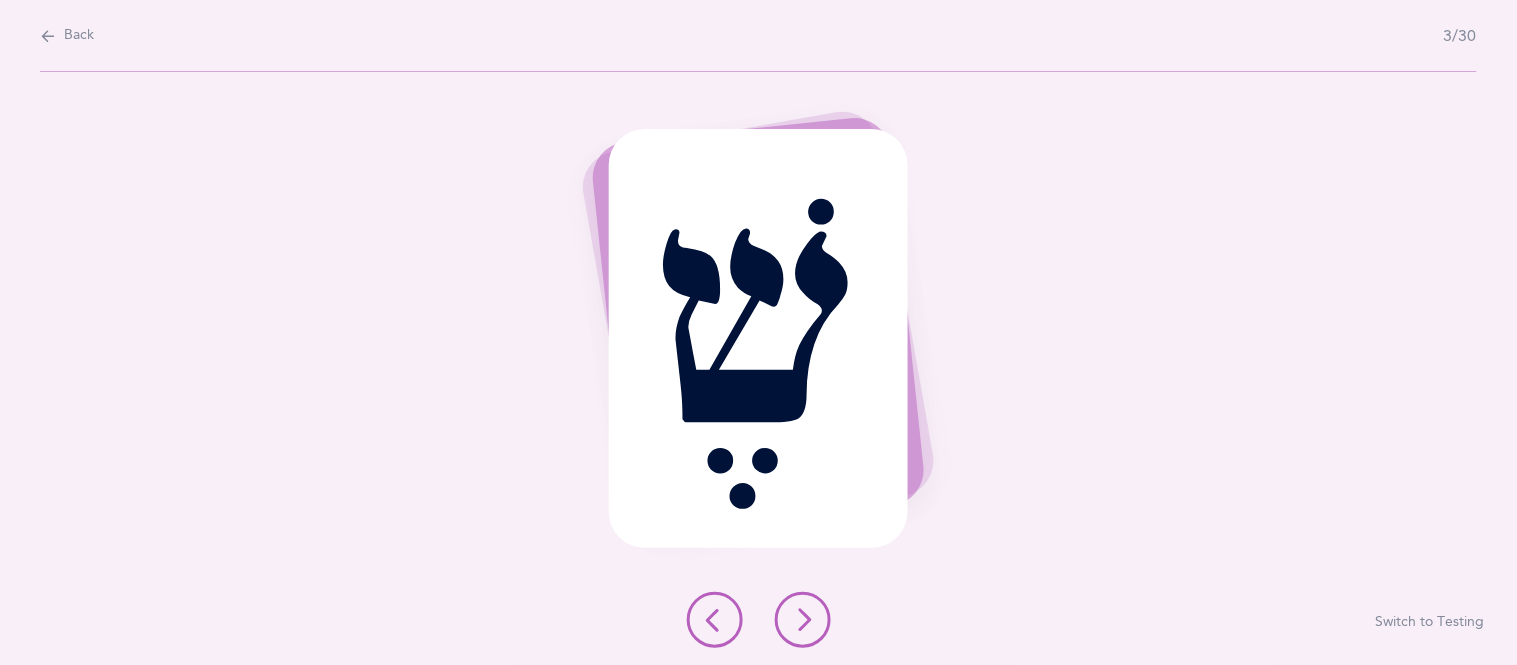 click at bounding box center (803, 620) 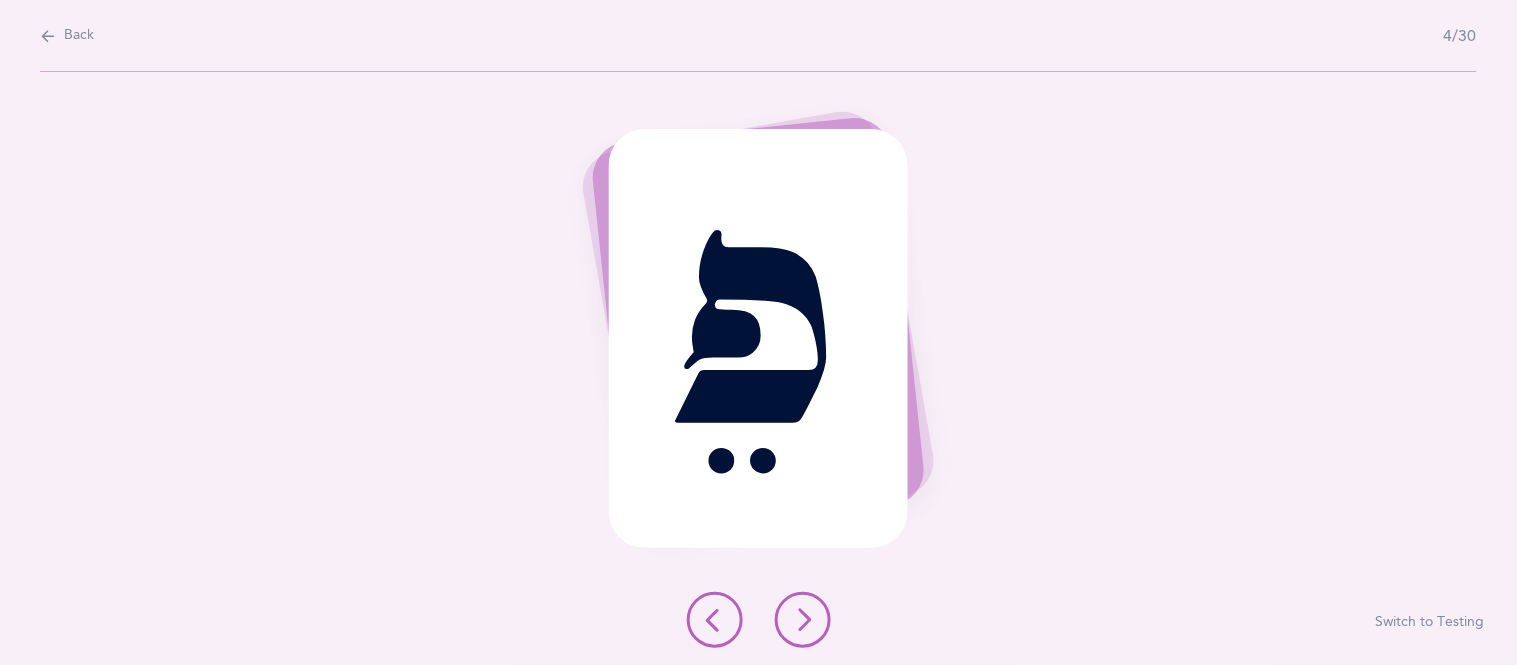 click at bounding box center [803, 620] 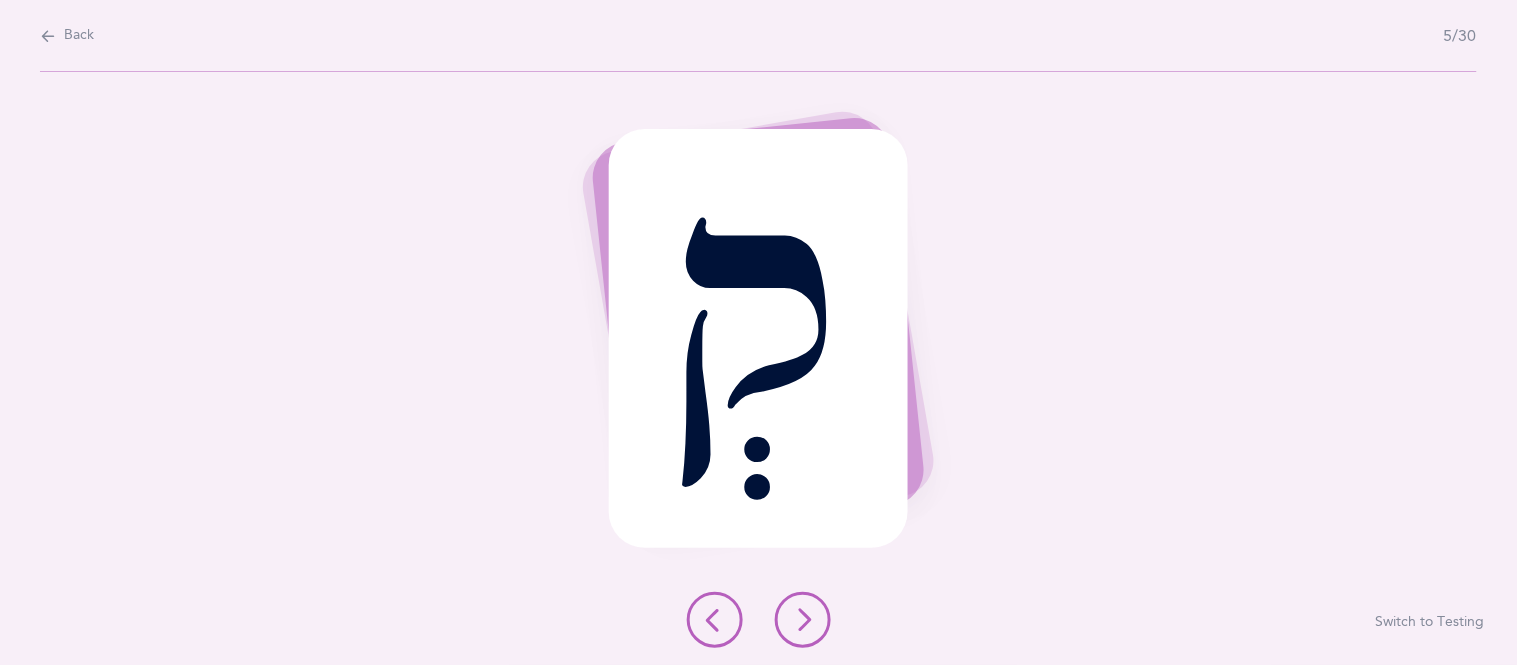 click at bounding box center (803, 620) 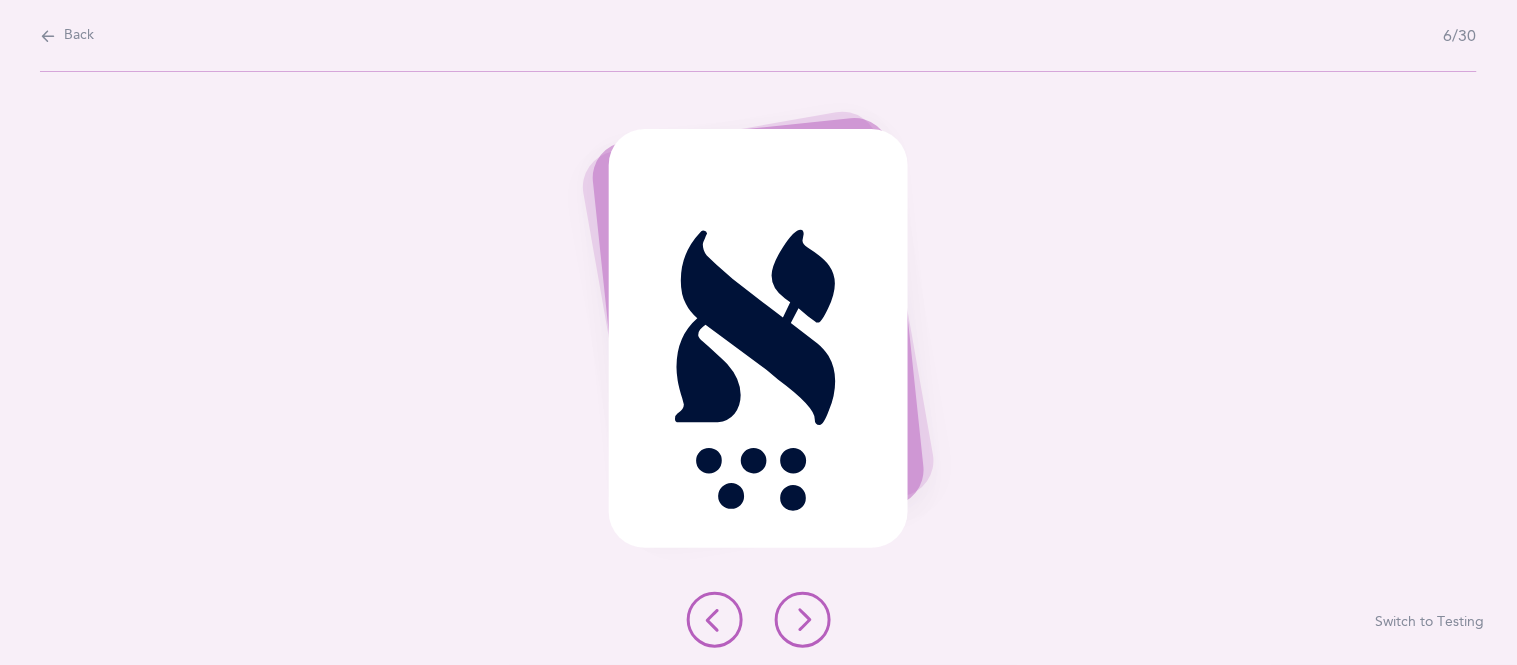 click at bounding box center (803, 620) 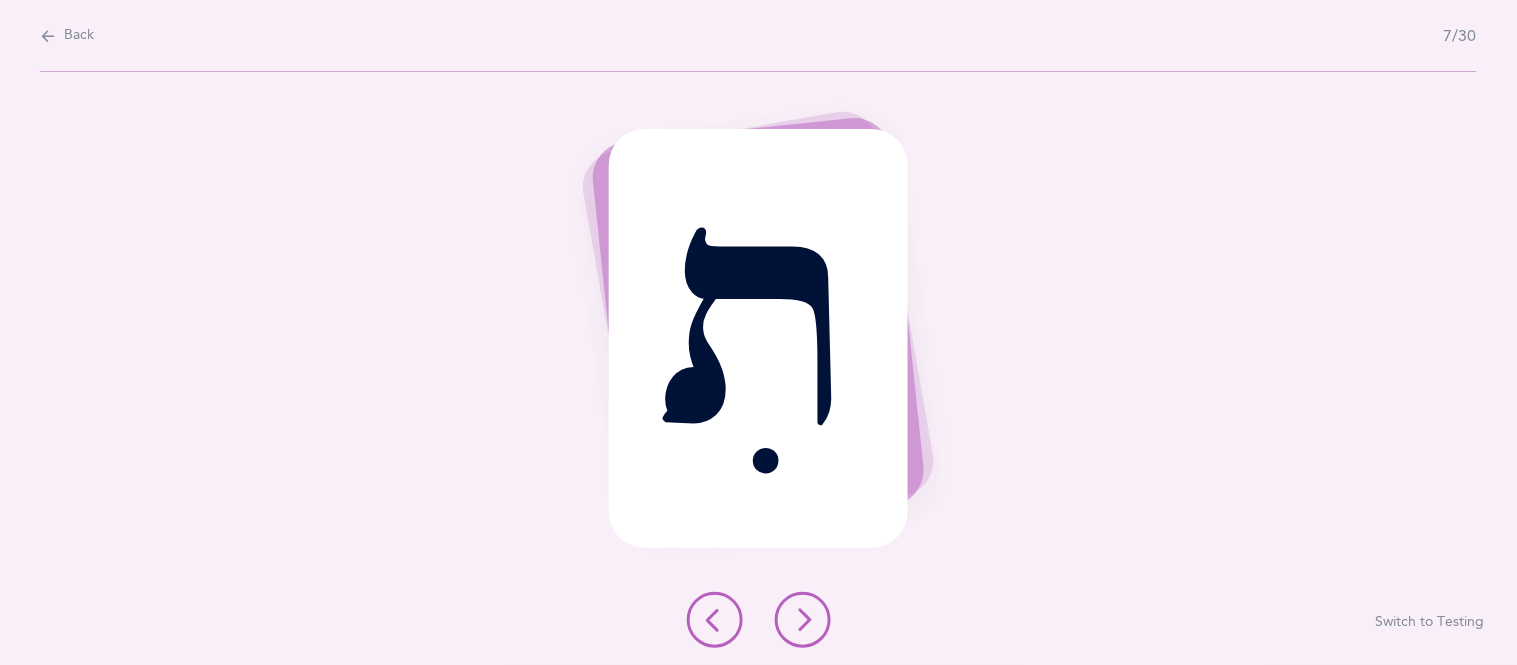 click at bounding box center (803, 620) 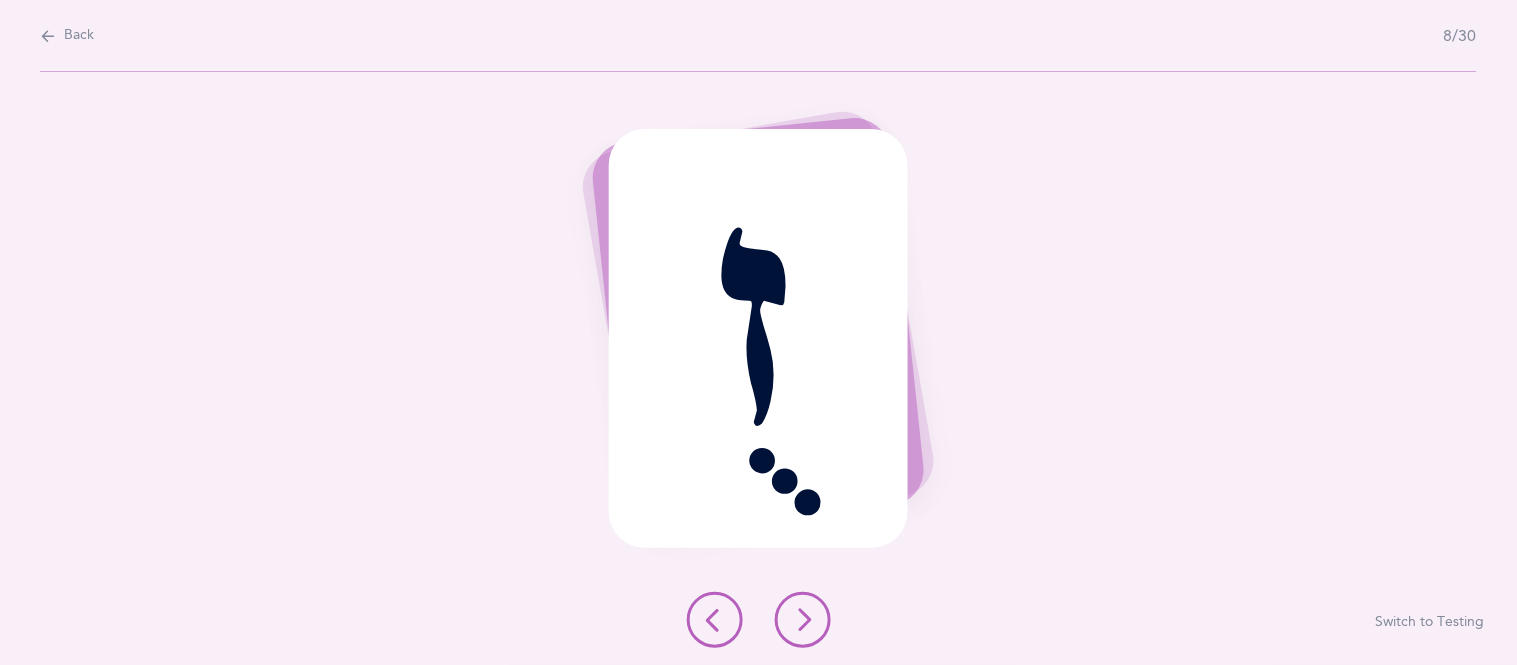 click at bounding box center [803, 620] 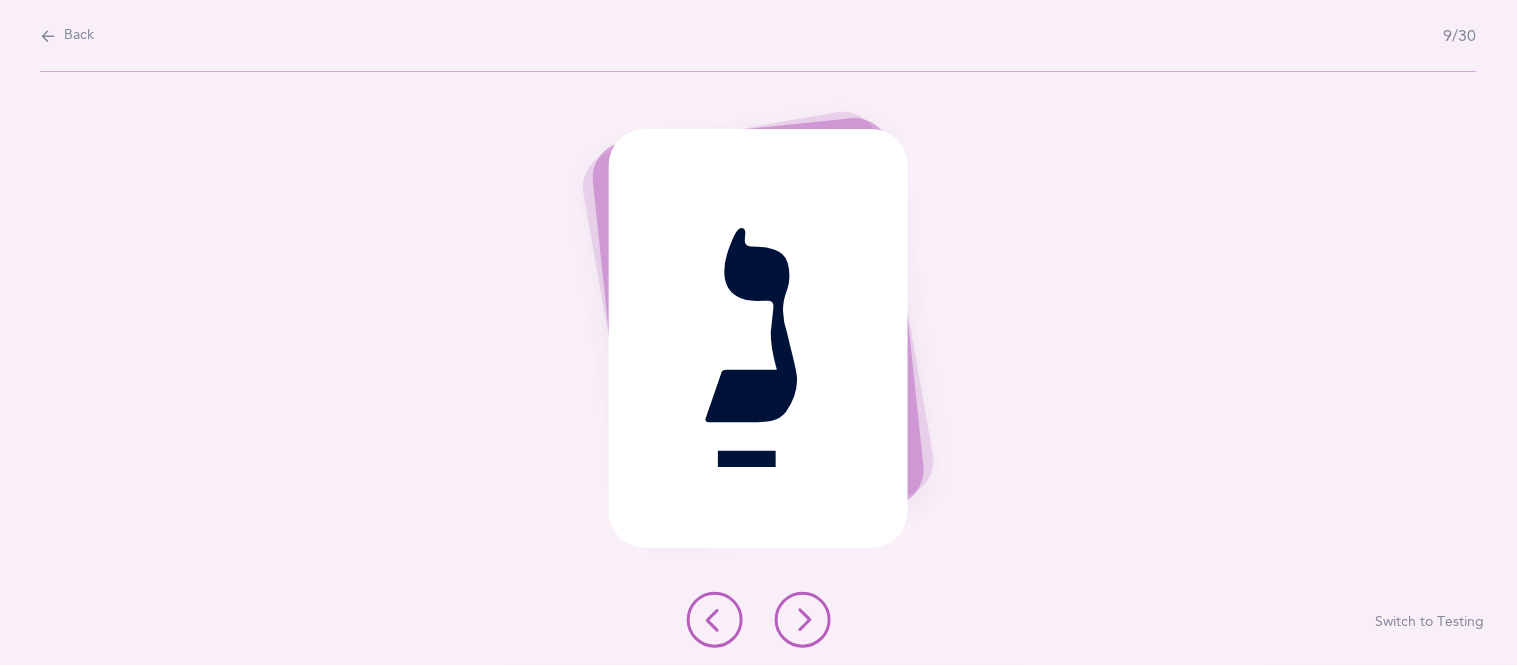 click at bounding box center (803, 620) 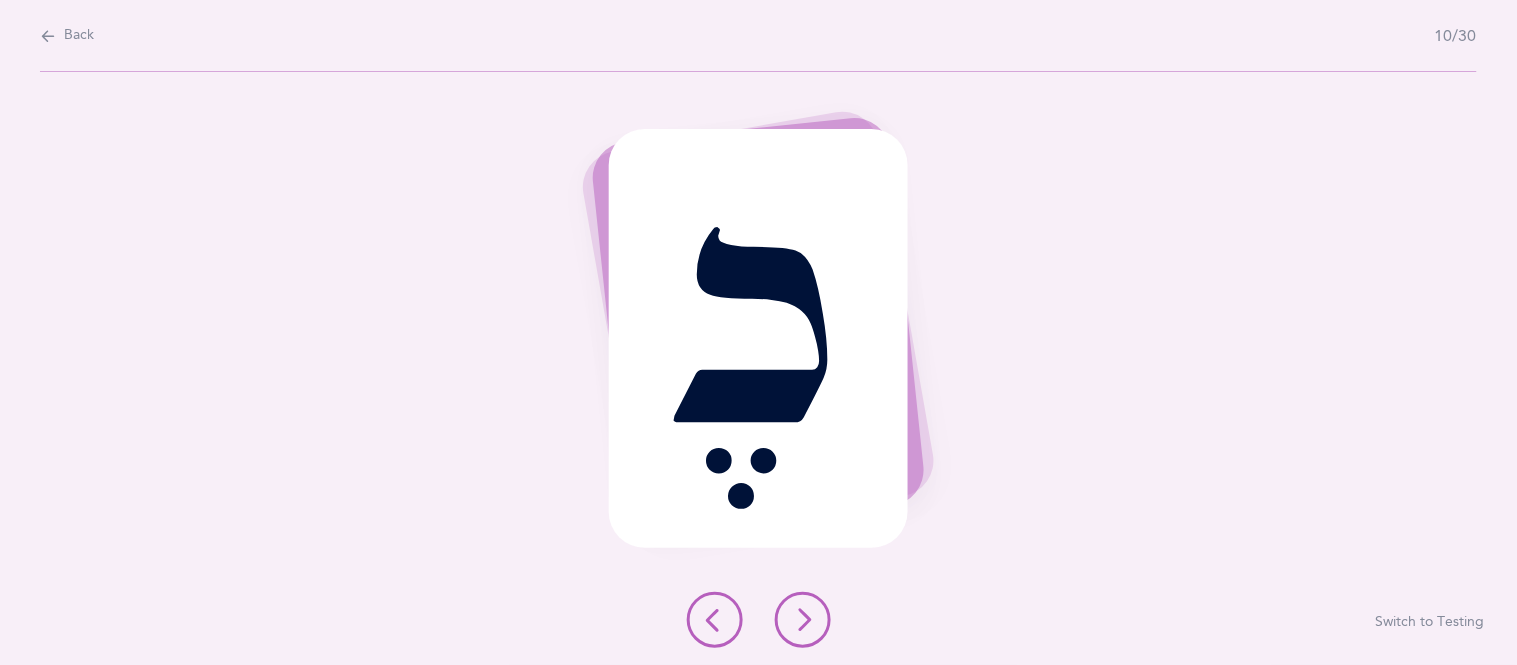 click at bounding box center [803, 620] 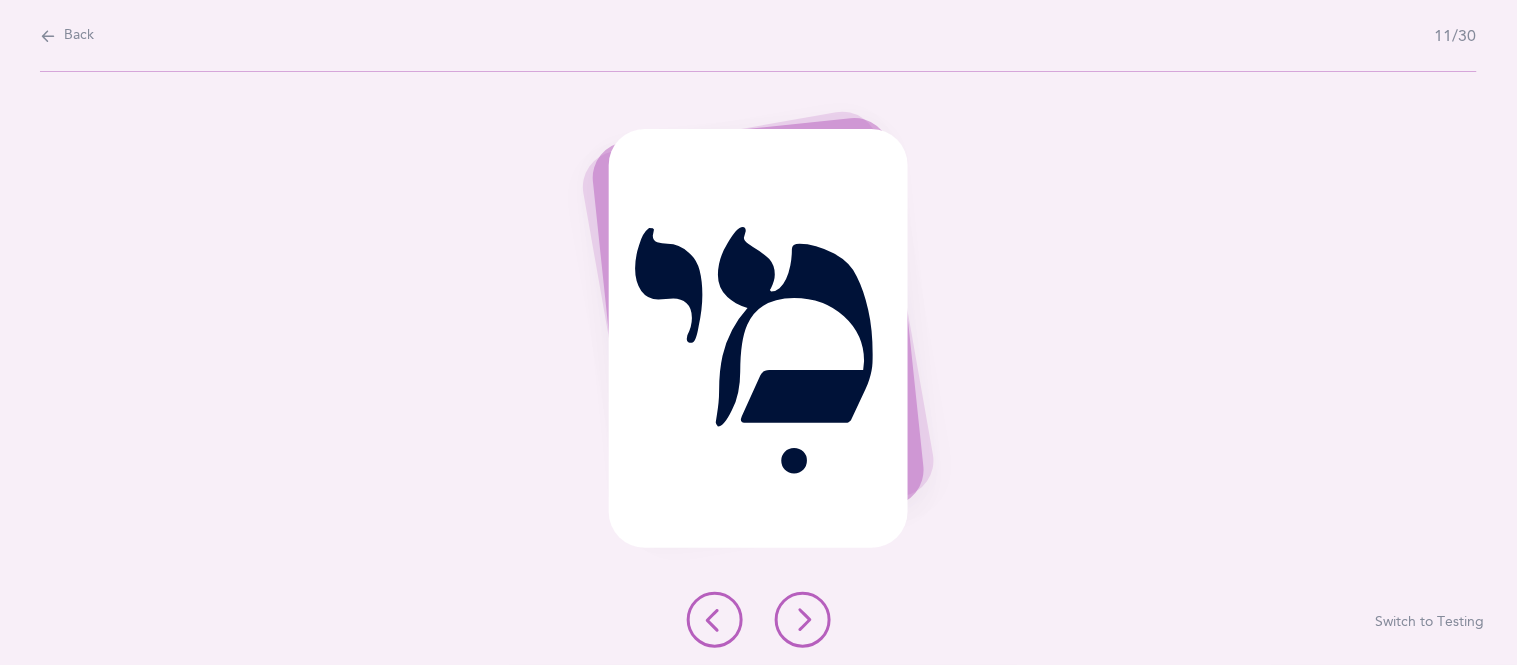 click at bounding box center [803, 620] 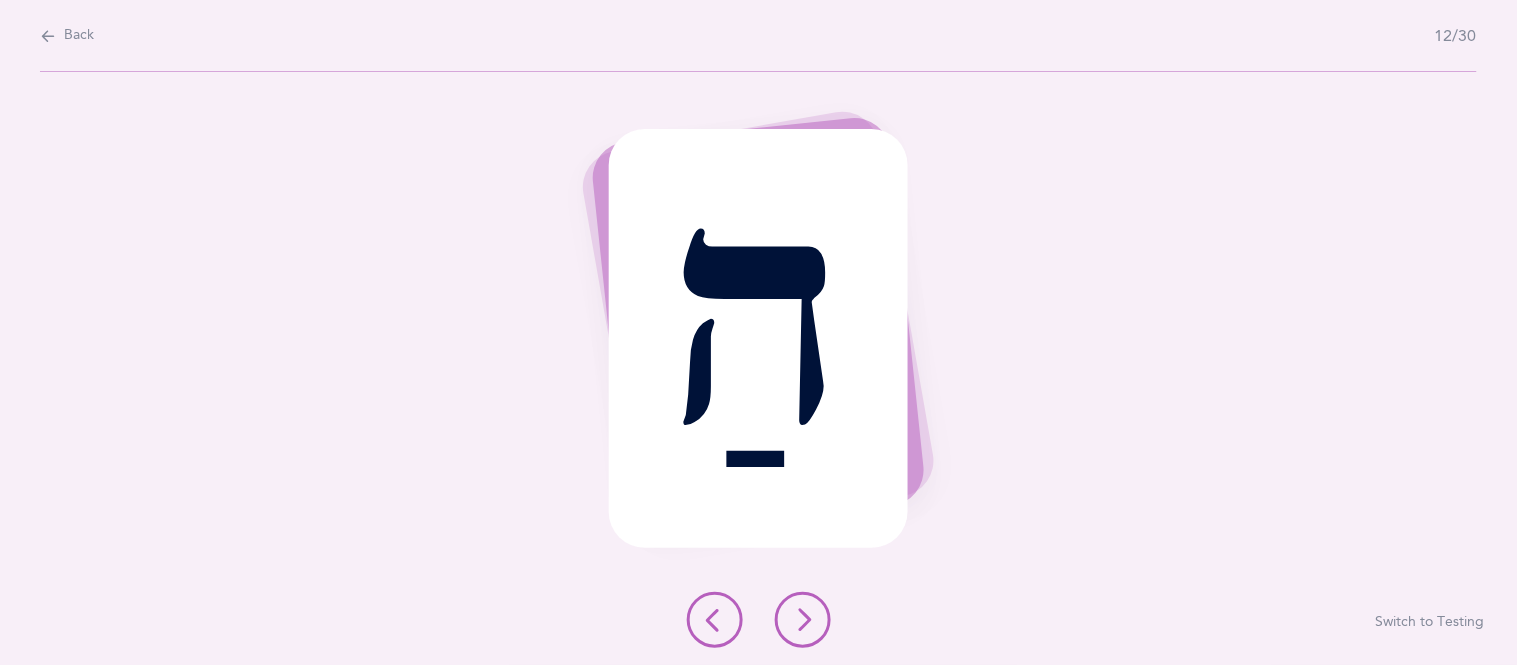 click at bounding box center (803, 620) 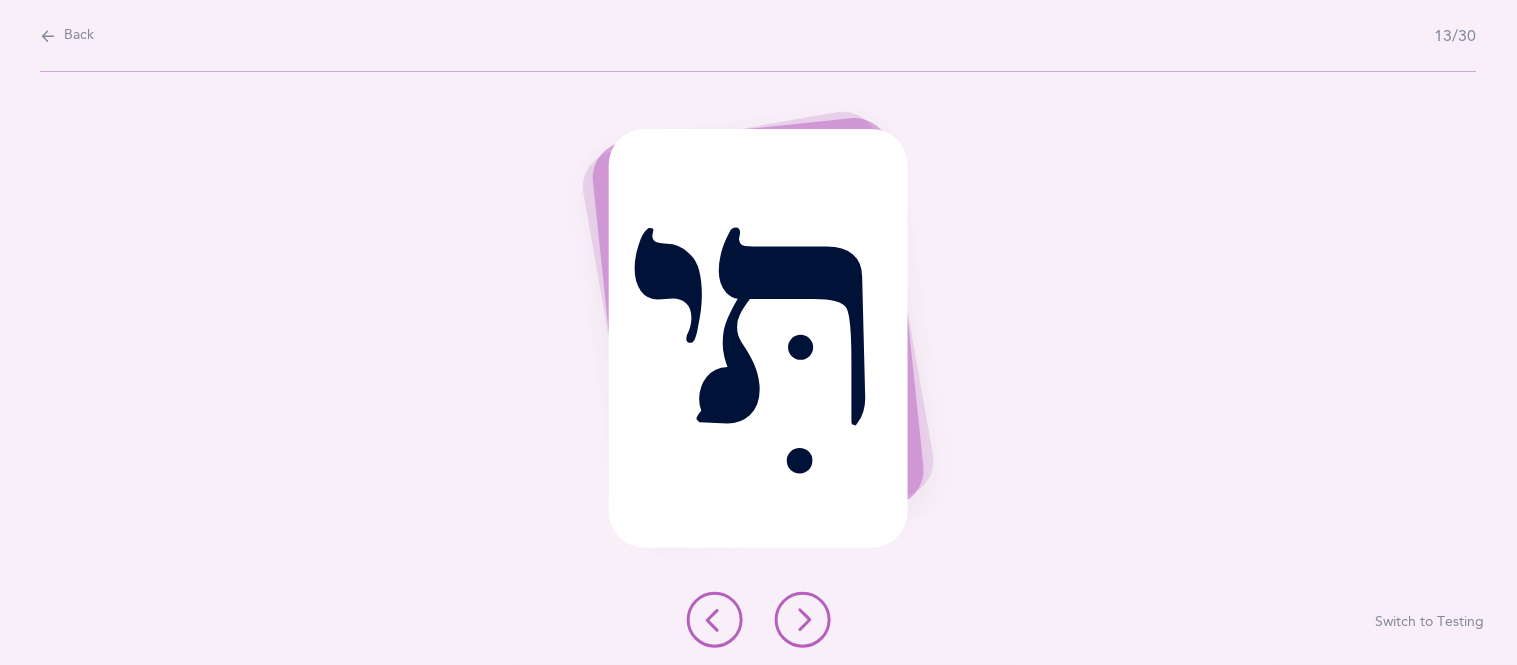 click at bounding box center (803, 620) 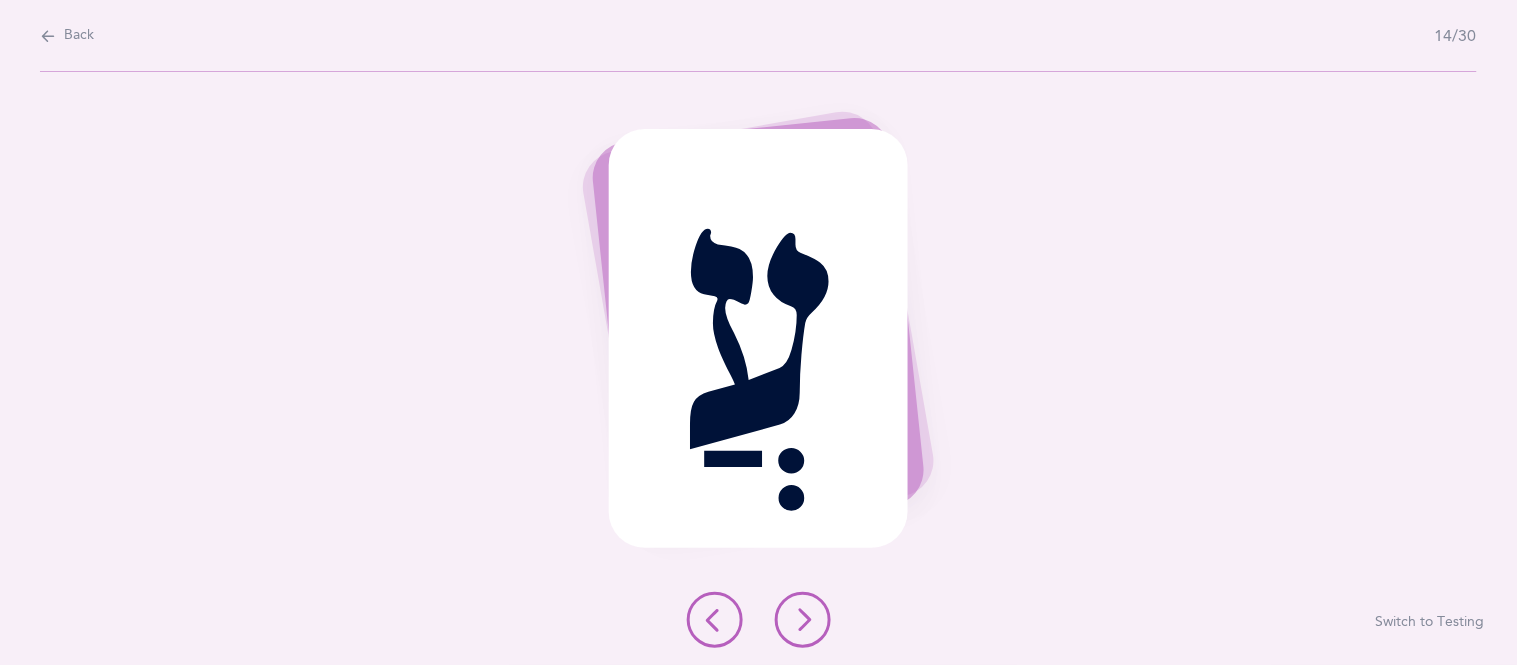 click at bounding box center (803, 620) 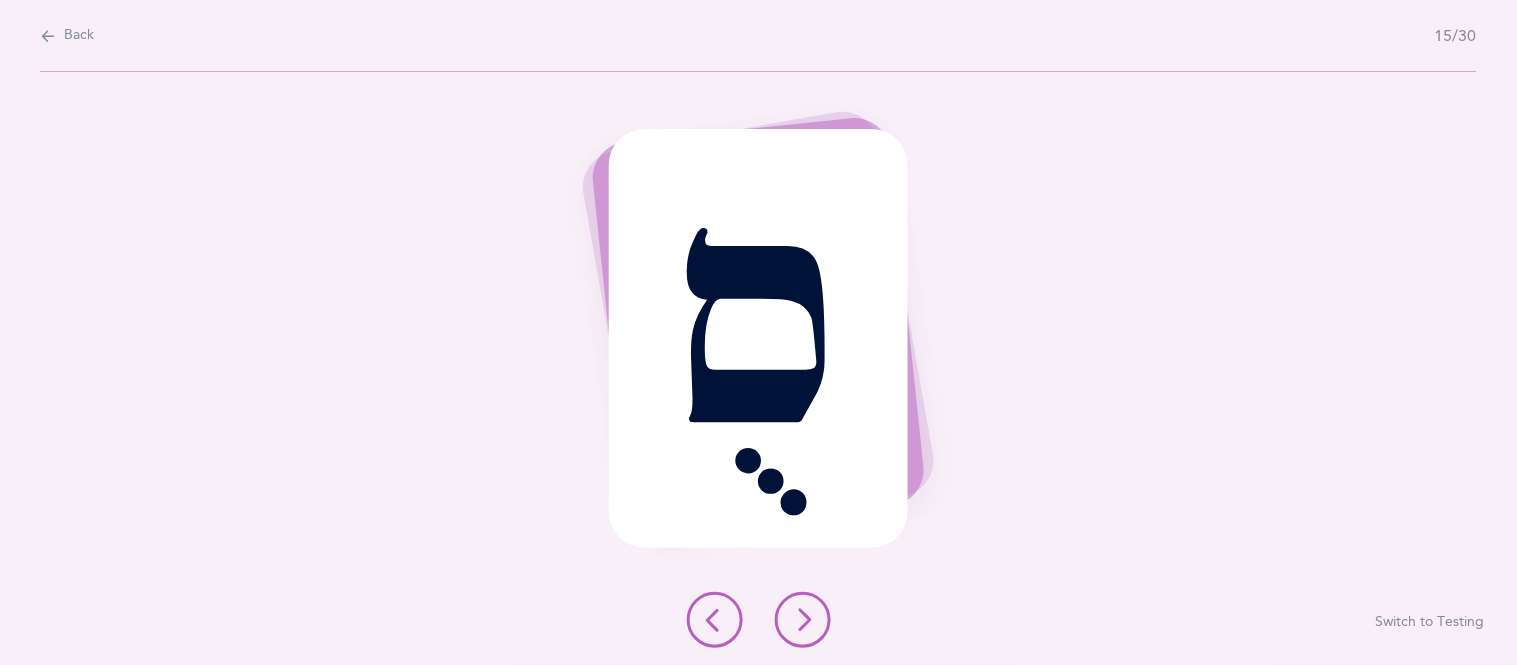 click at bounding box center [803, 620] 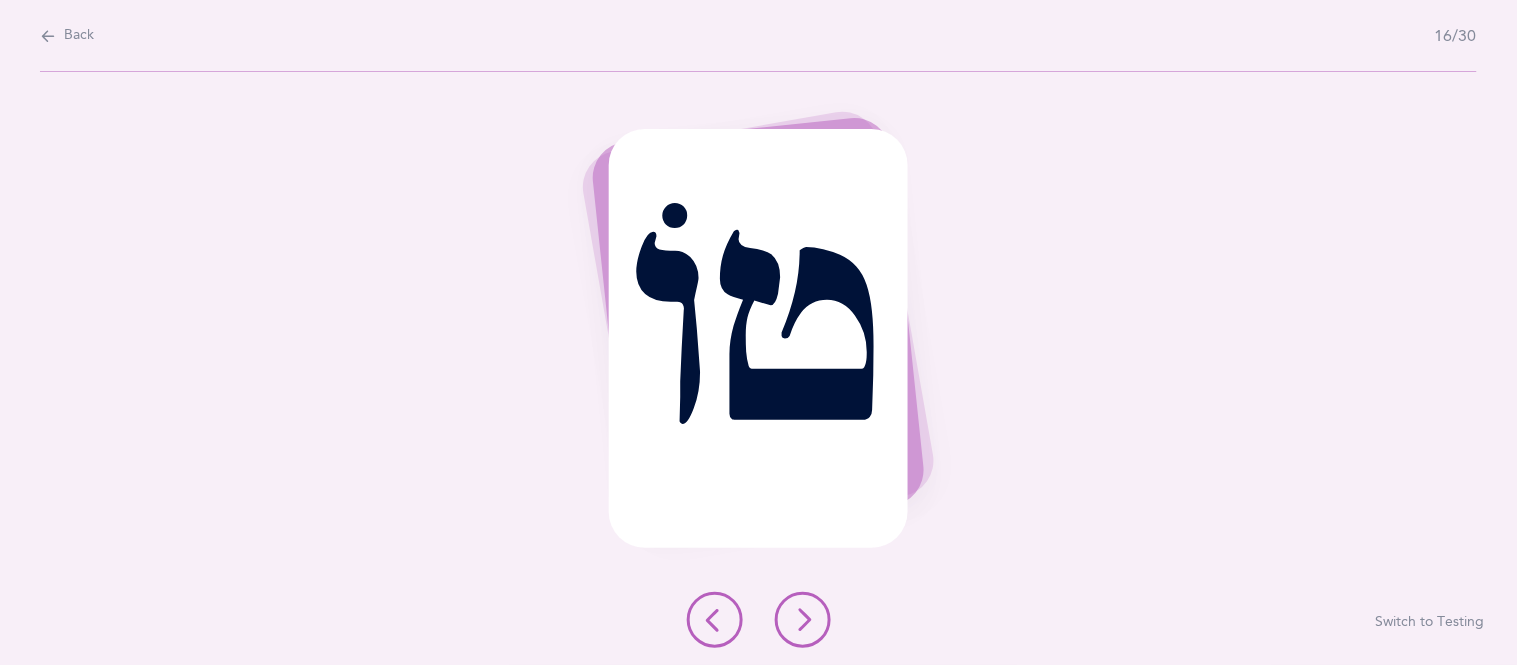 click at bounding box center [803, 620] 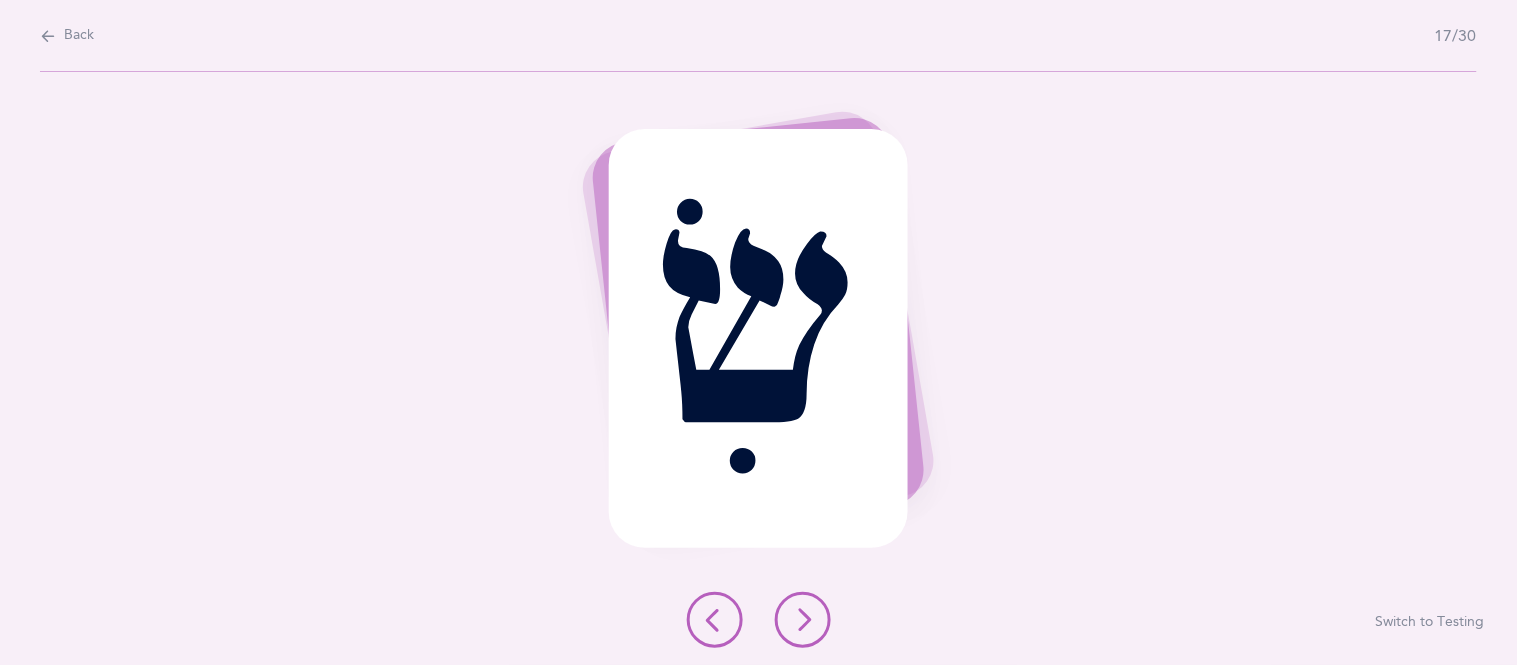 click at bounding box center (803, 620) 